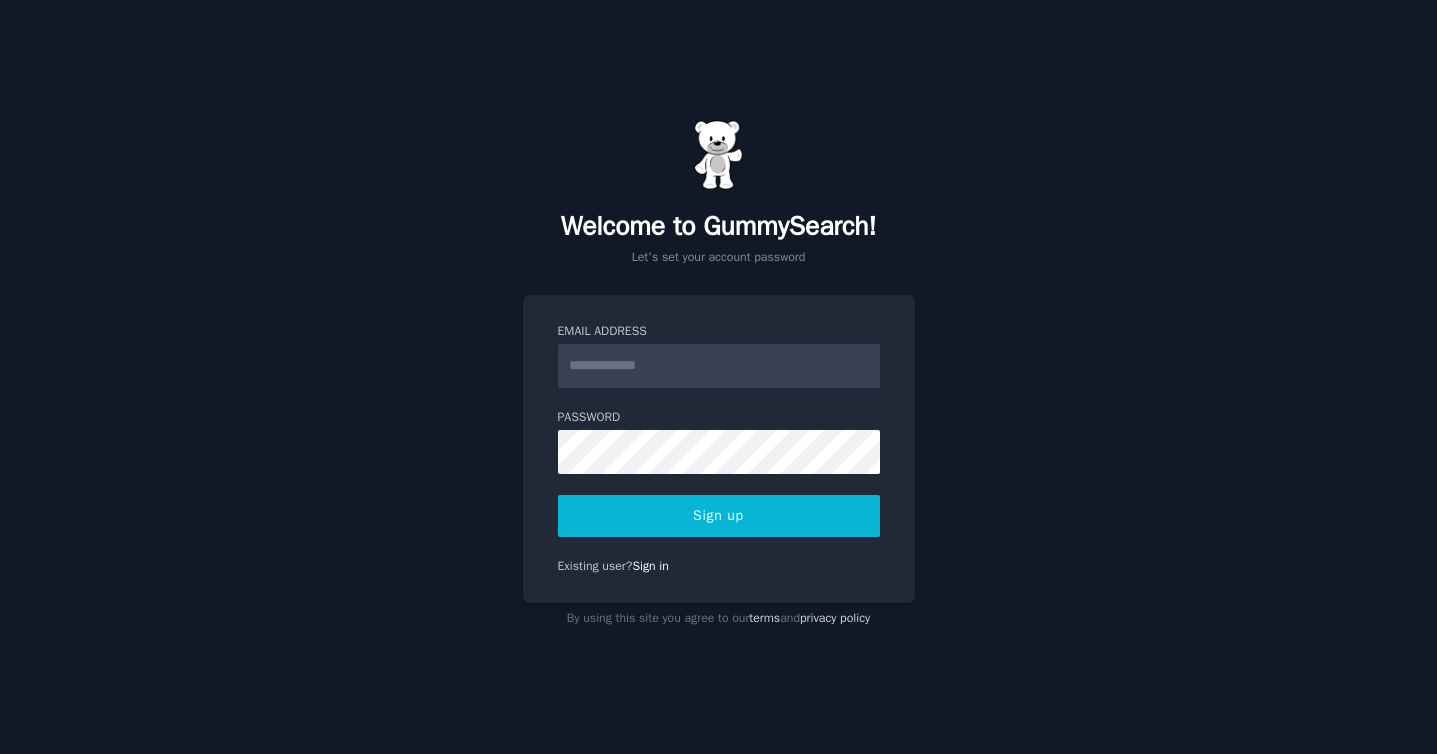 scroll, scrollTop: 0, scrollLeft: 0, axis: both 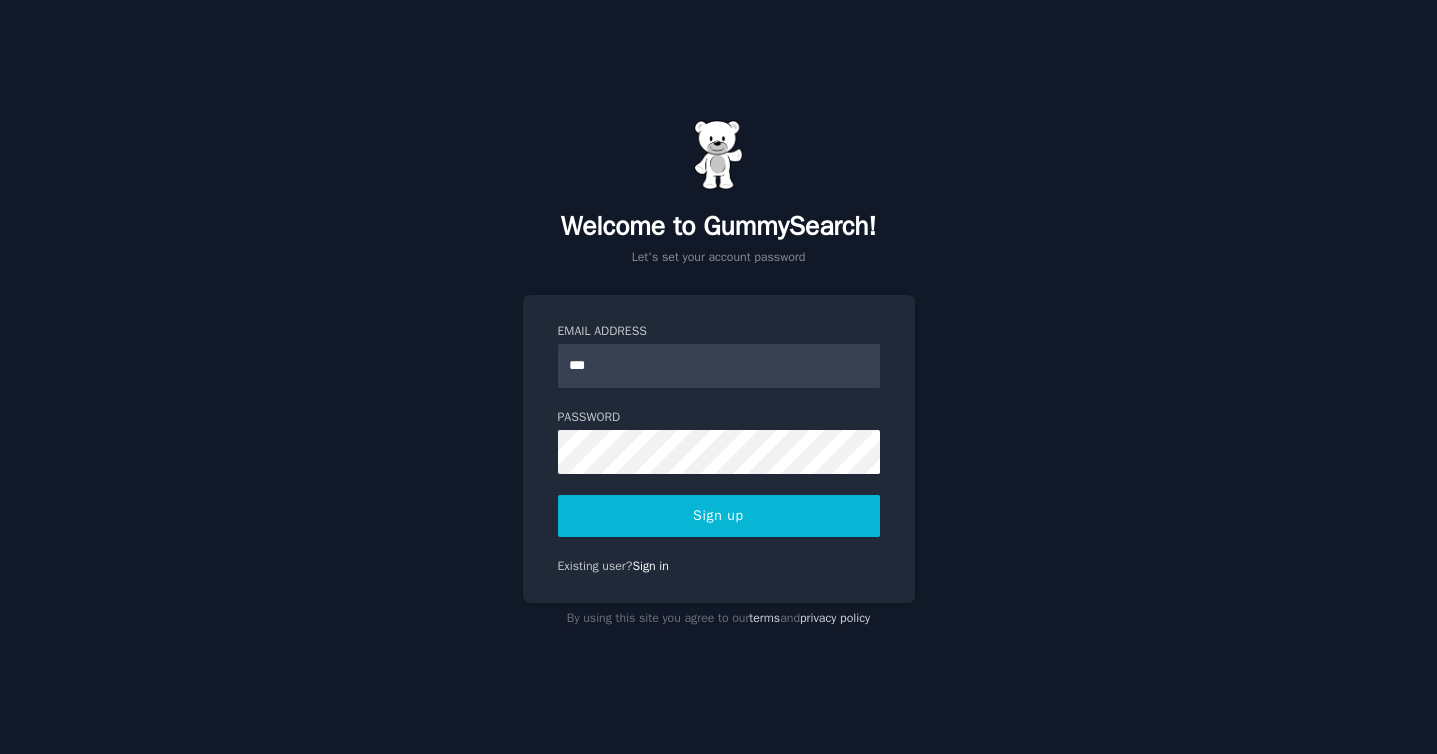 type on "**********" 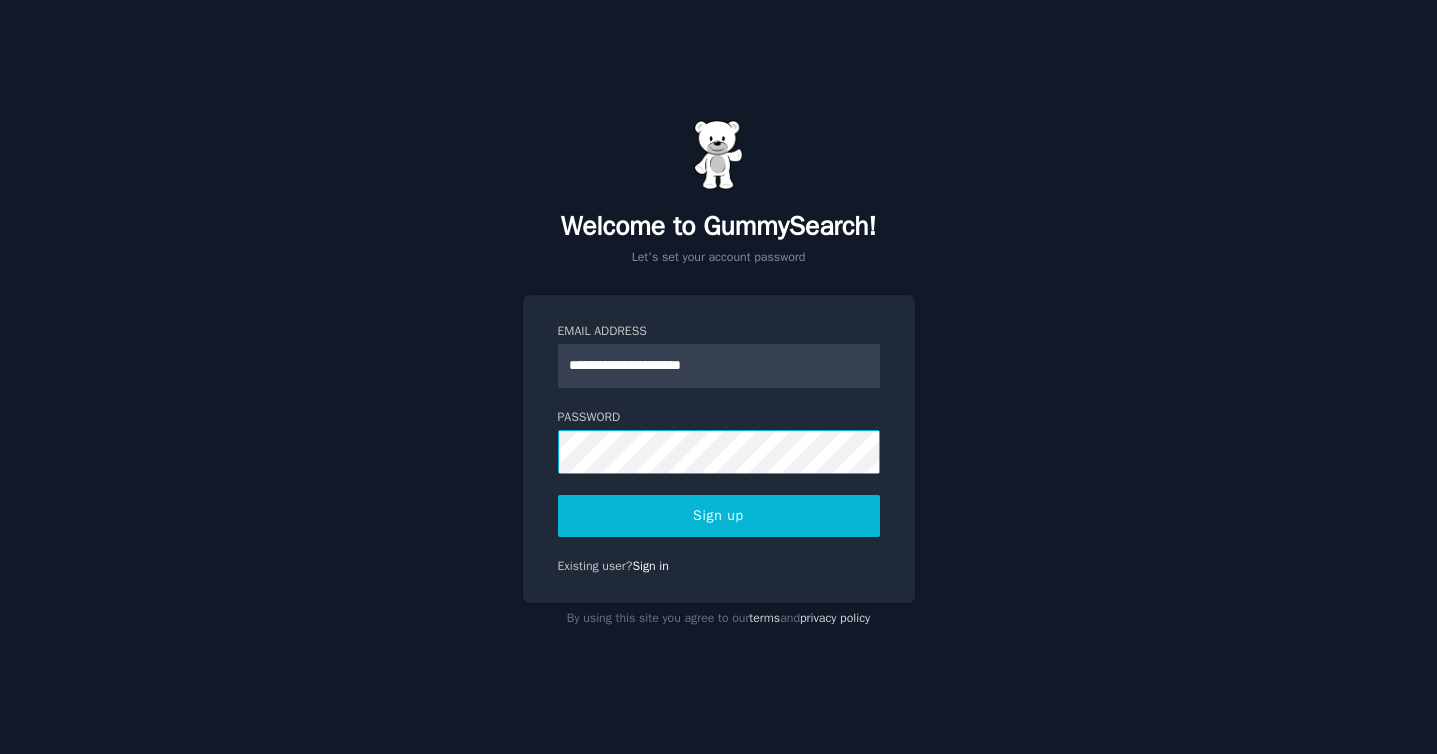 click on "**********" at bounding box center [718, 377] 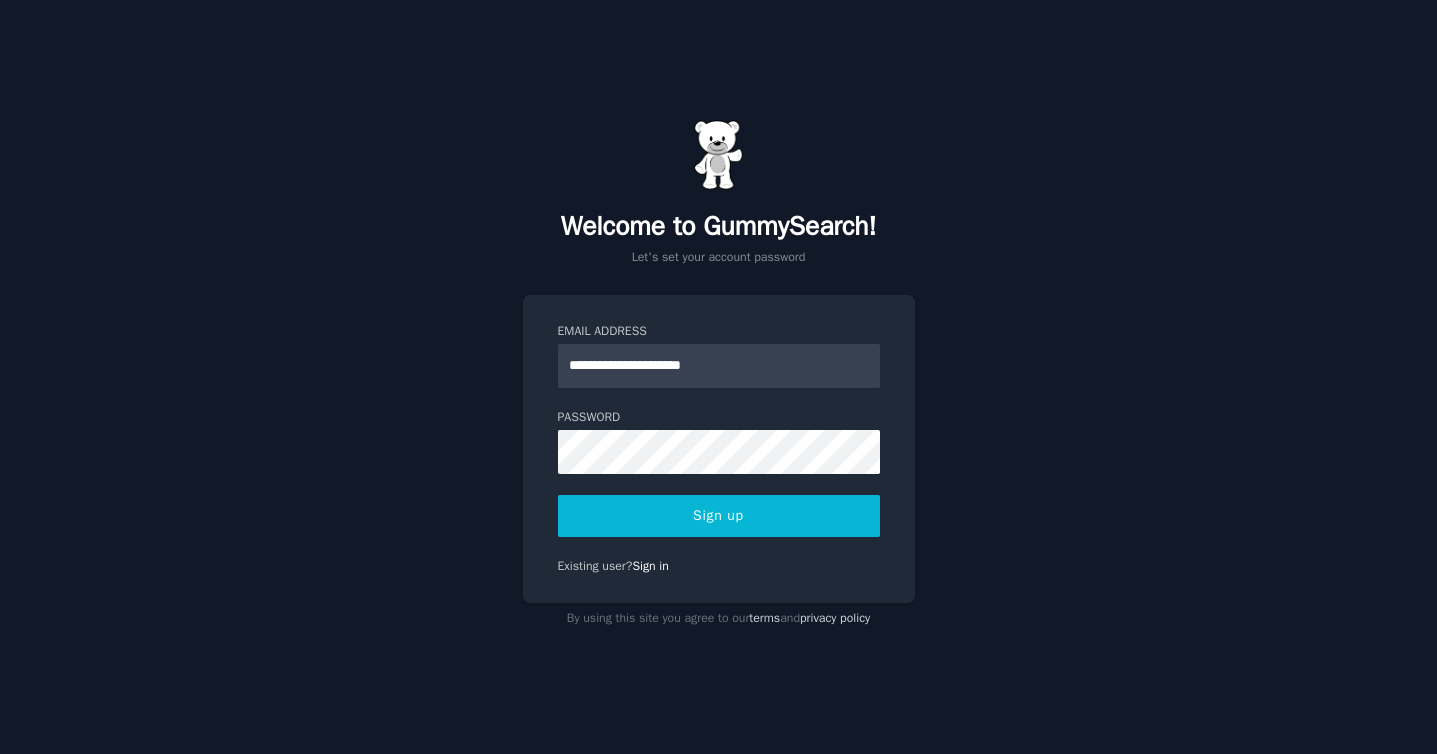 click on "Sign up" at bounding box center (719, 516) 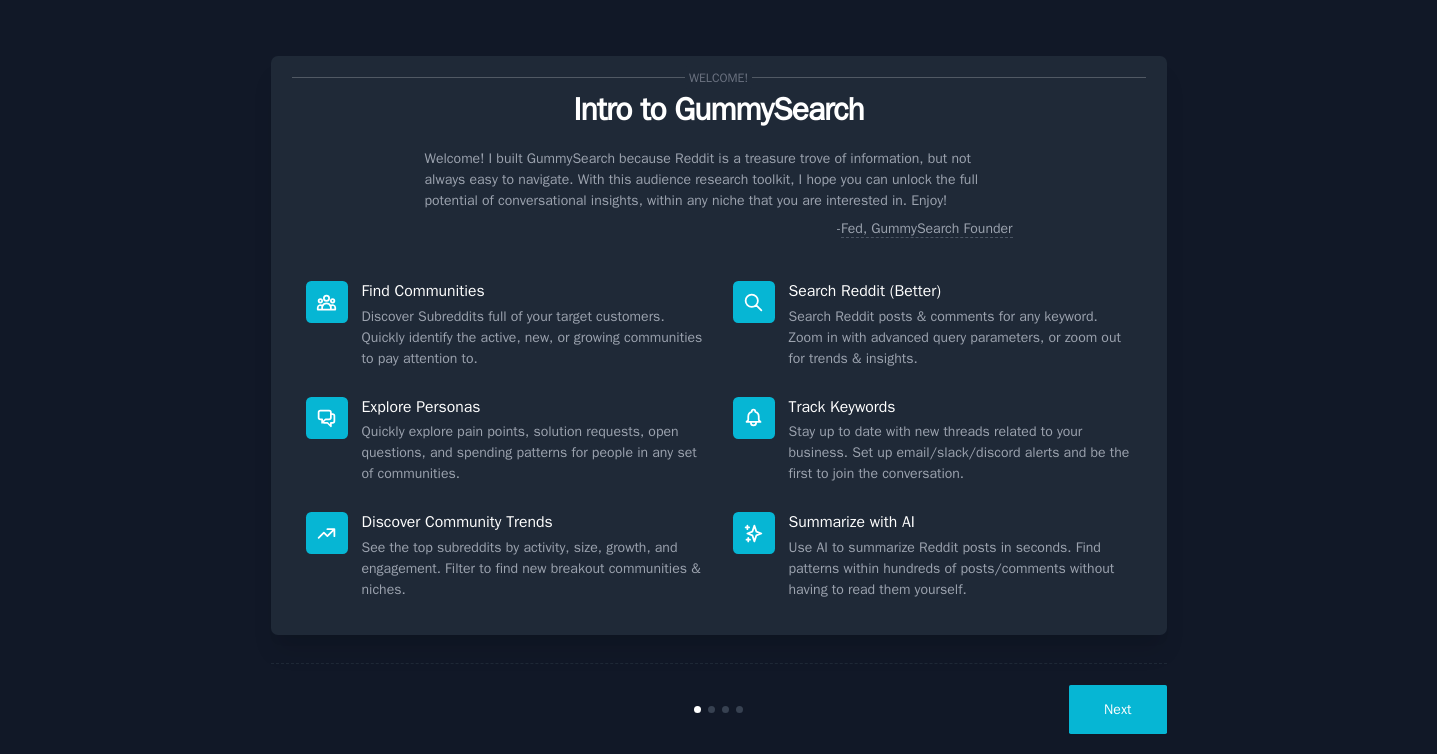 scroll, scrollTop: 0, scrollLeft: 0, axis: both 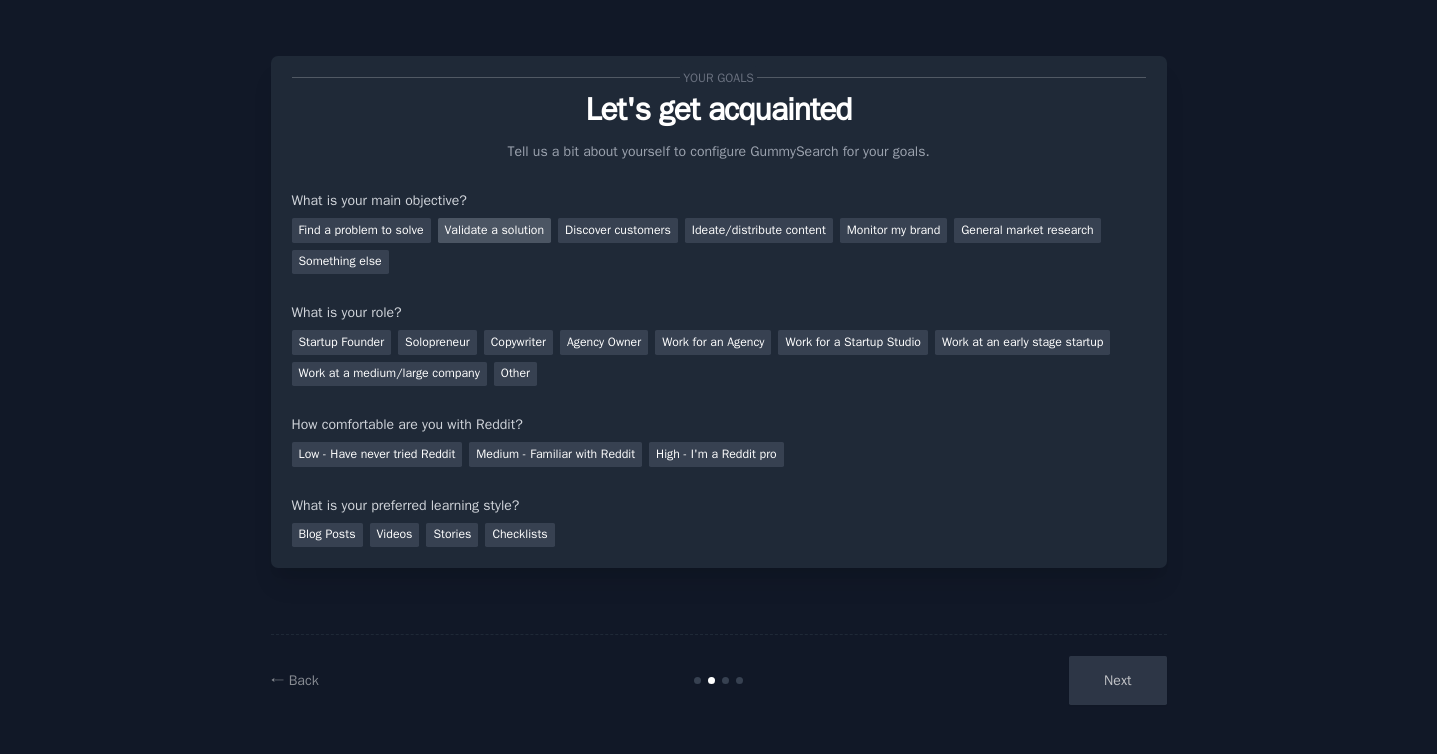 click on "Validate a solution" at bounding box center (495, 230) 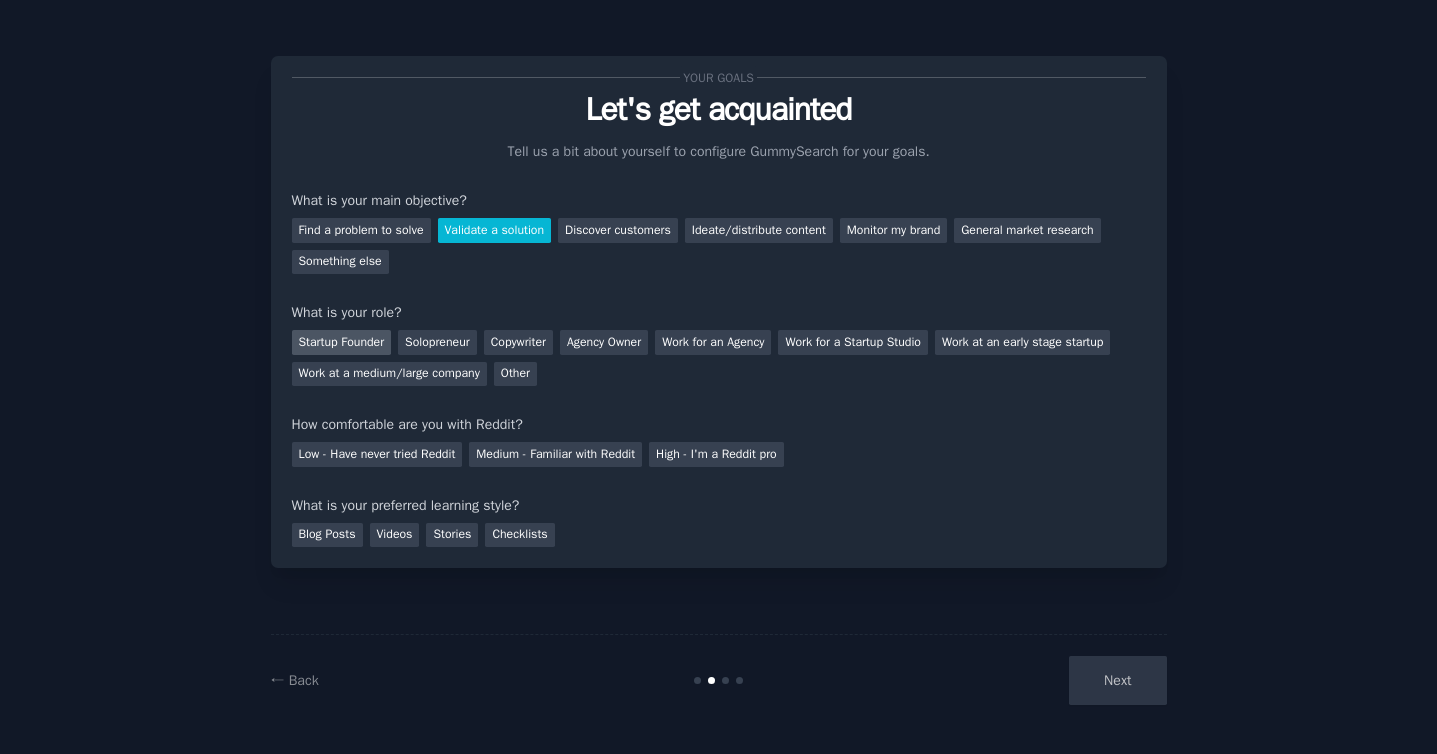 click on "Startup Founder" at bounding box center (342, 342) 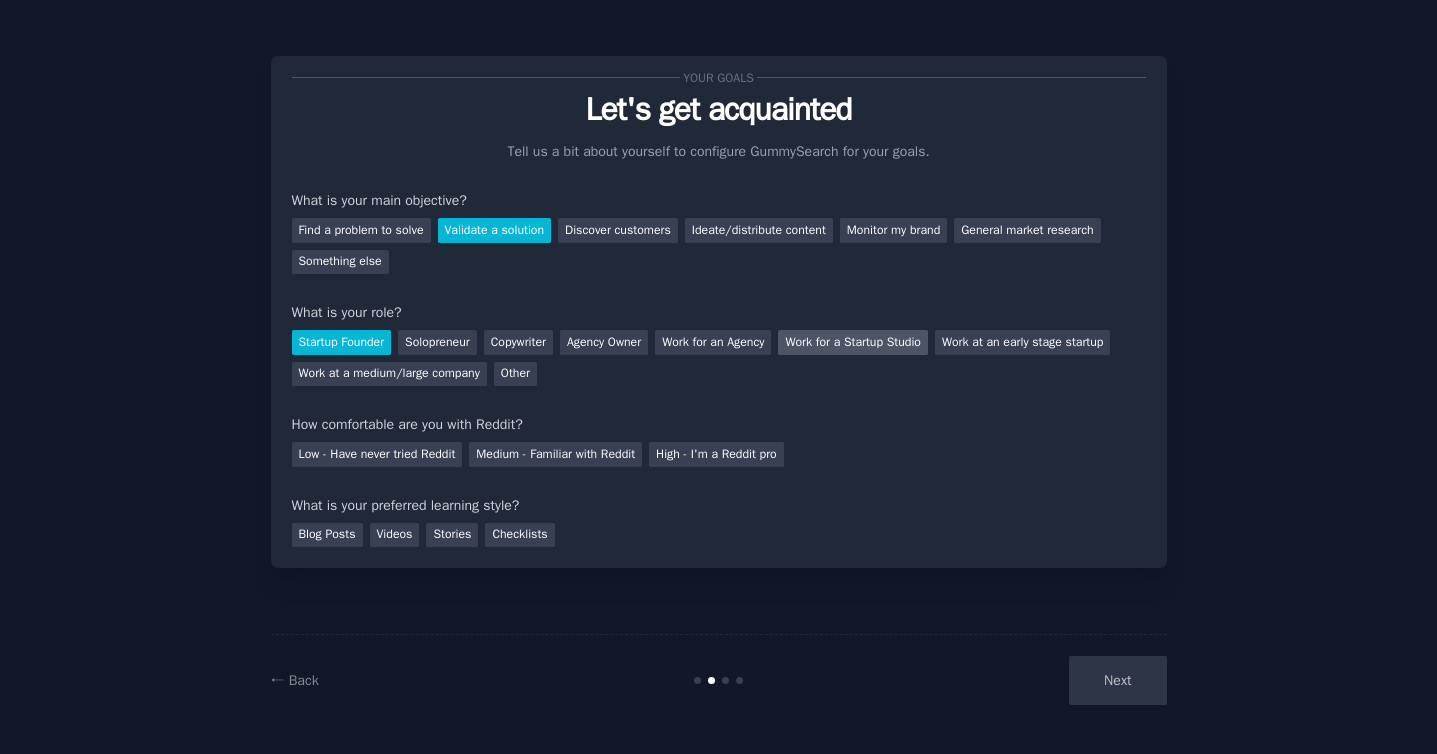 click on "Work for a Startup Studio" at bounding box center (853, 342) 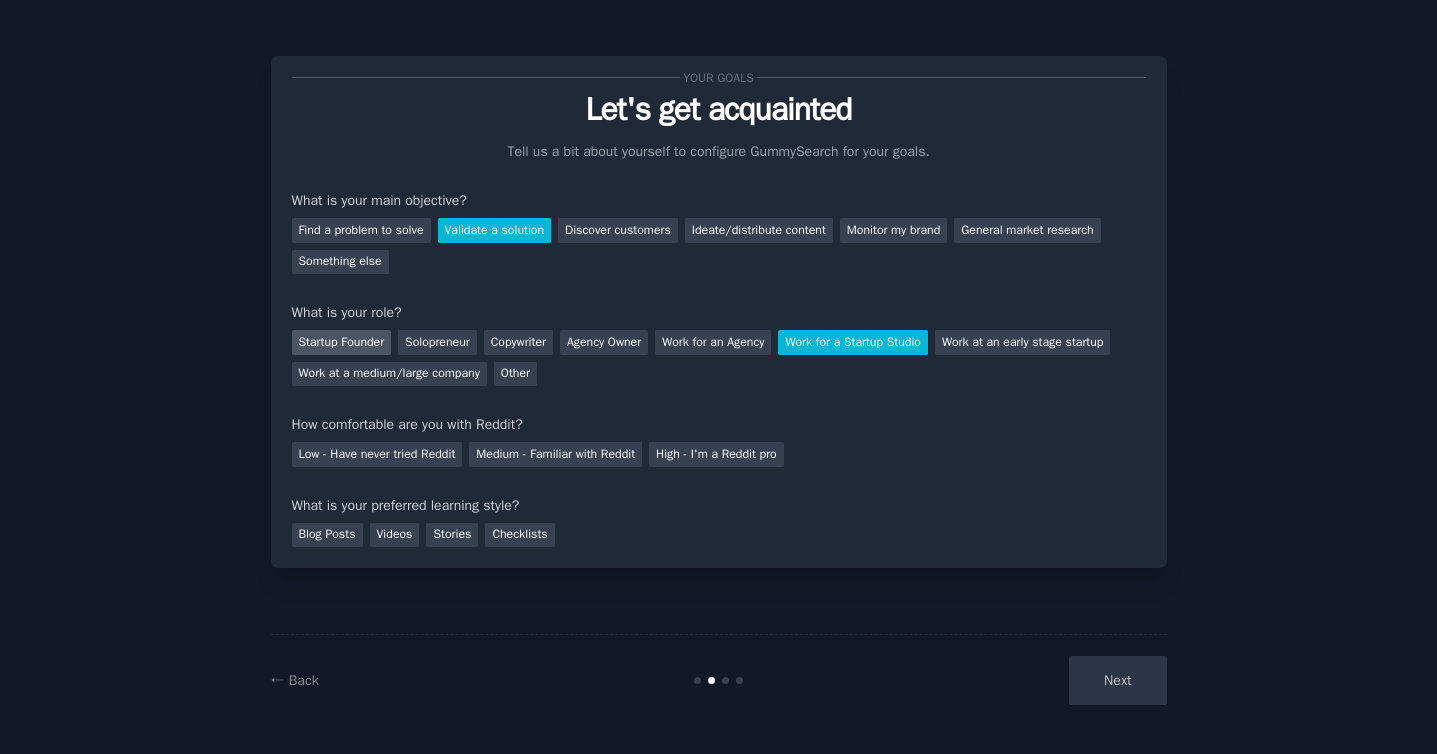 click on "Startup Founder" at bounding box center [342, 342] 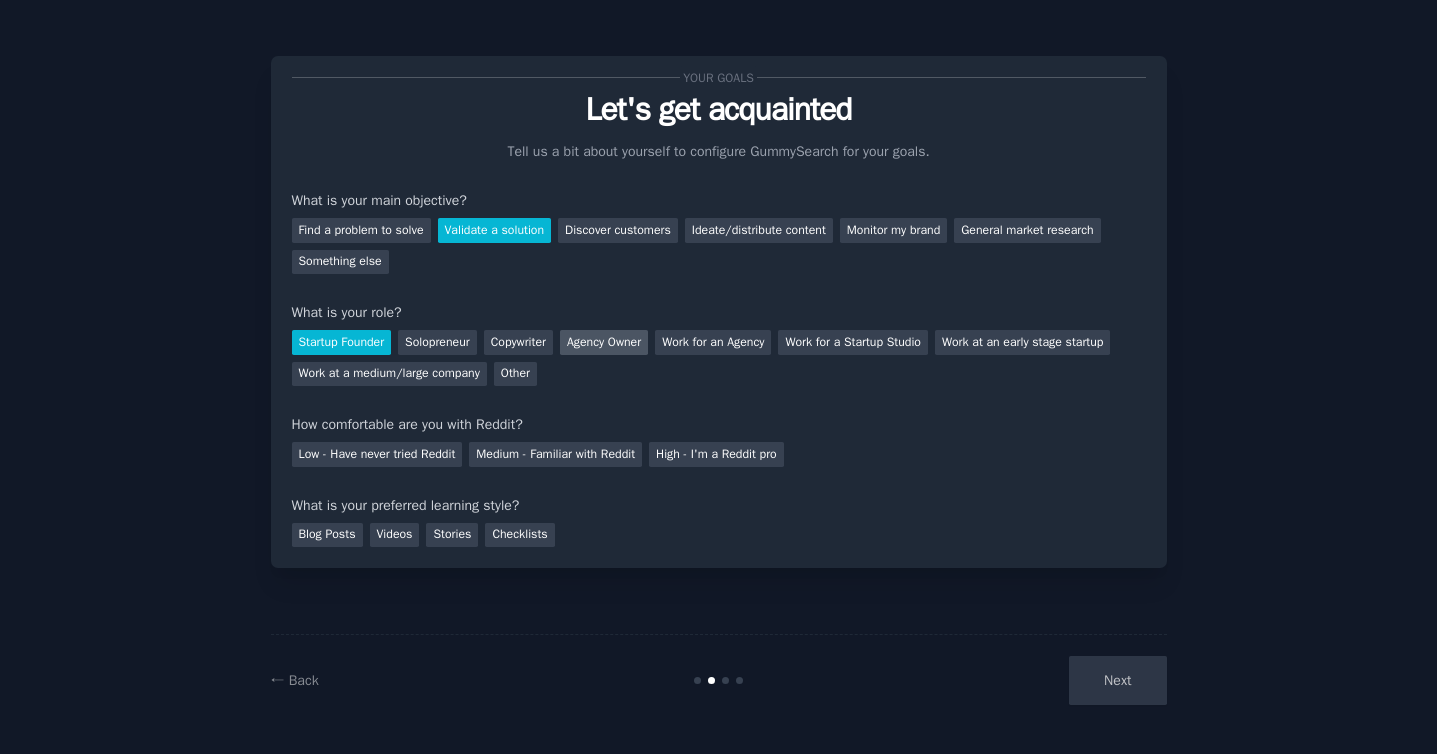 click on "Agency Owner" at bounding box center [604, 342] 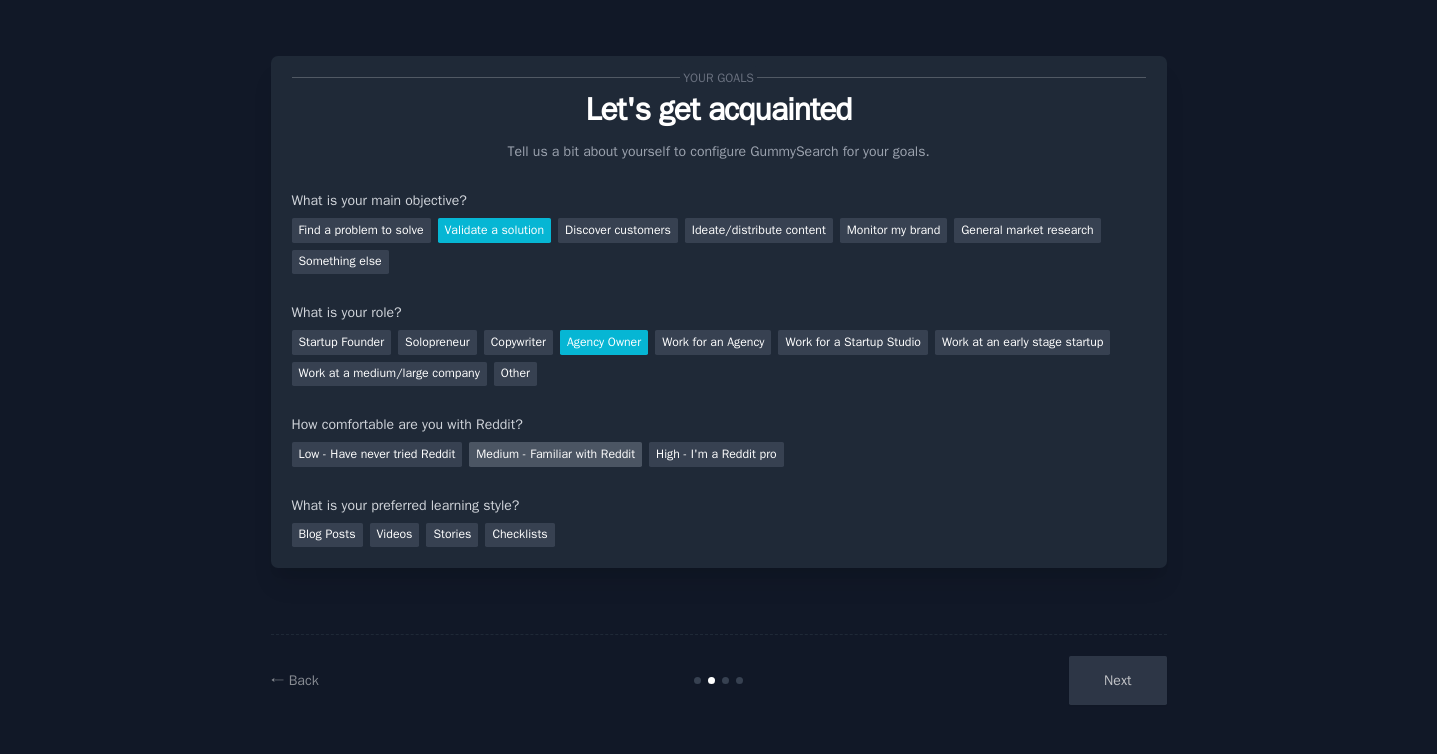 click on "Medium - Familiar with Reddit" at bounding box center (555, 454) 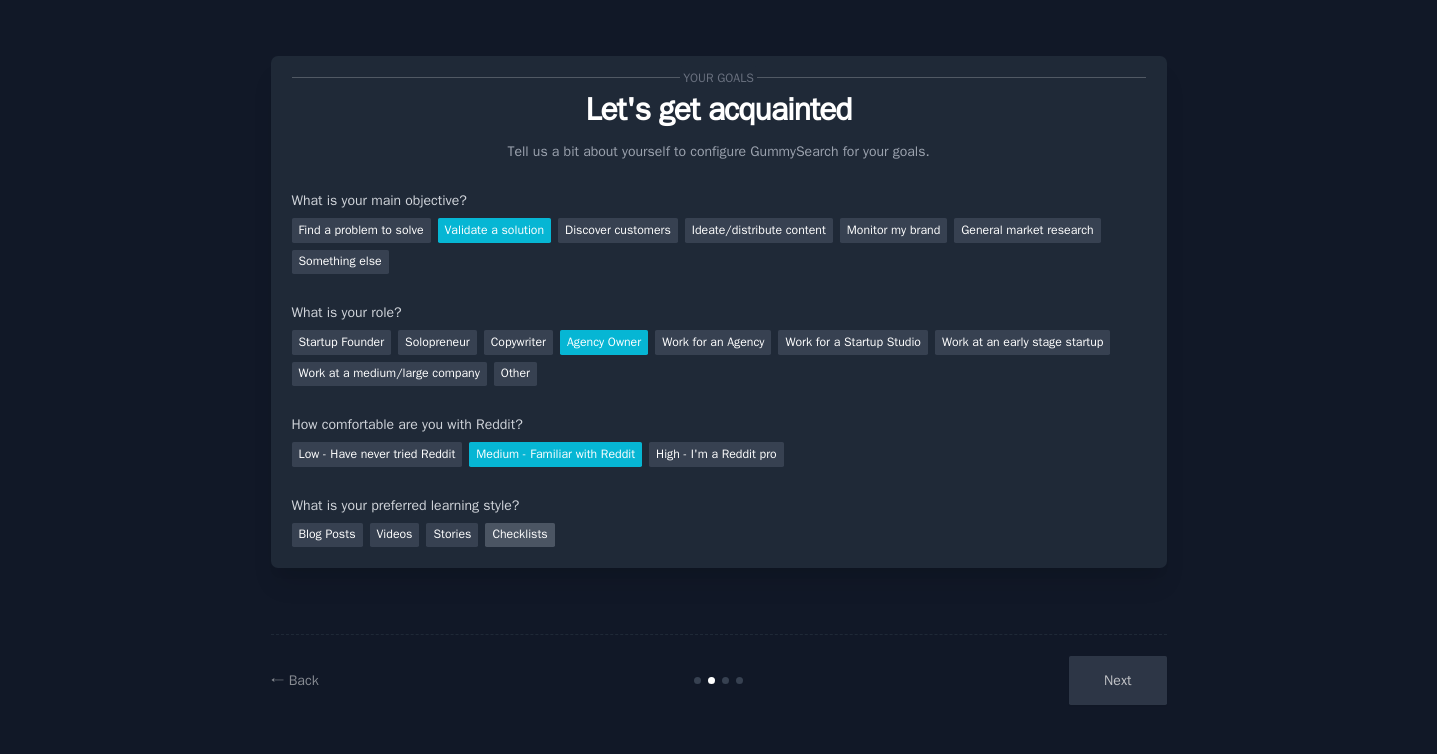 click on "Checklists" at bounding box center [519, 535] 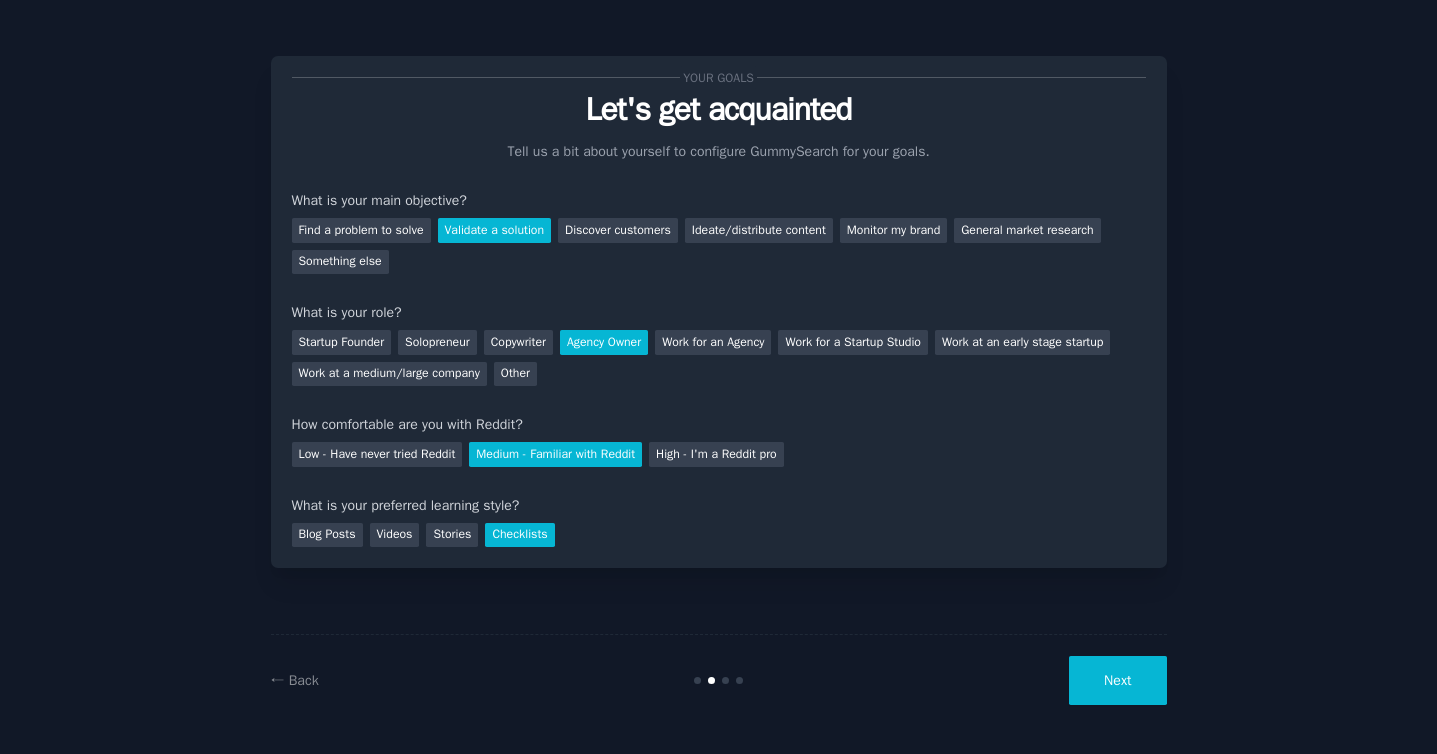 click on "Next" at bounding box center [1117, 680] 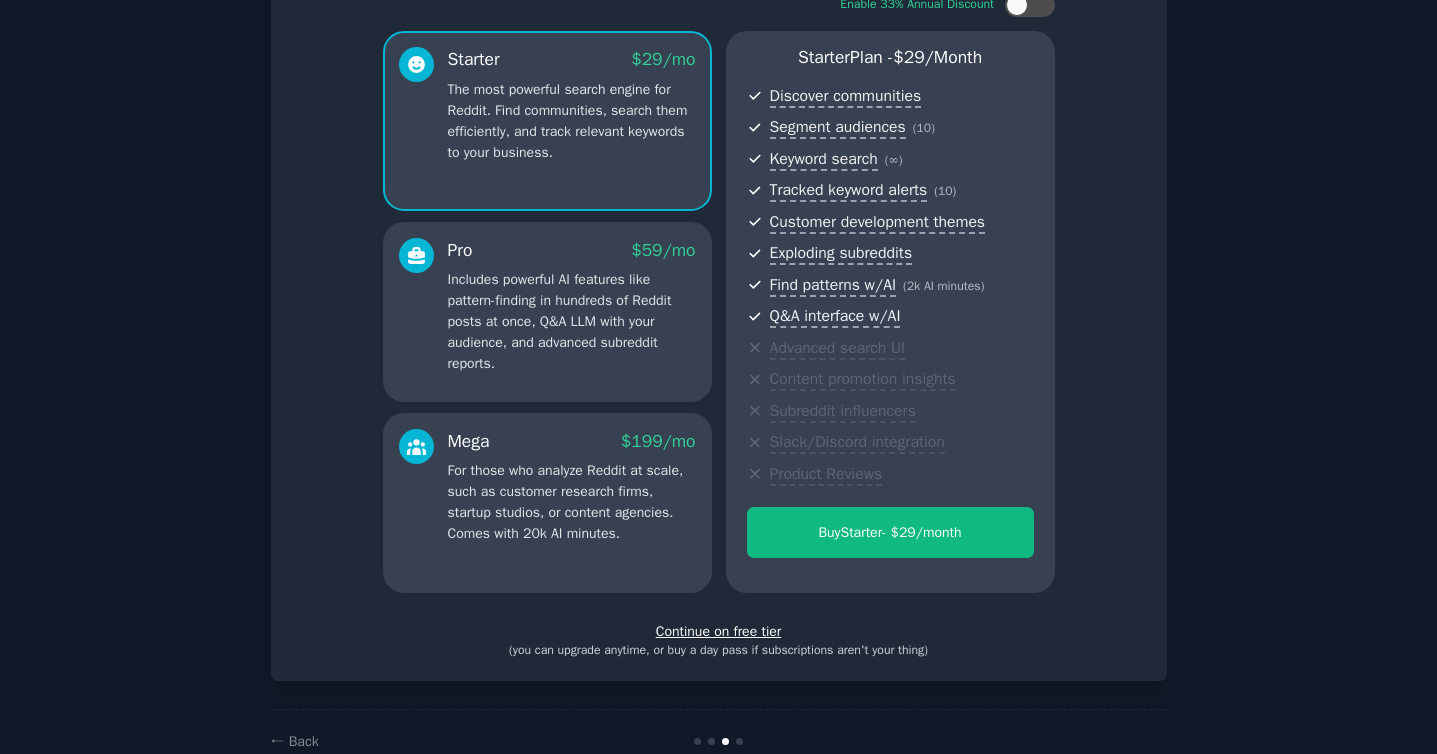 scroll, scrollTop: 149, scrollLeft: 0, axis: vertical 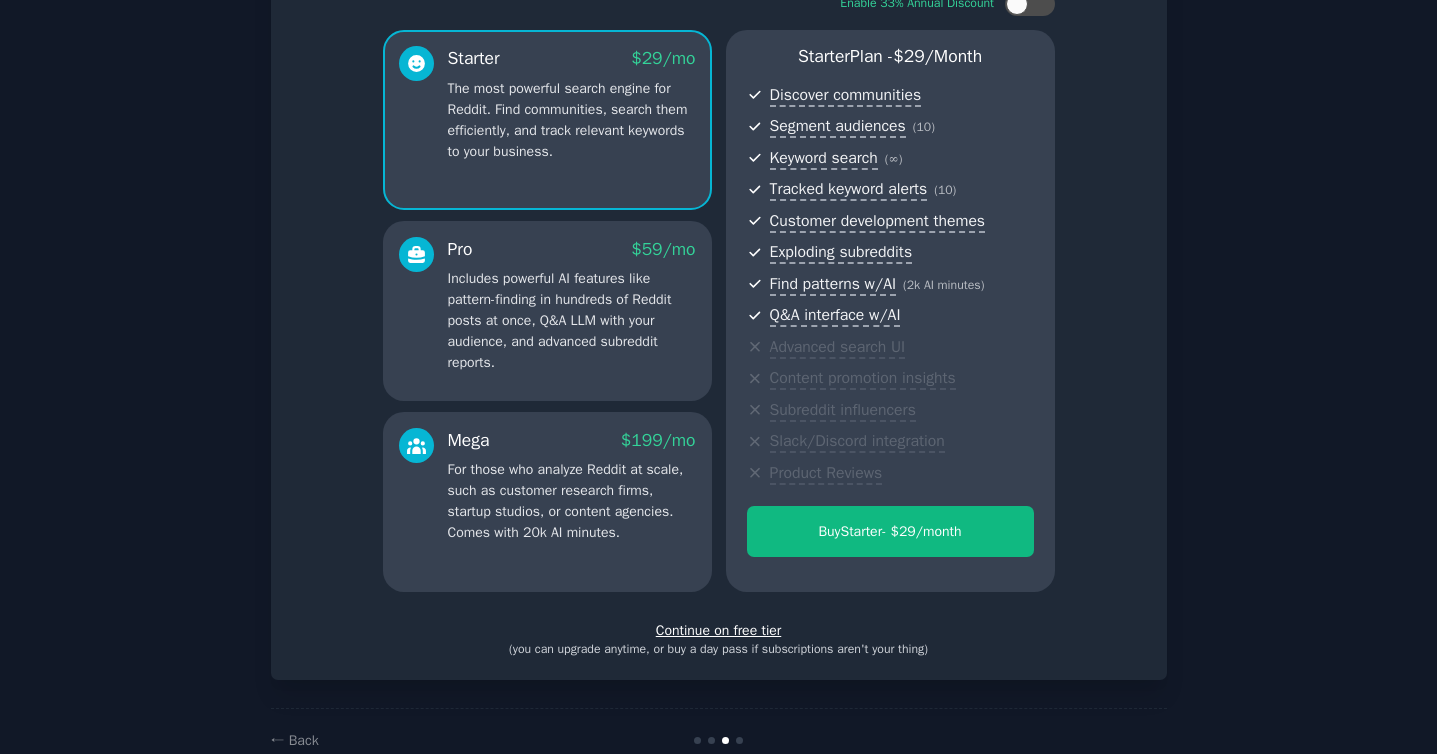 click on "Continue on free tier" at bounding box center [719, 630] 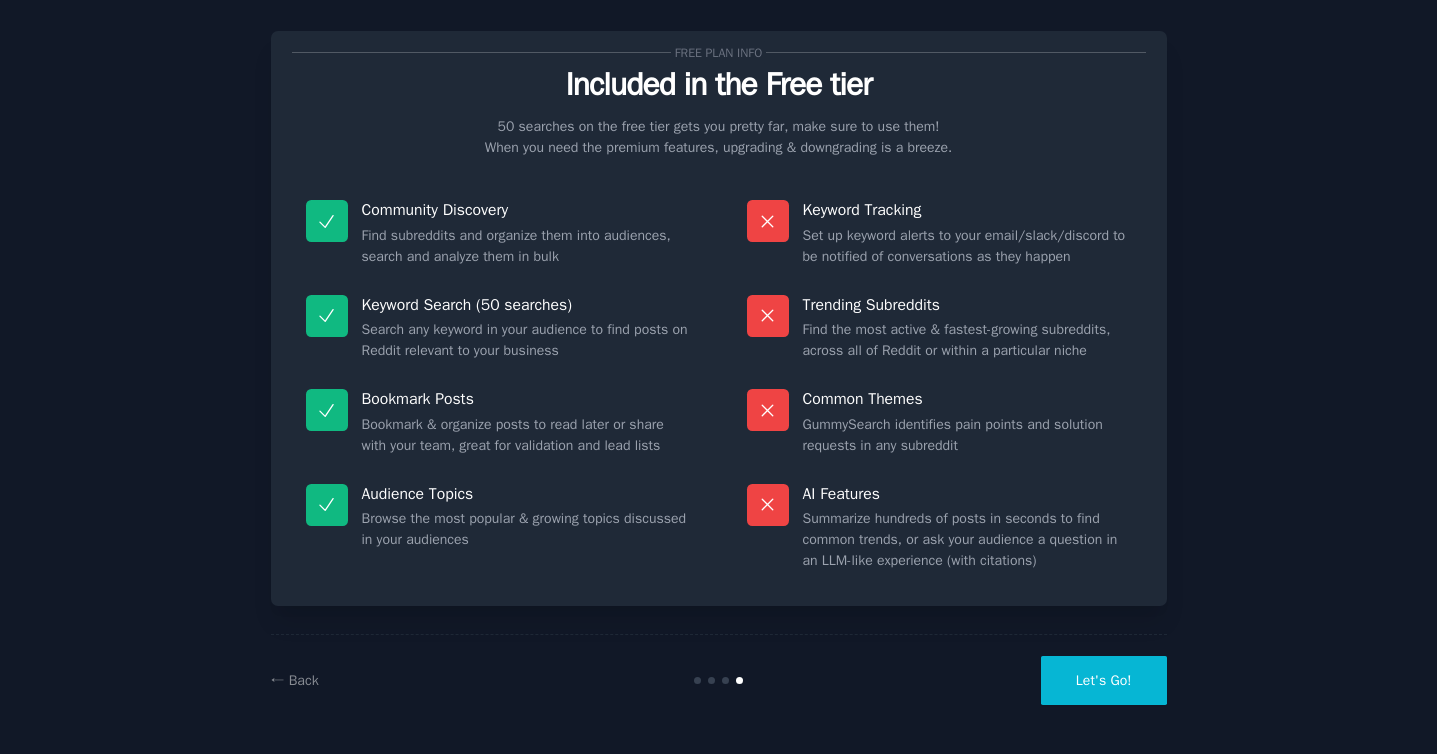 click on "Let's Go!" at bounding box center [1104, 680] 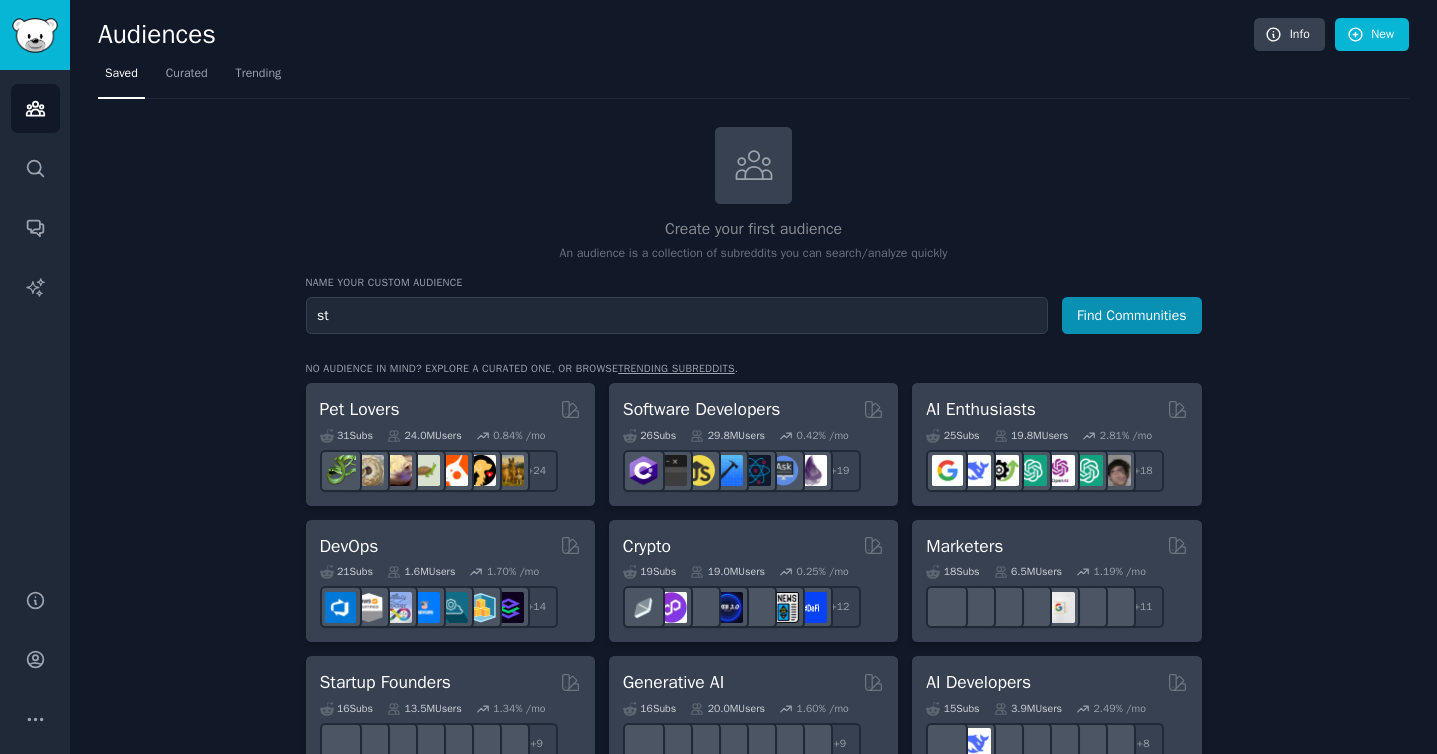 type on "s" 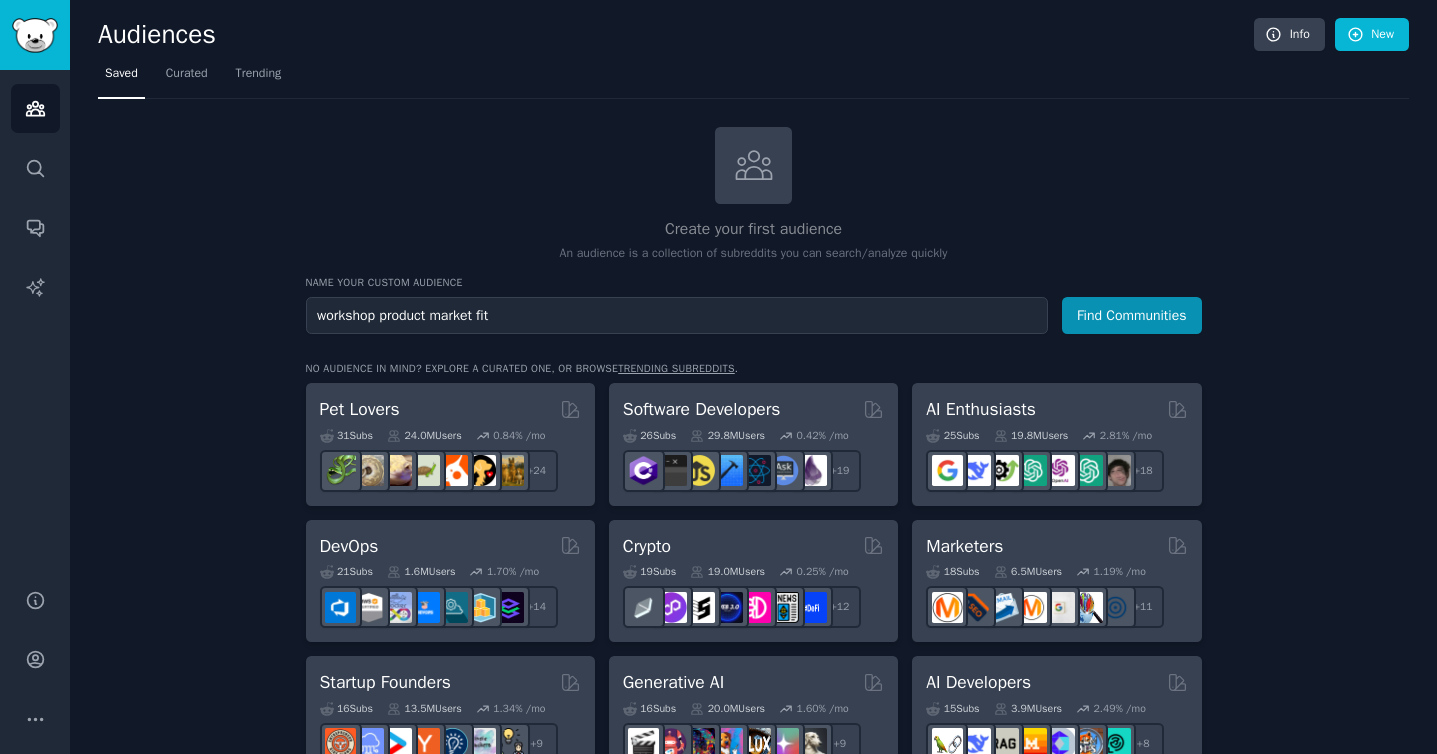 type on "workshop product market fit" 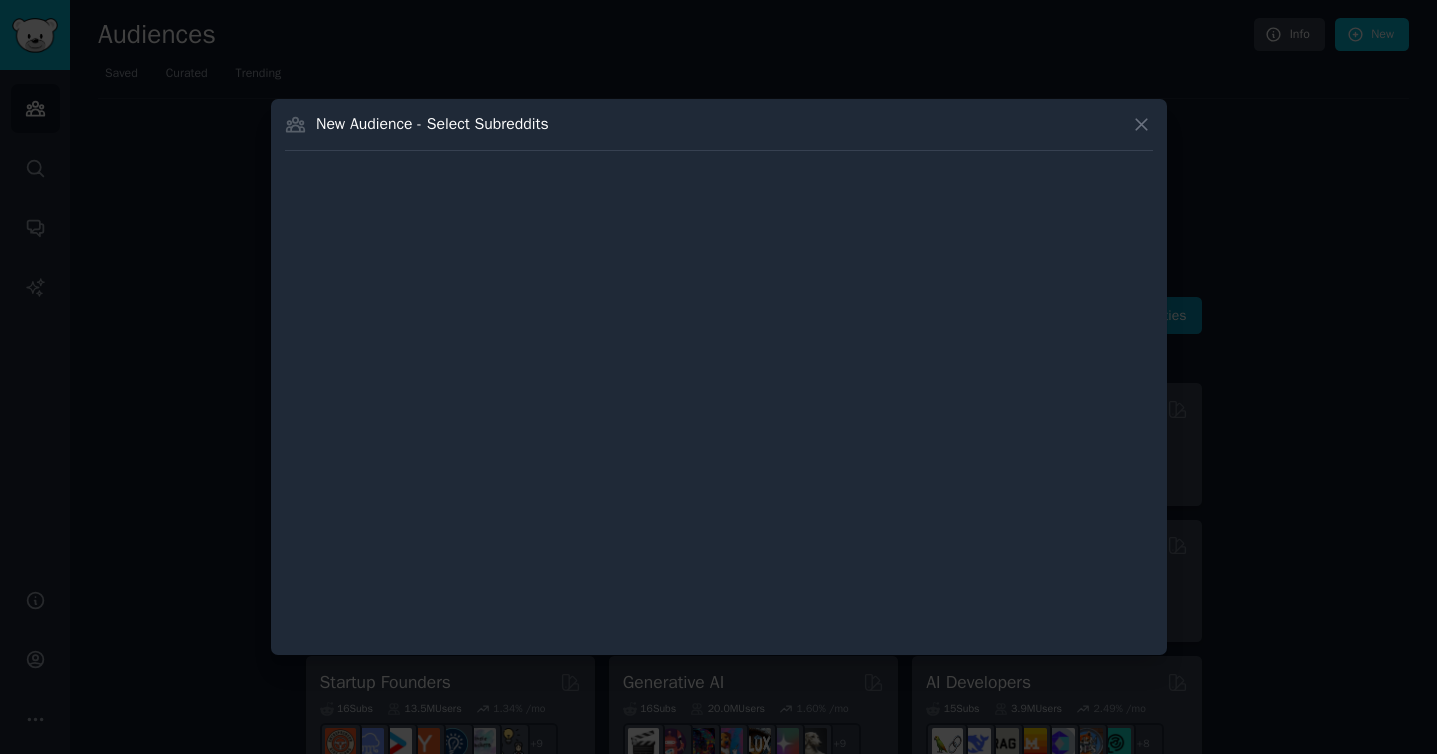 type 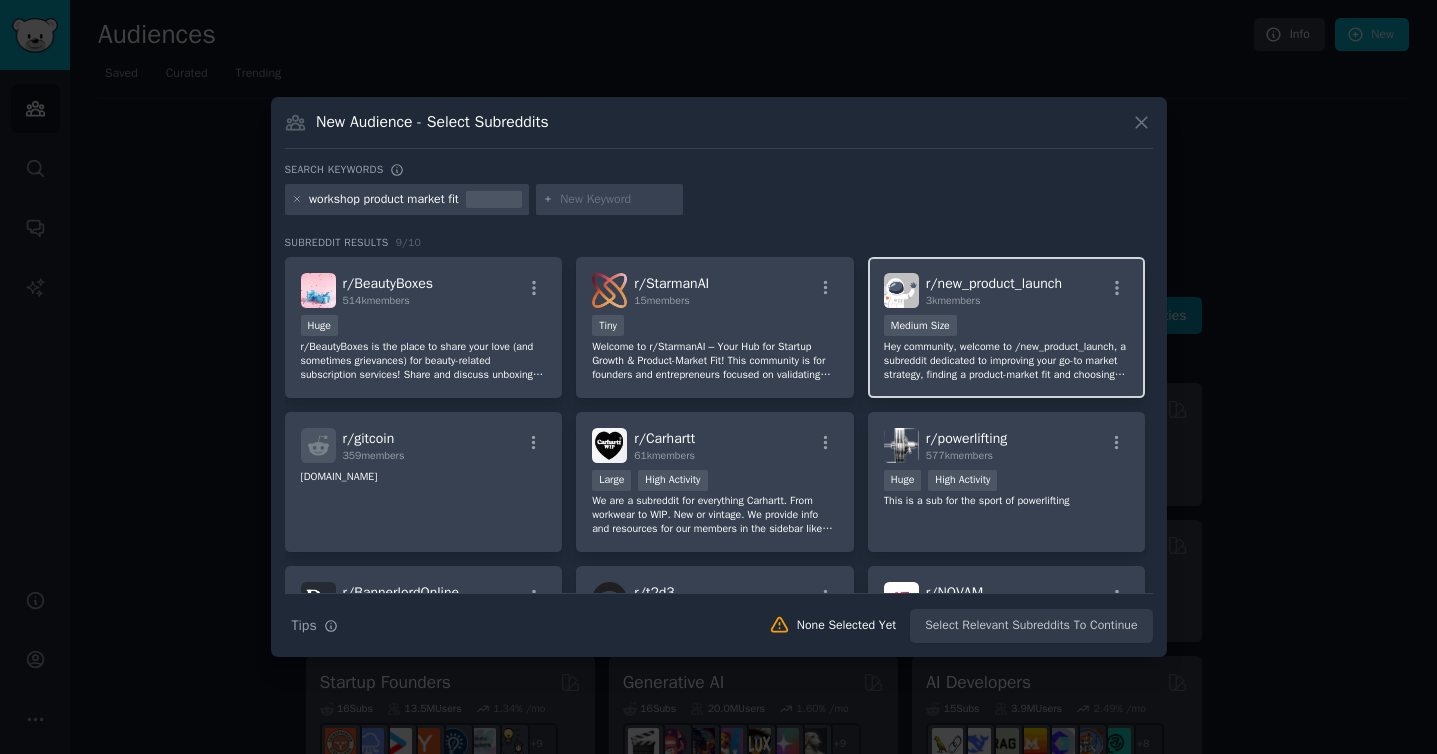 click on "3k  members" at bounding box center (994, 301) 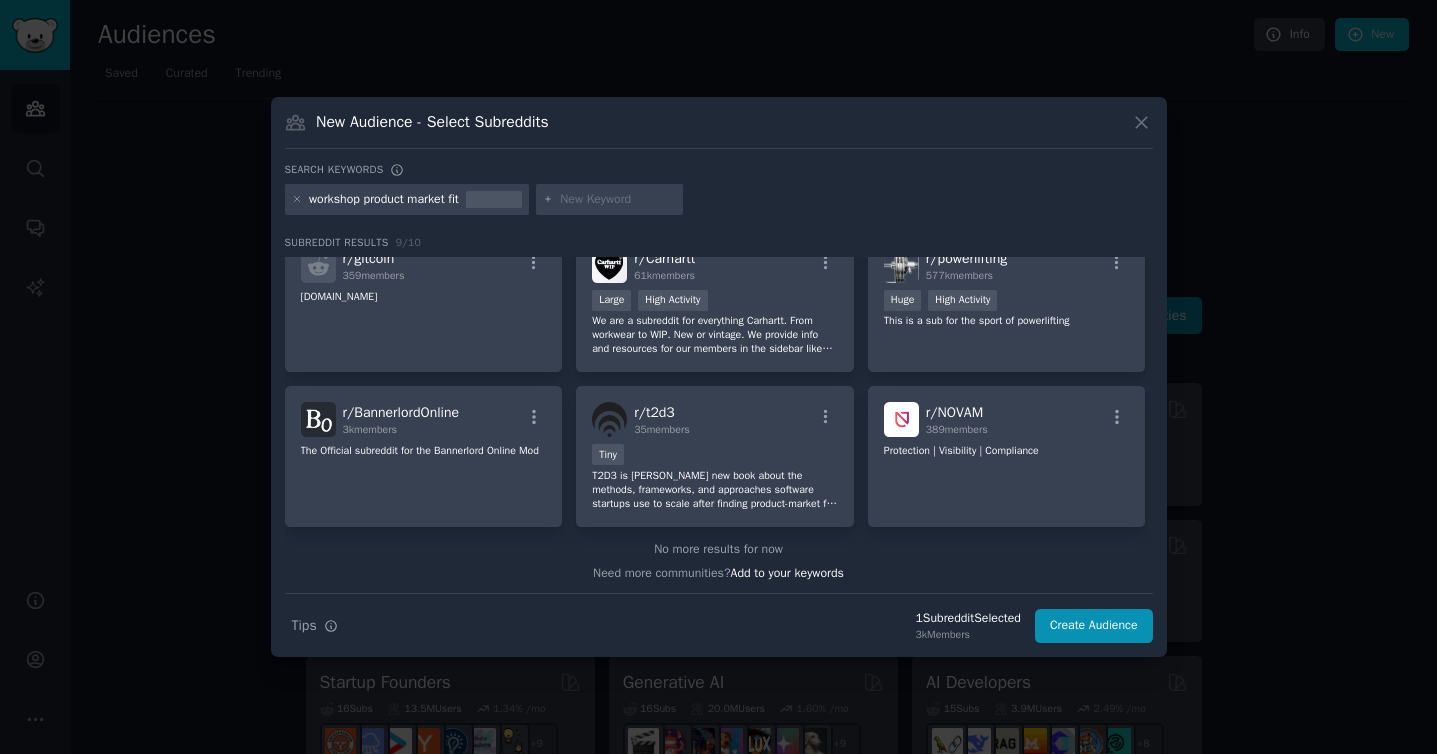 scroll, scrollTop: 181, scrollLeft: 0, axis: vertical 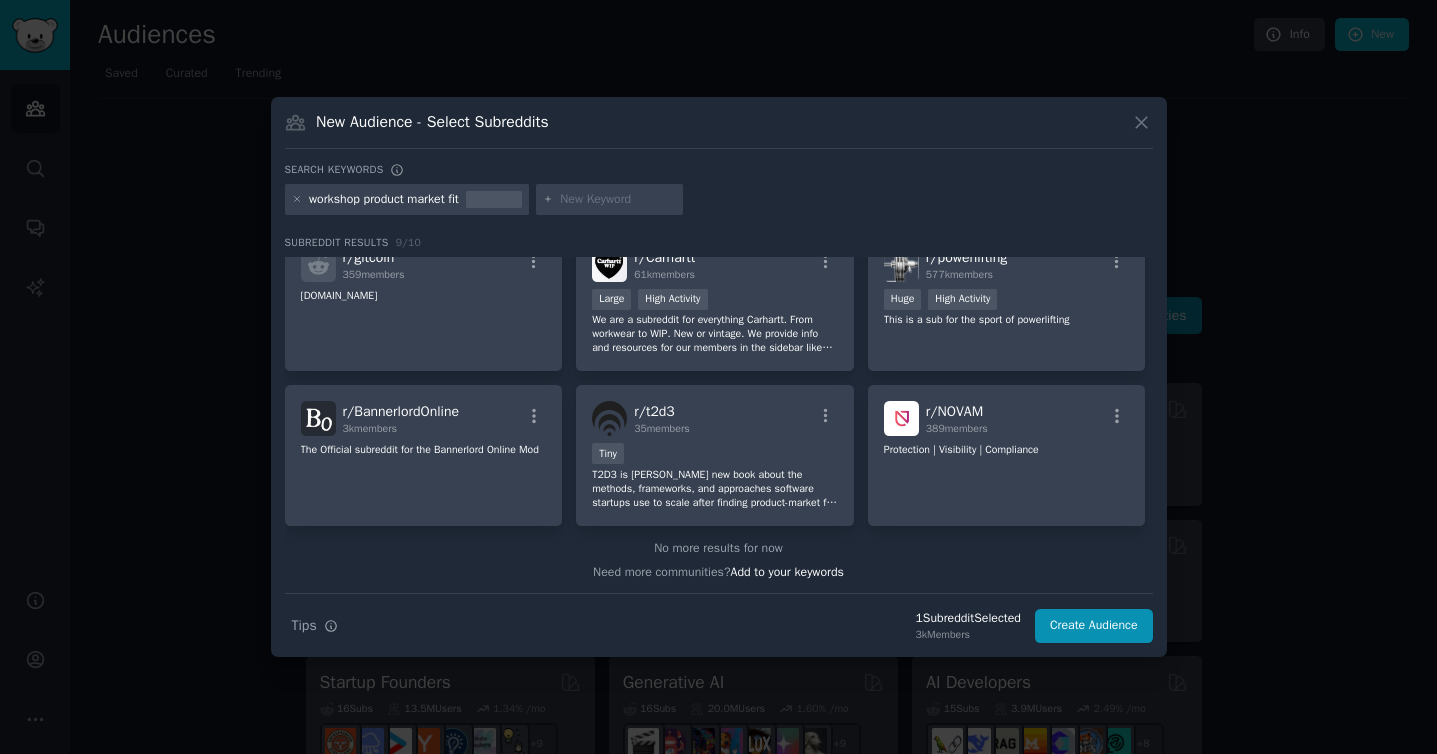 click at bounding box center (618, 200) 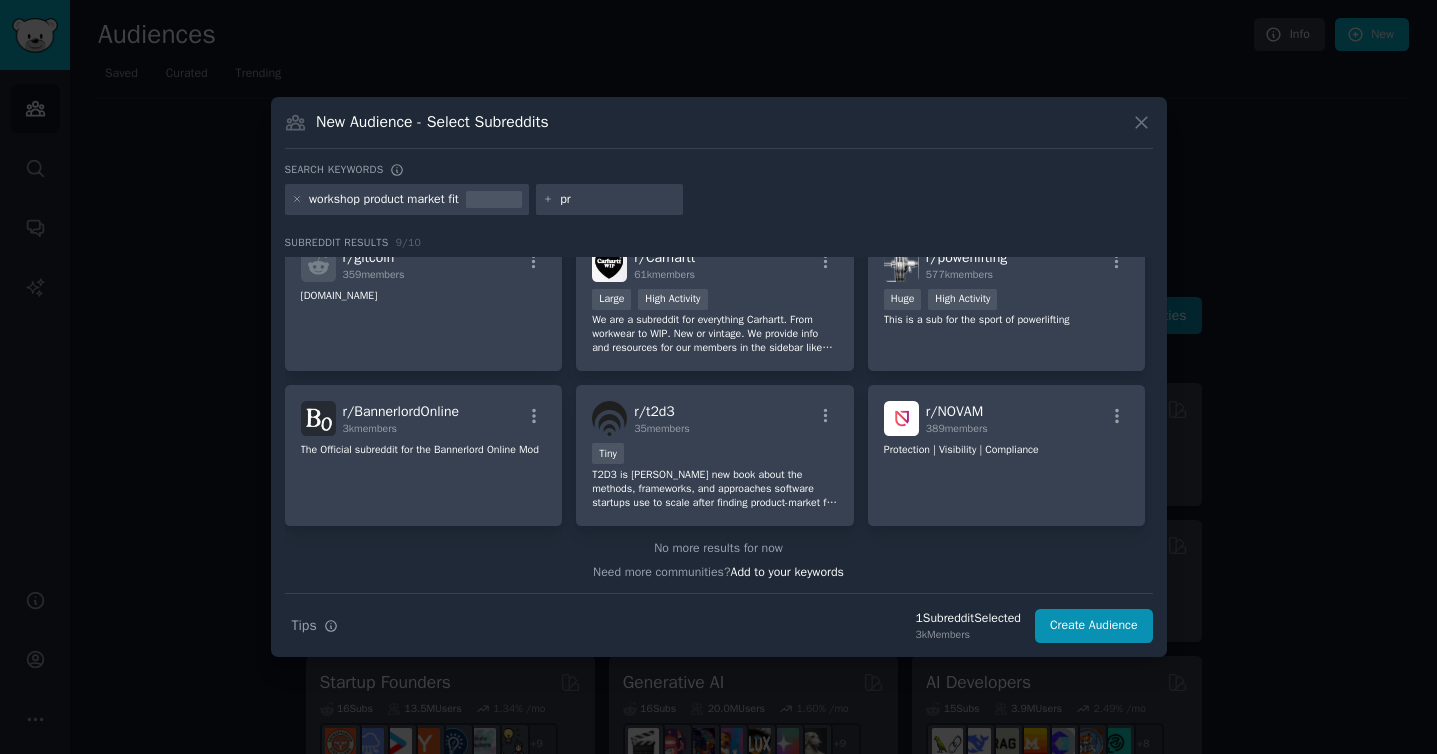 type on "p" 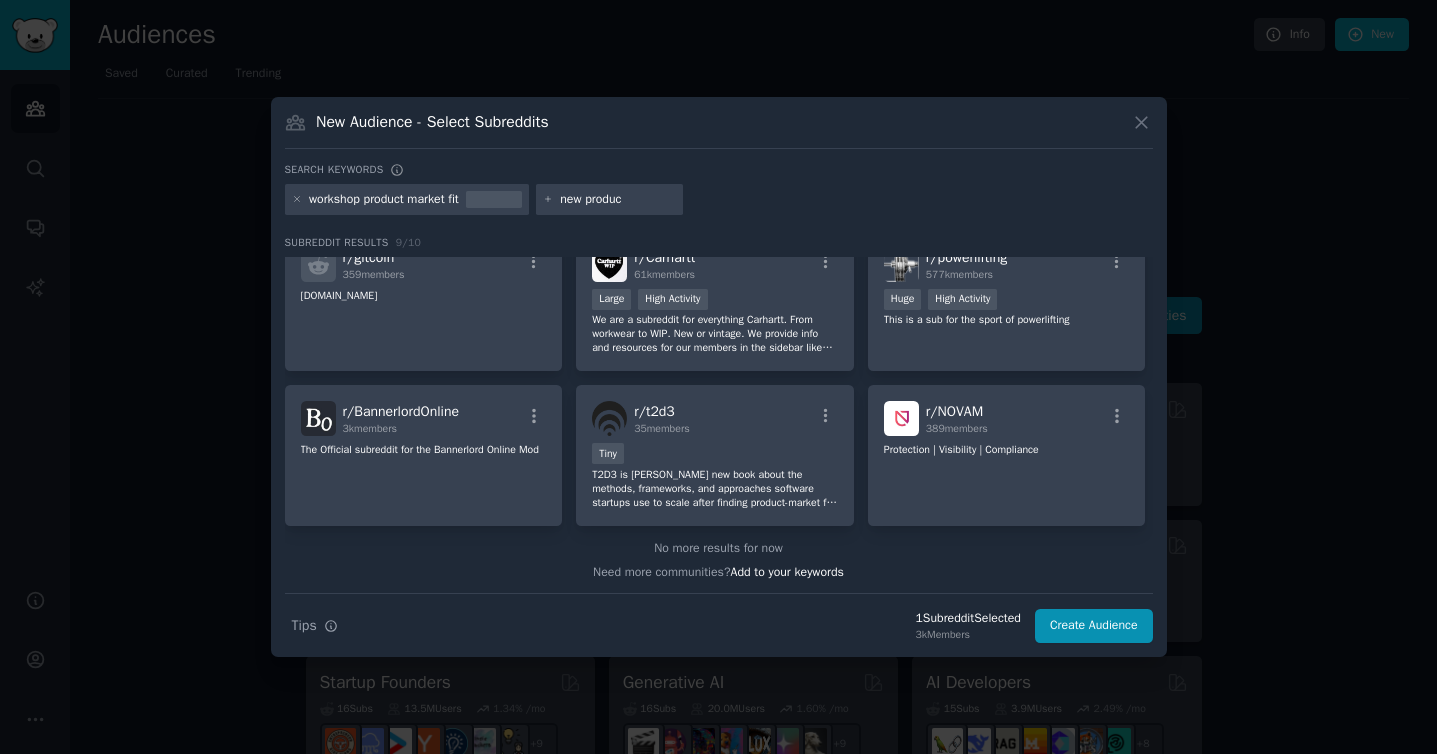 type on "new product" 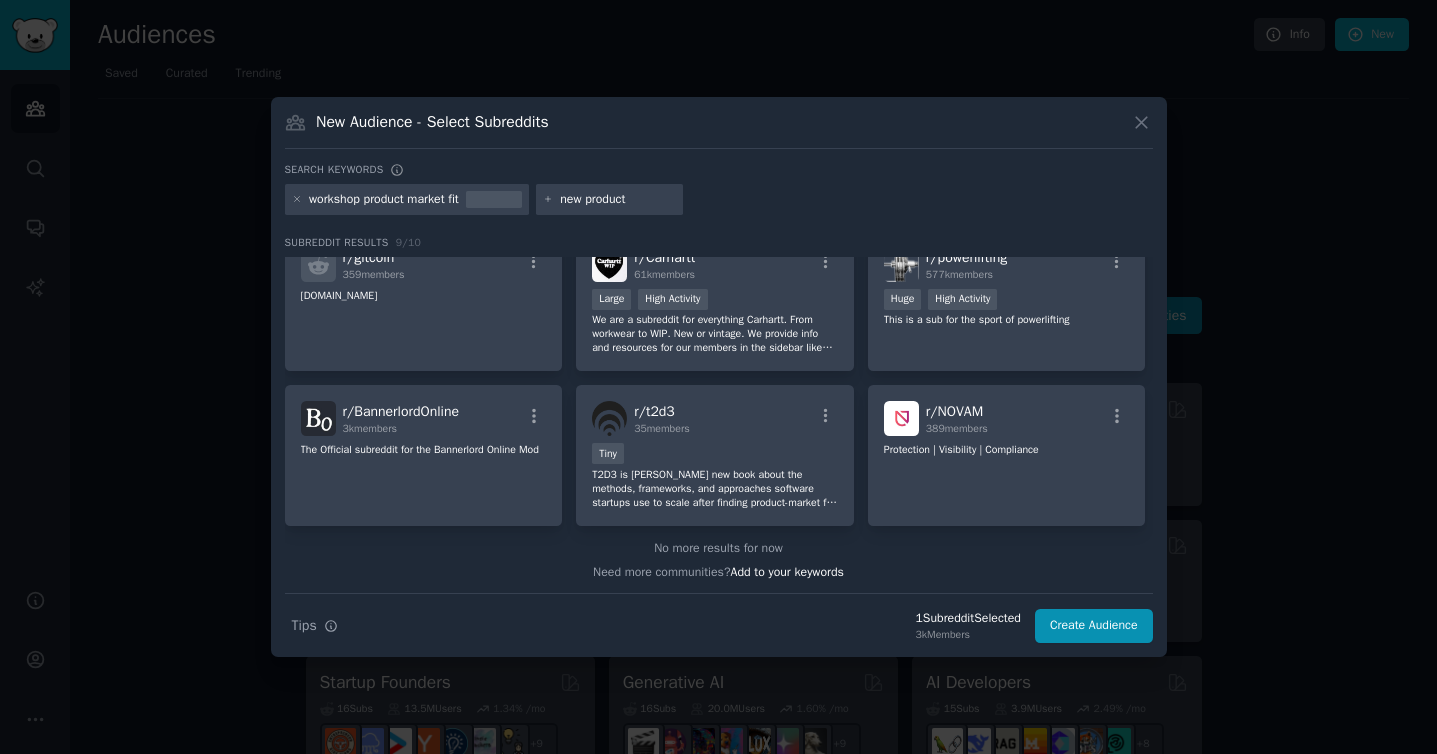type 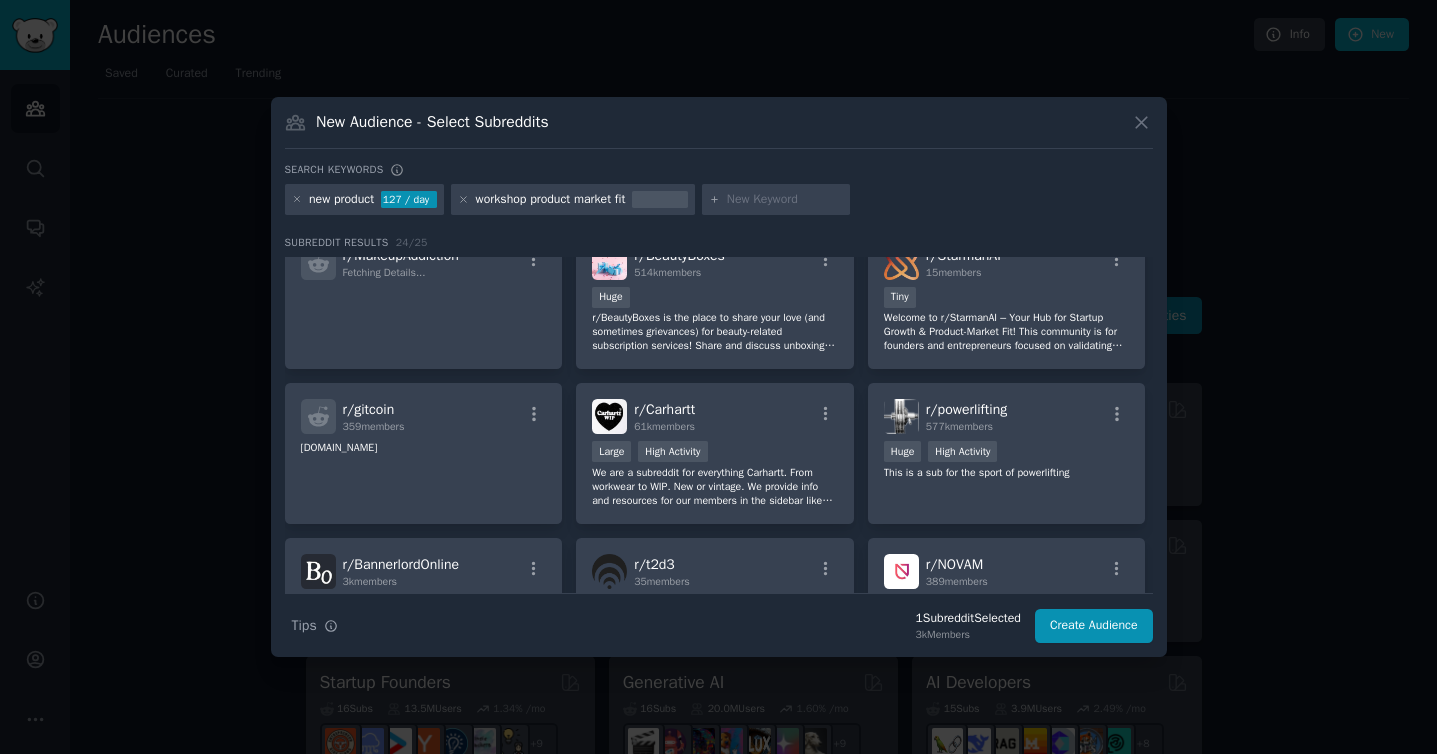 scroll, scrollTop: 338, scrollLeft: 0, axis: vertical 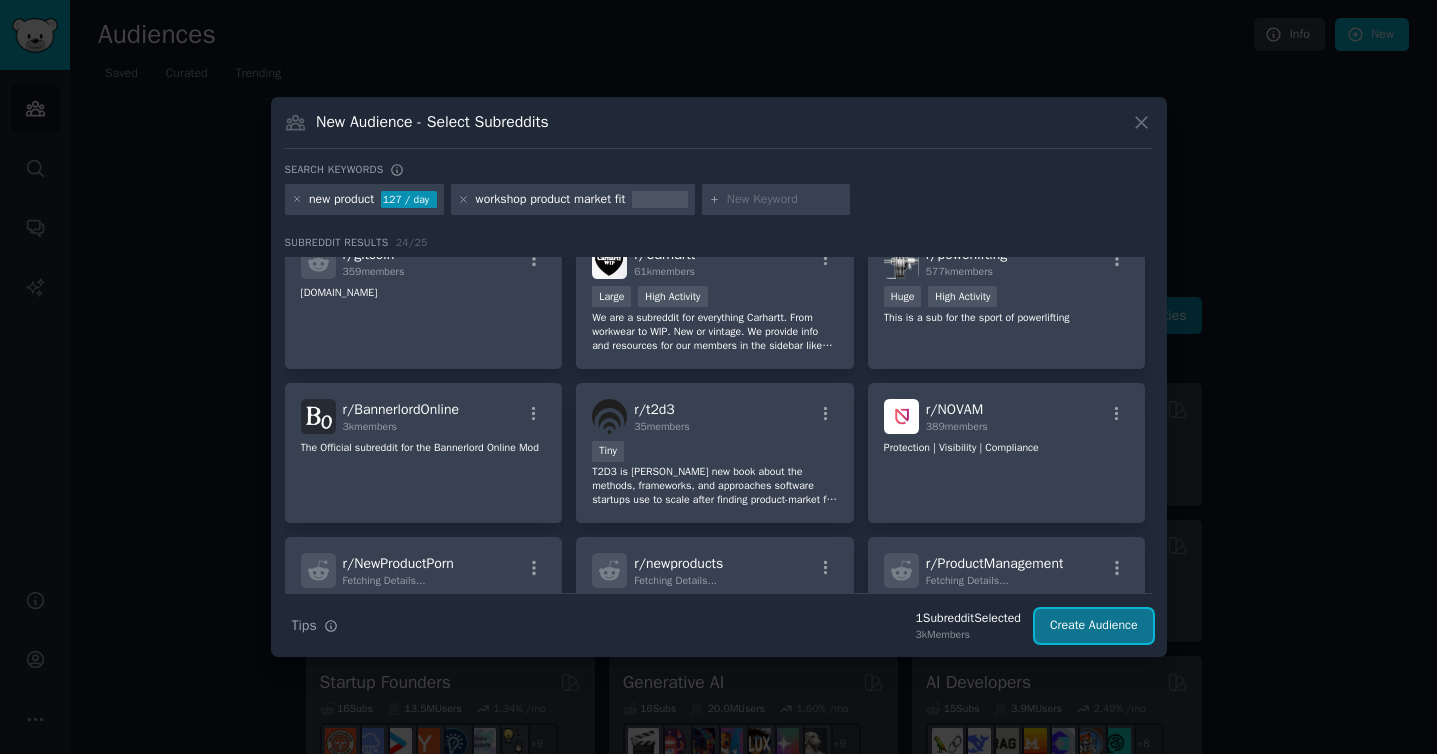 click on "Create Audience" at bounding box center (1094, 626) 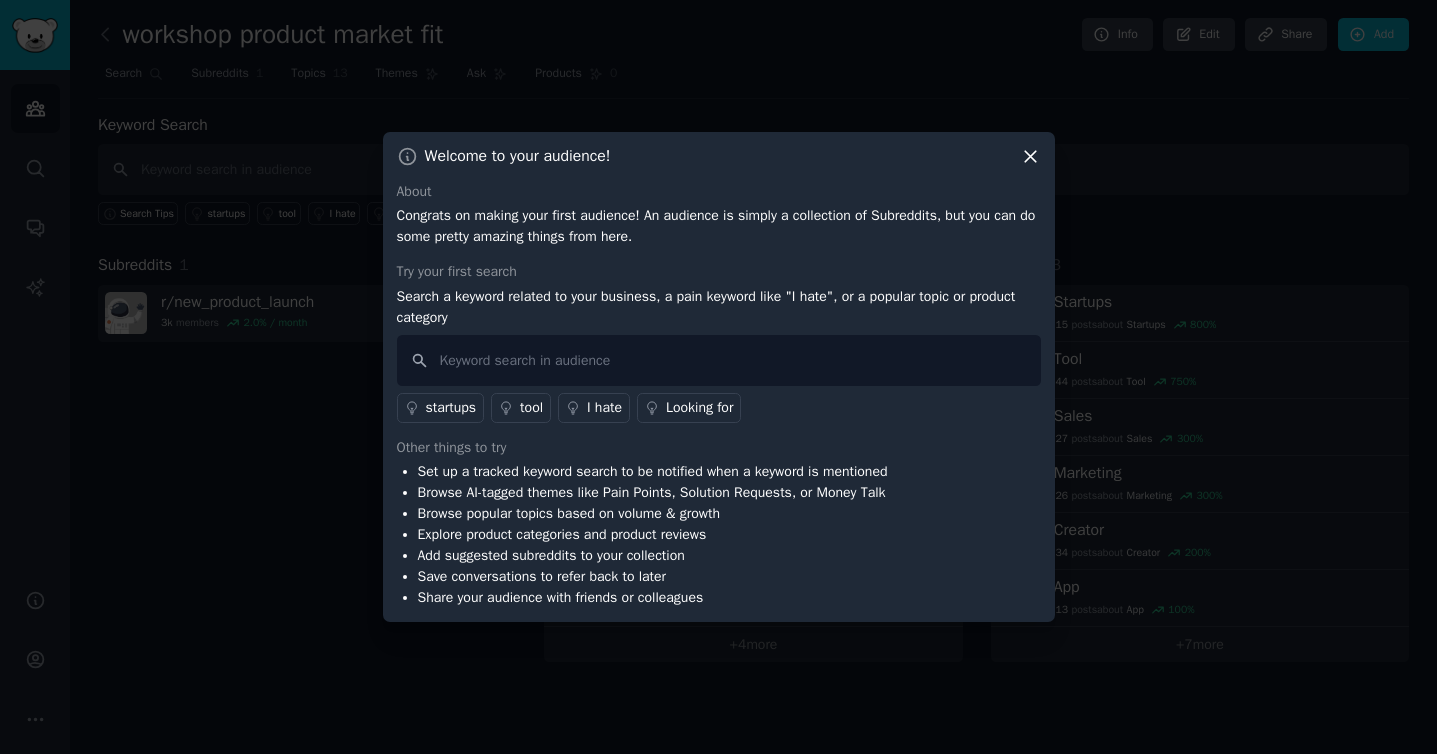 click 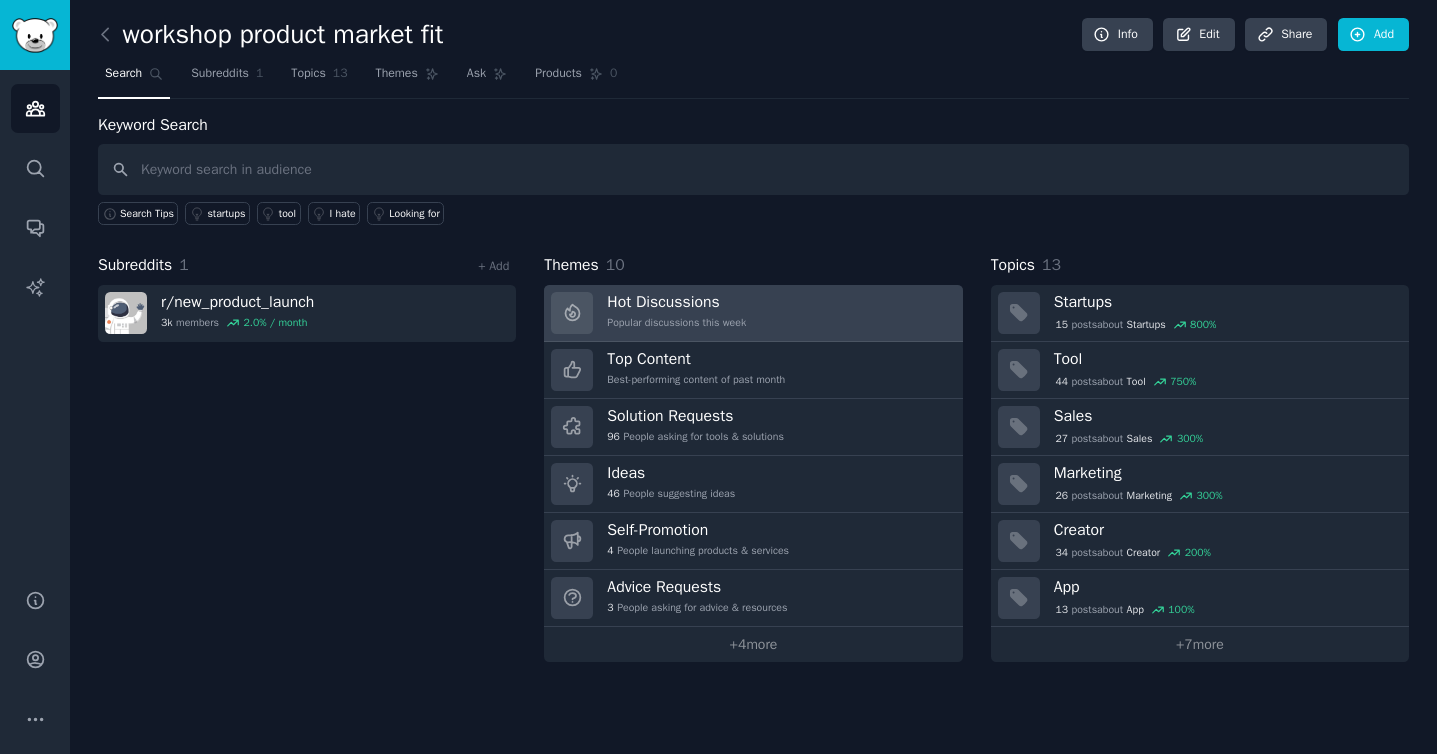 click on "Hot Discussions Popular discussions this week" at bounding box center (753, 313) 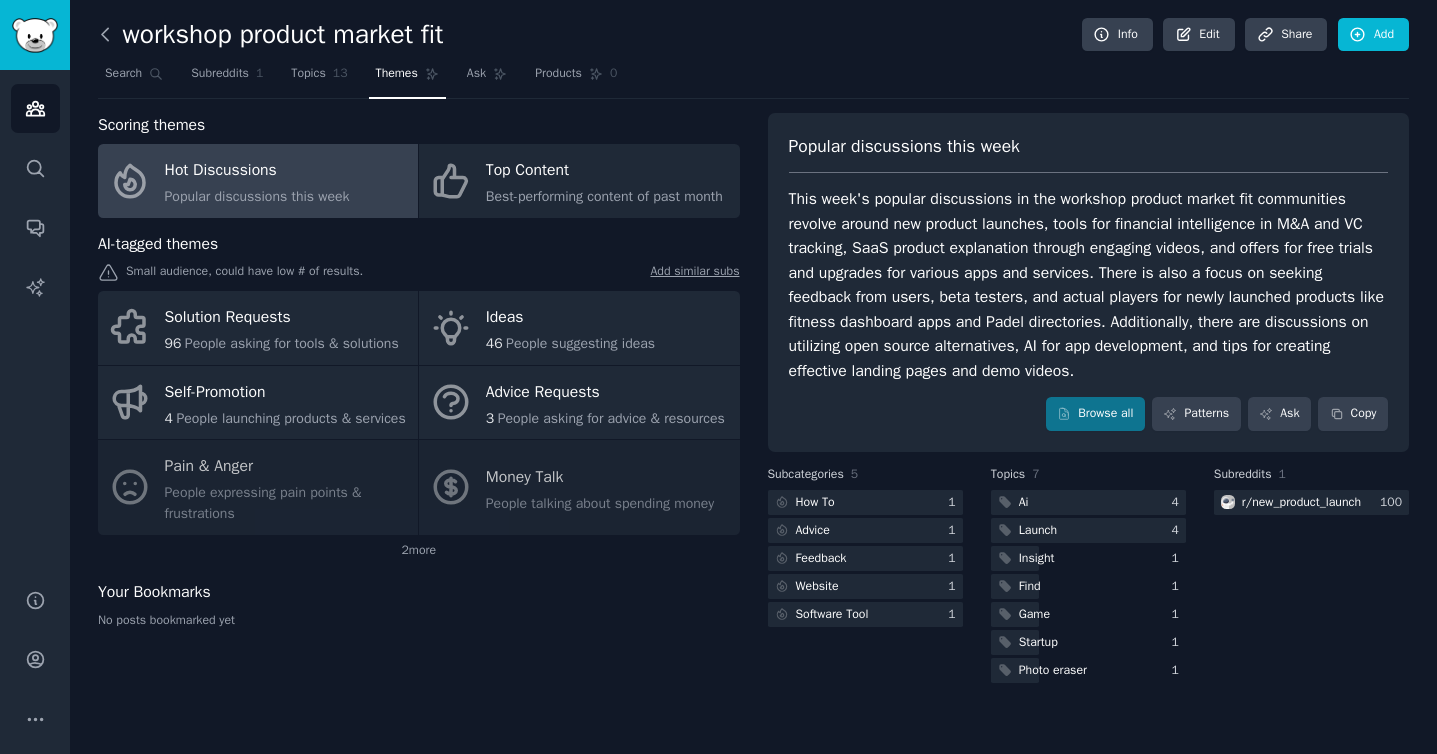 click 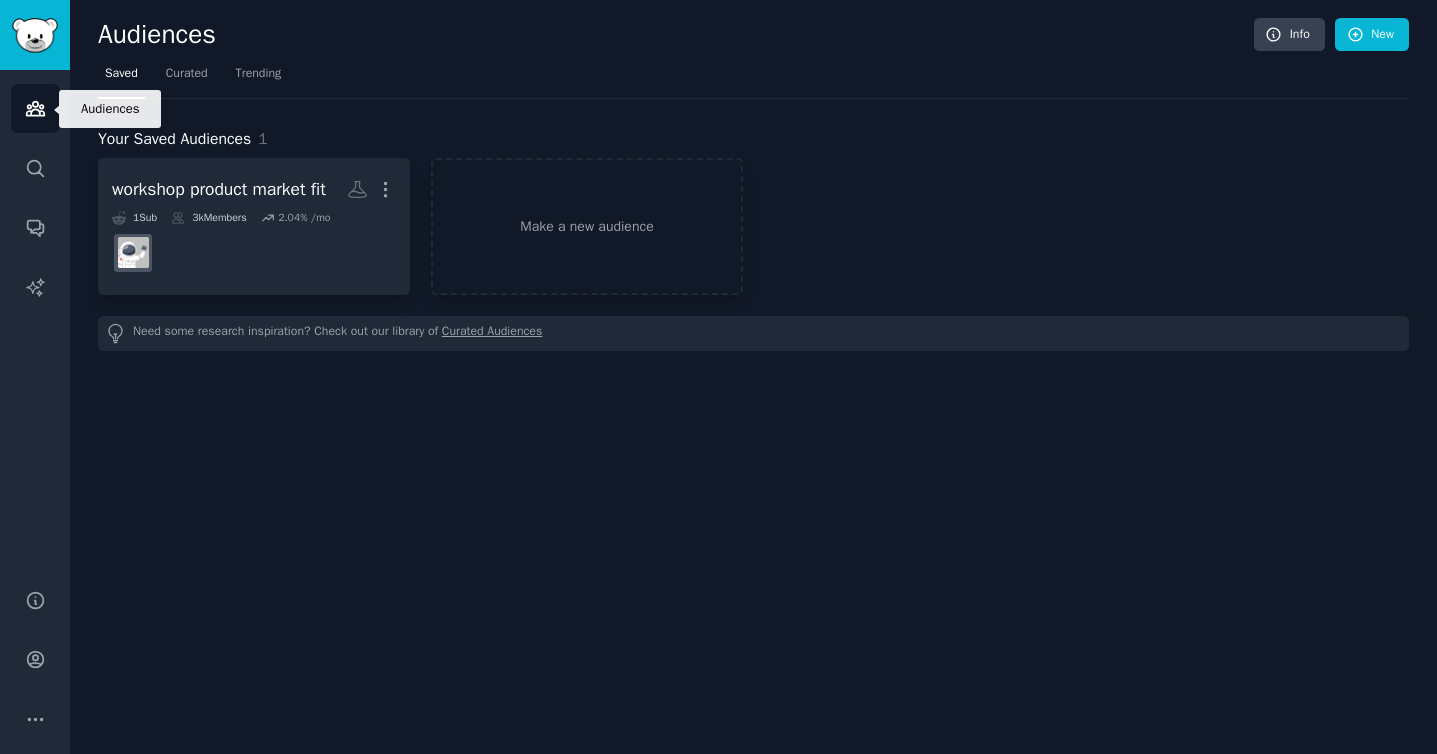 click 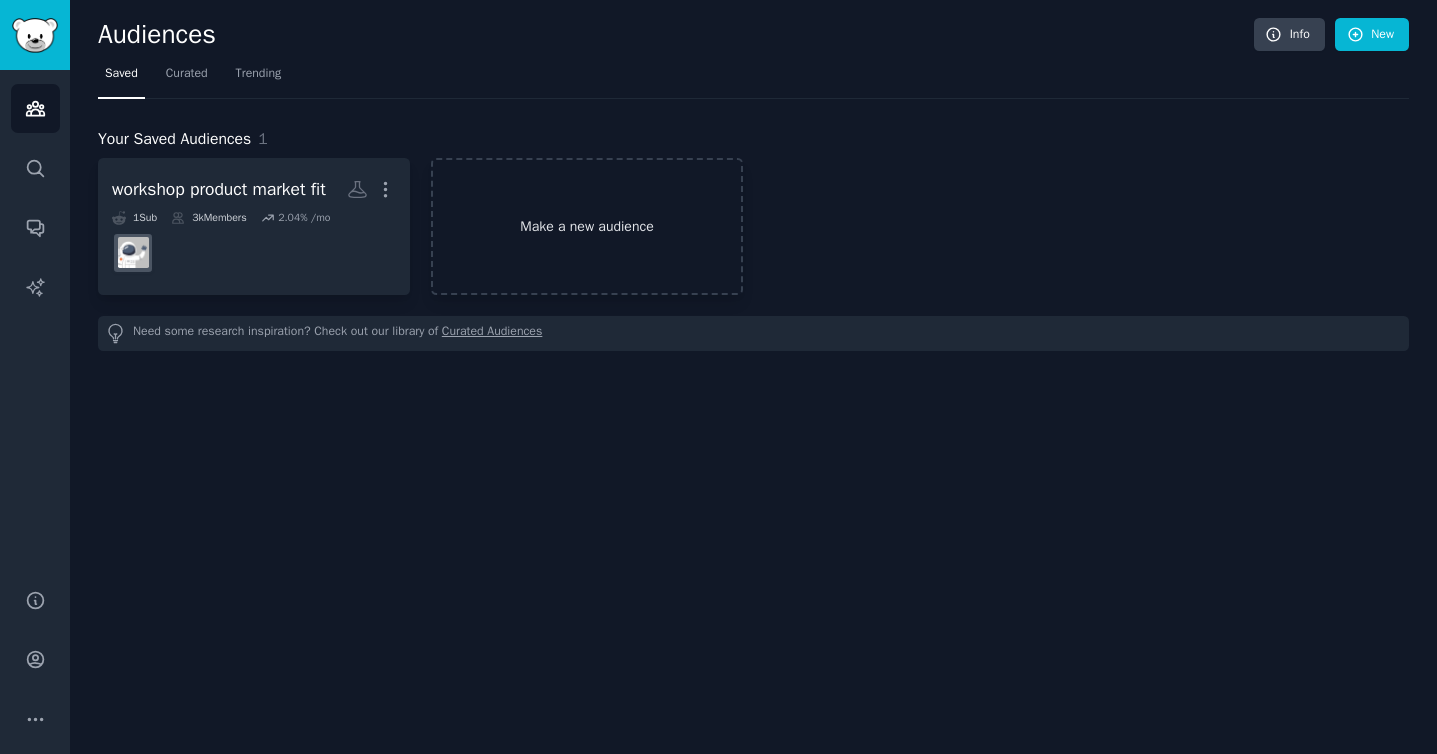 click on "Make a new audience" at bounding box center (587, 226) 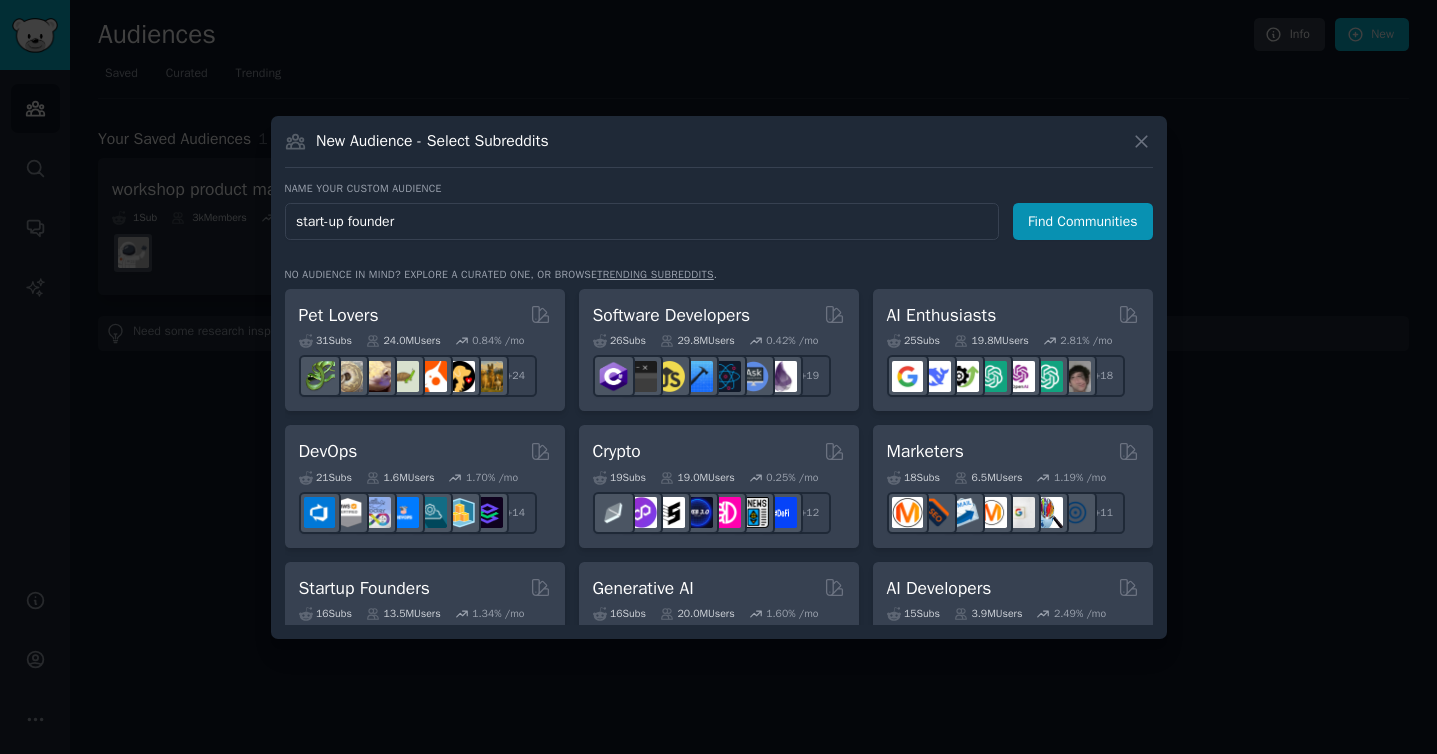 type on "start-up founders" 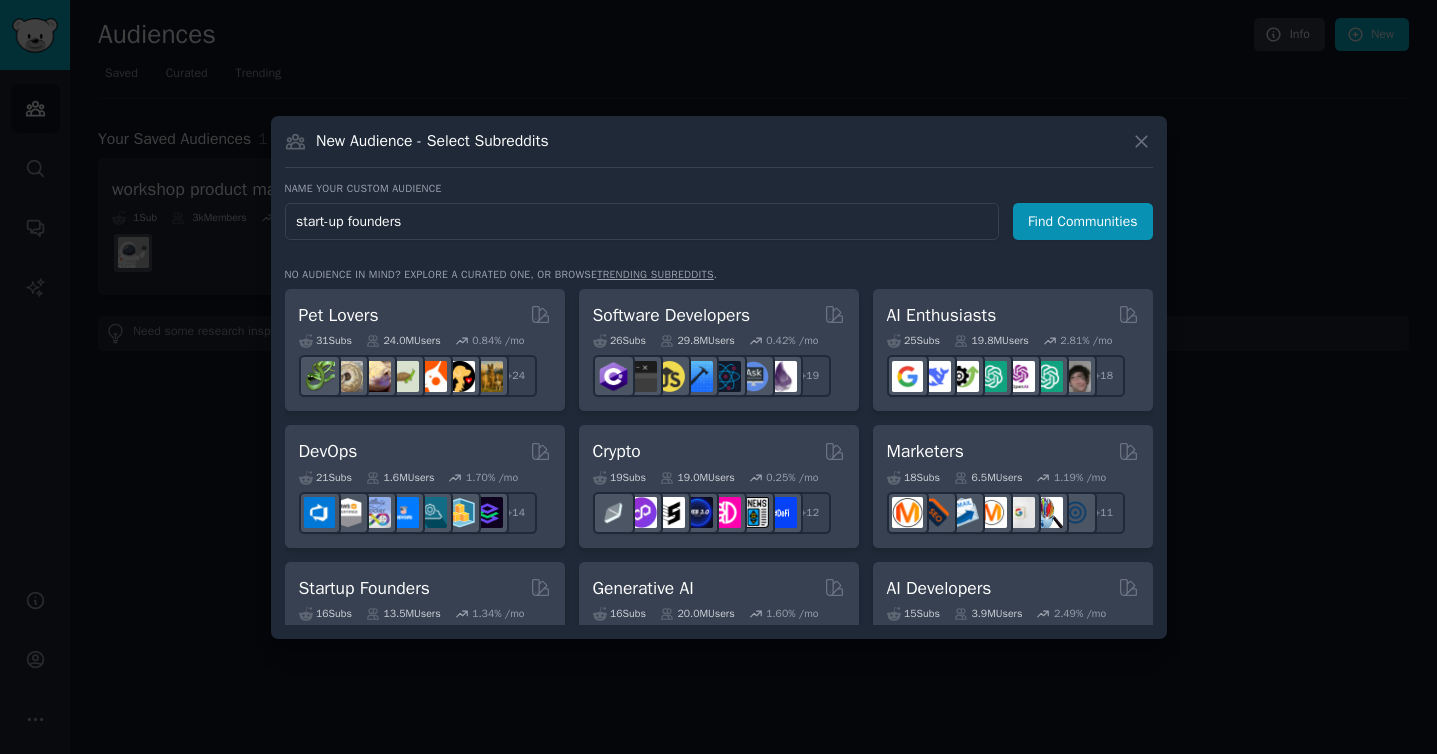 click on "Find Communities" at bounding box center (1083, 221) 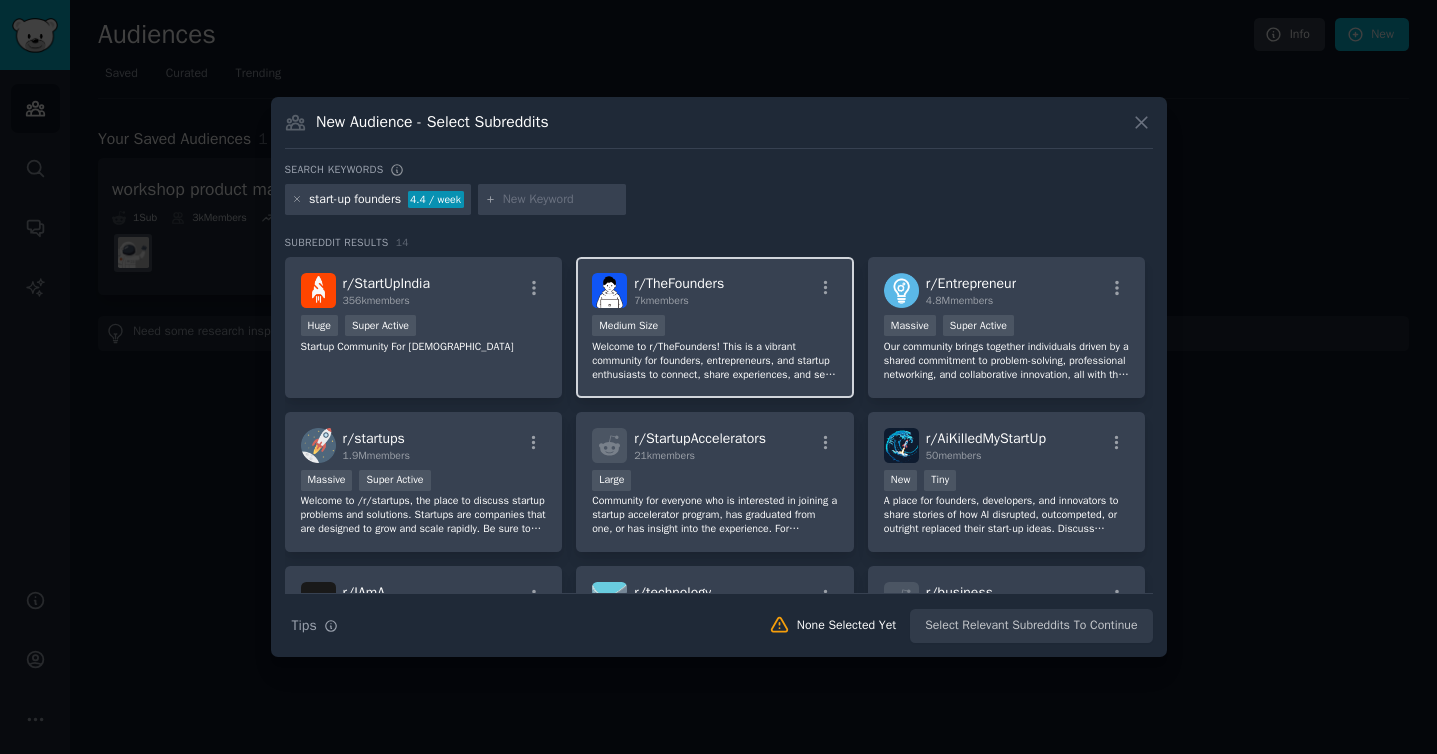 click on "r/ TheFounders 7k  members" at bounding box center [715, 290] 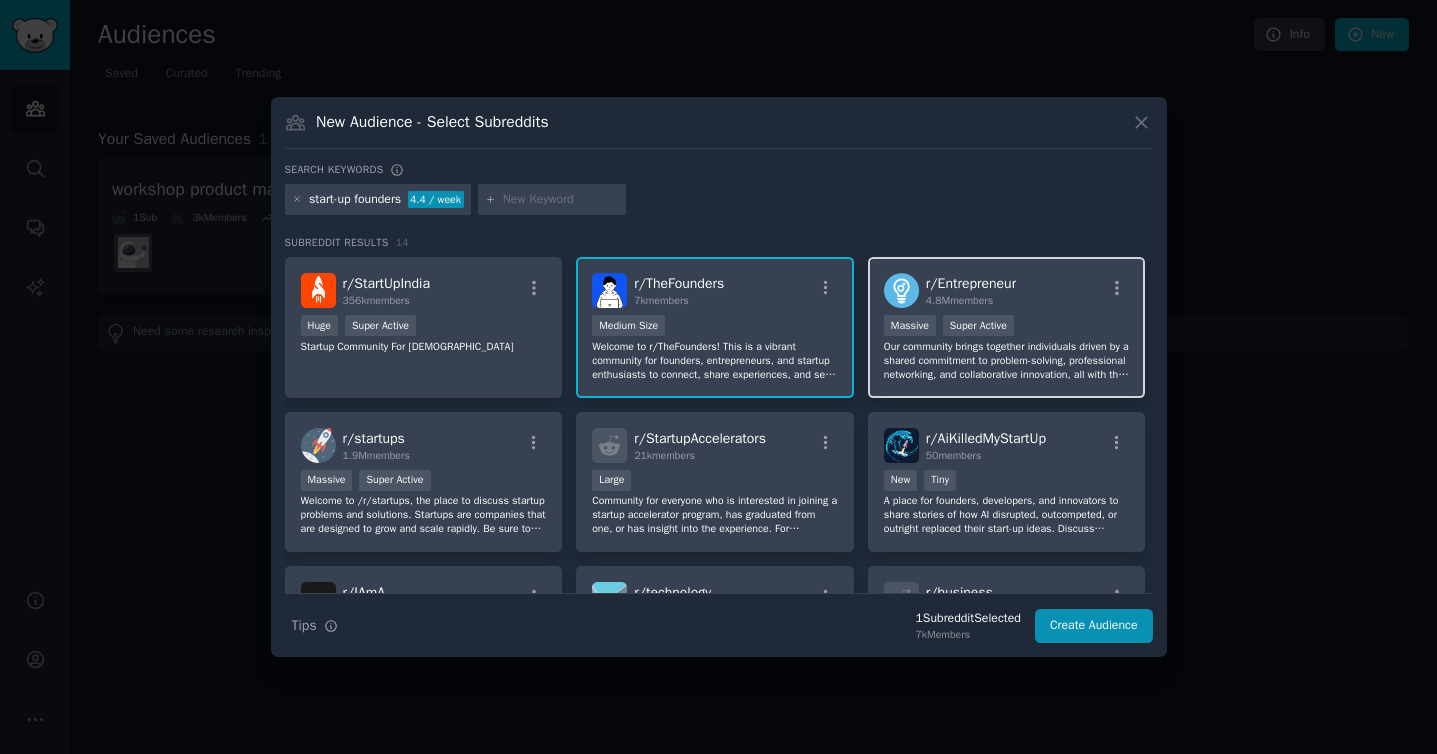 click on "4.8M  members" at bounding box center [971, 301] 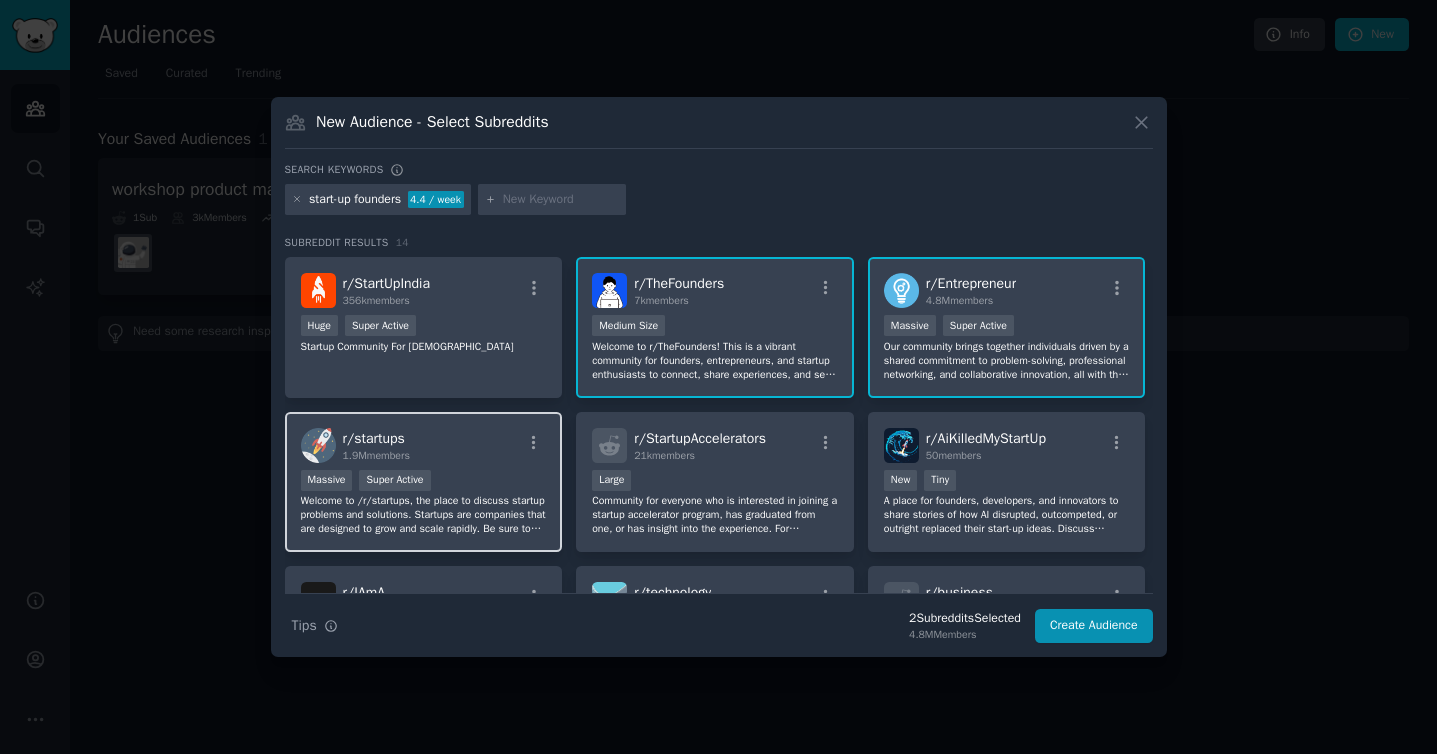click on "r/ startups 1.9M  members" at bounding box center [424, 445] 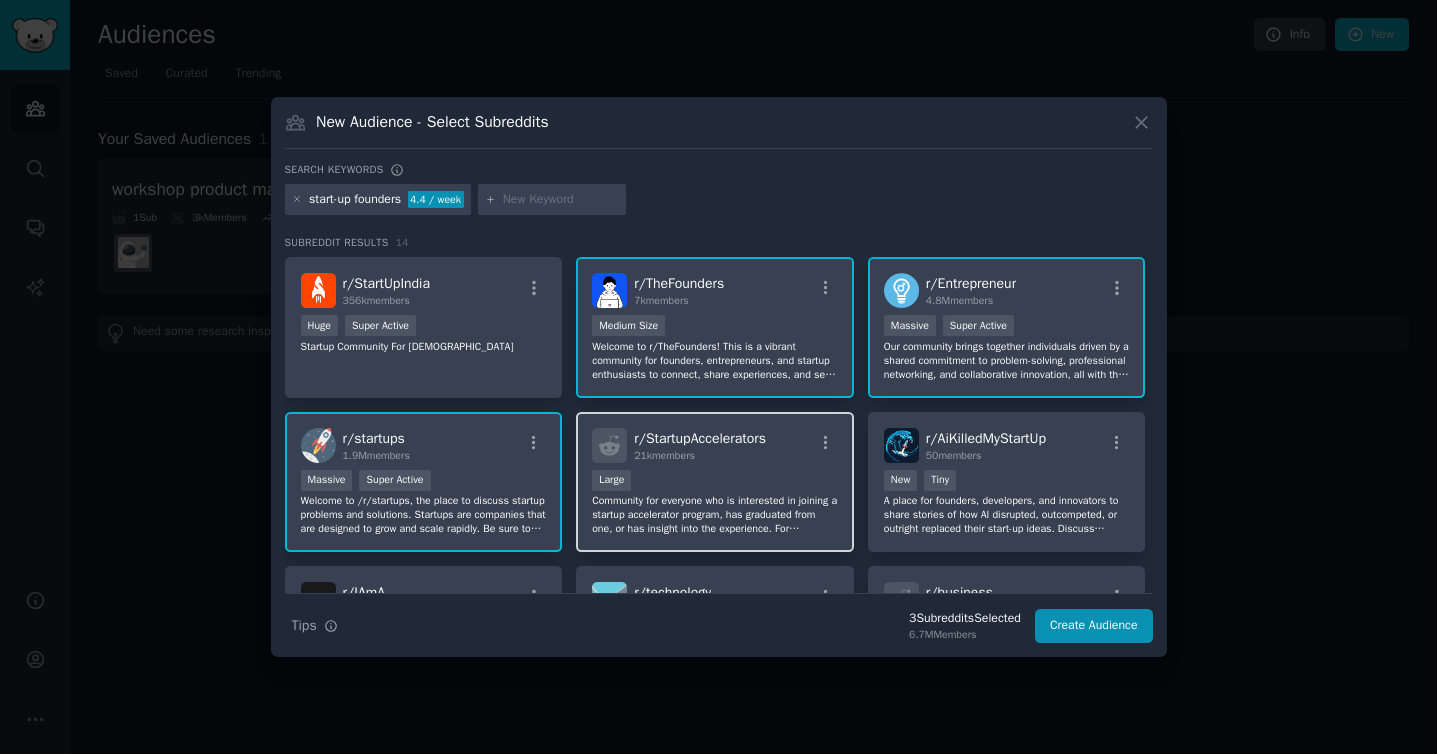 click on "r/ StartupAccelerators 21k  members Large Community for everyone who is interested in joining a startup accelerator program, has graduated from one, or has insight into the experience.
For accelerator program advocates, graduates, and MDs to share accelerator program insights and answers to those who need them!
Ask questions, get answers, SHARE your stories!!!" at bounding box center (715, 482) 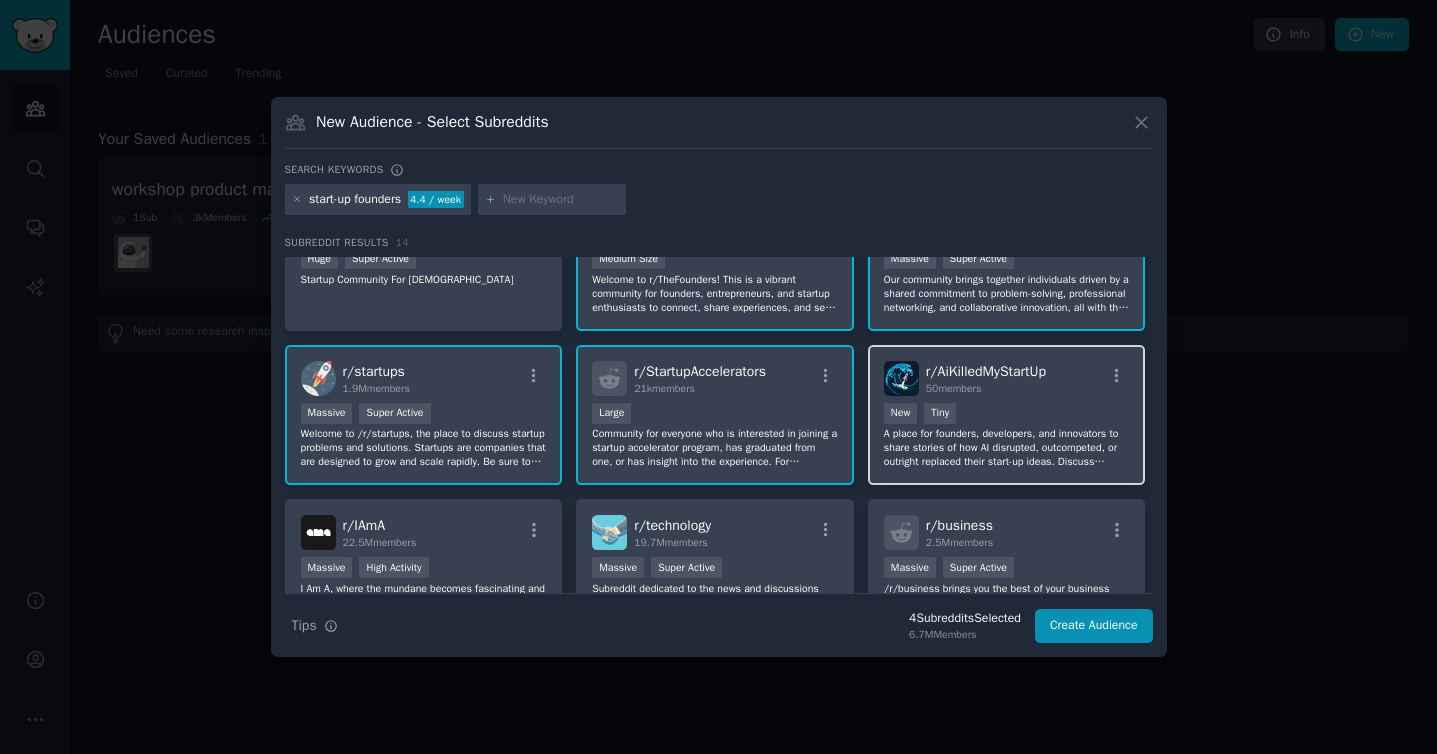 click on "50  members" at bounding box center [986, 389] 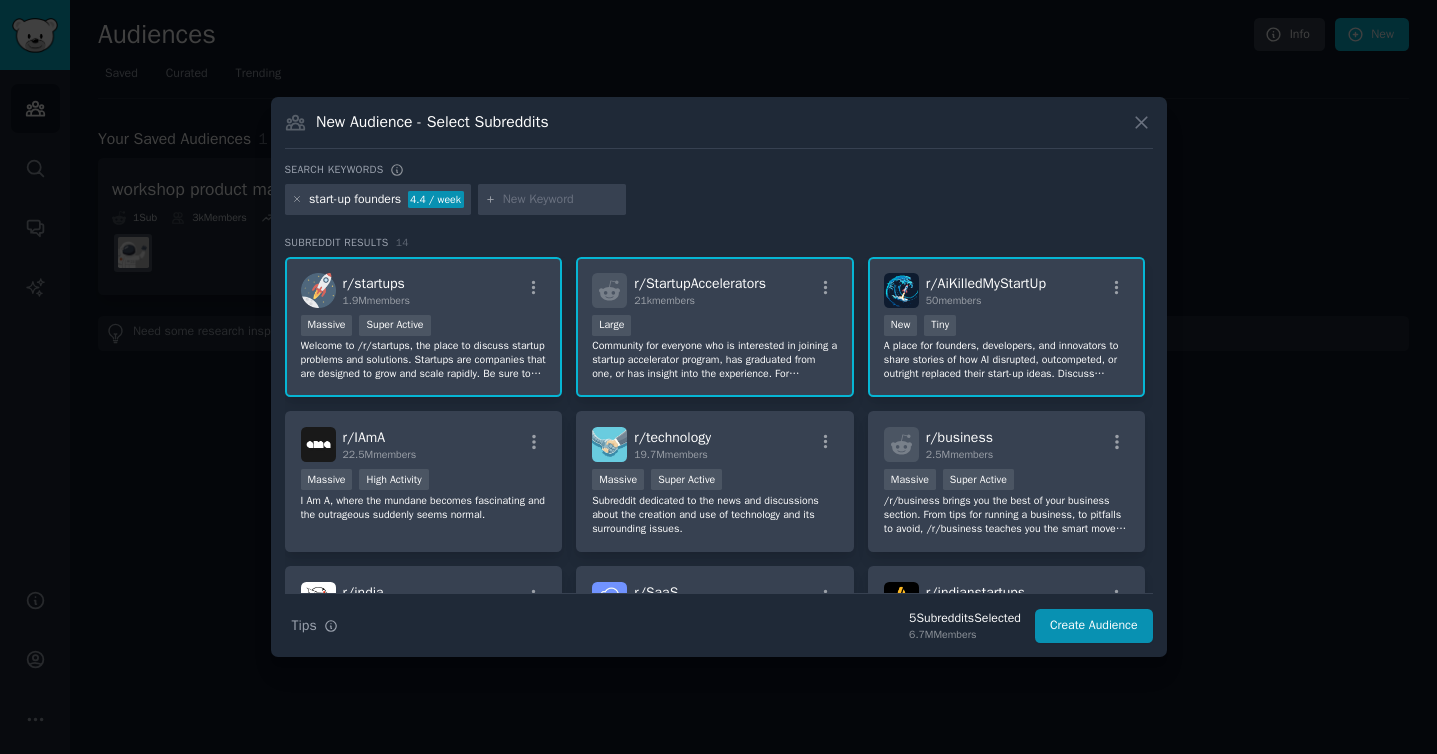 scroll, scrollTop: 157, scrollLeft: 0, axis: vertical 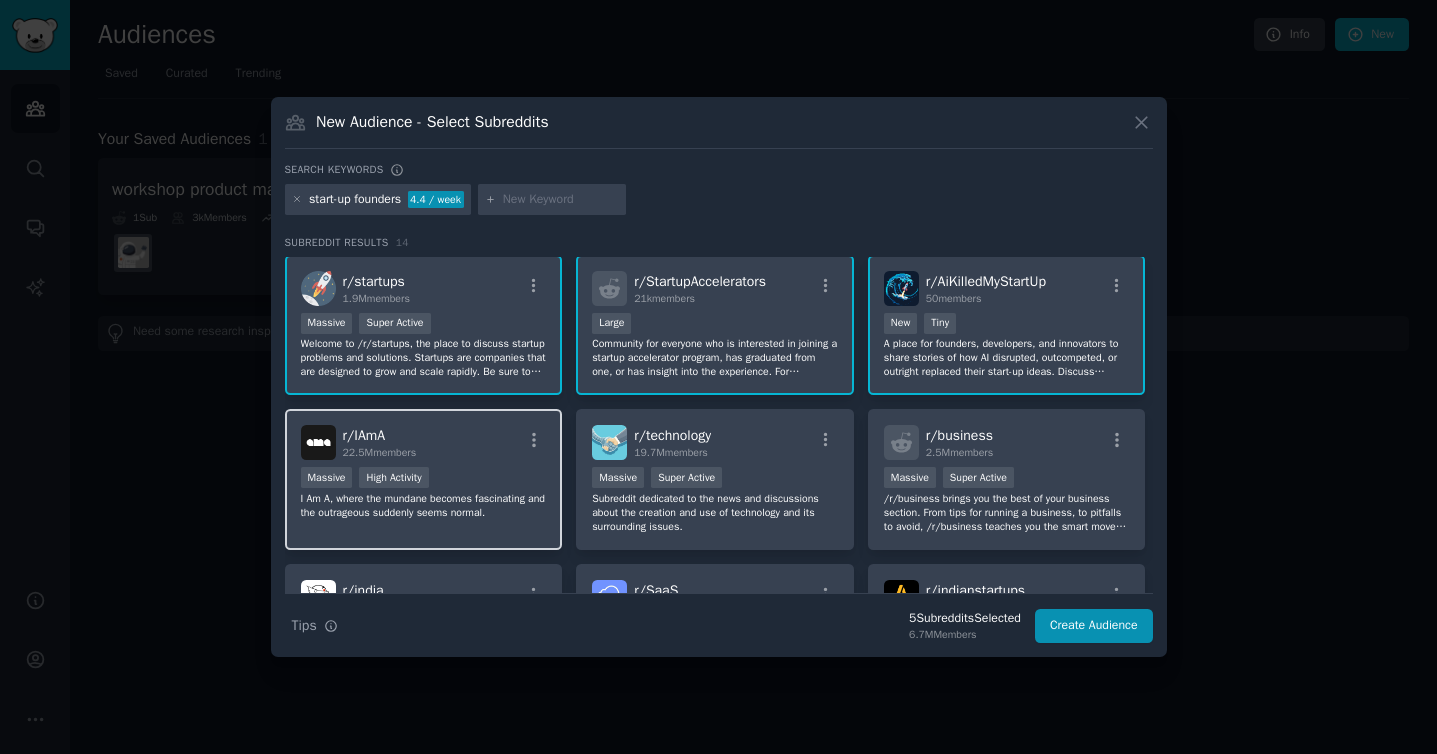 click on "Massive High Activity" at bounding box center [424, 479] 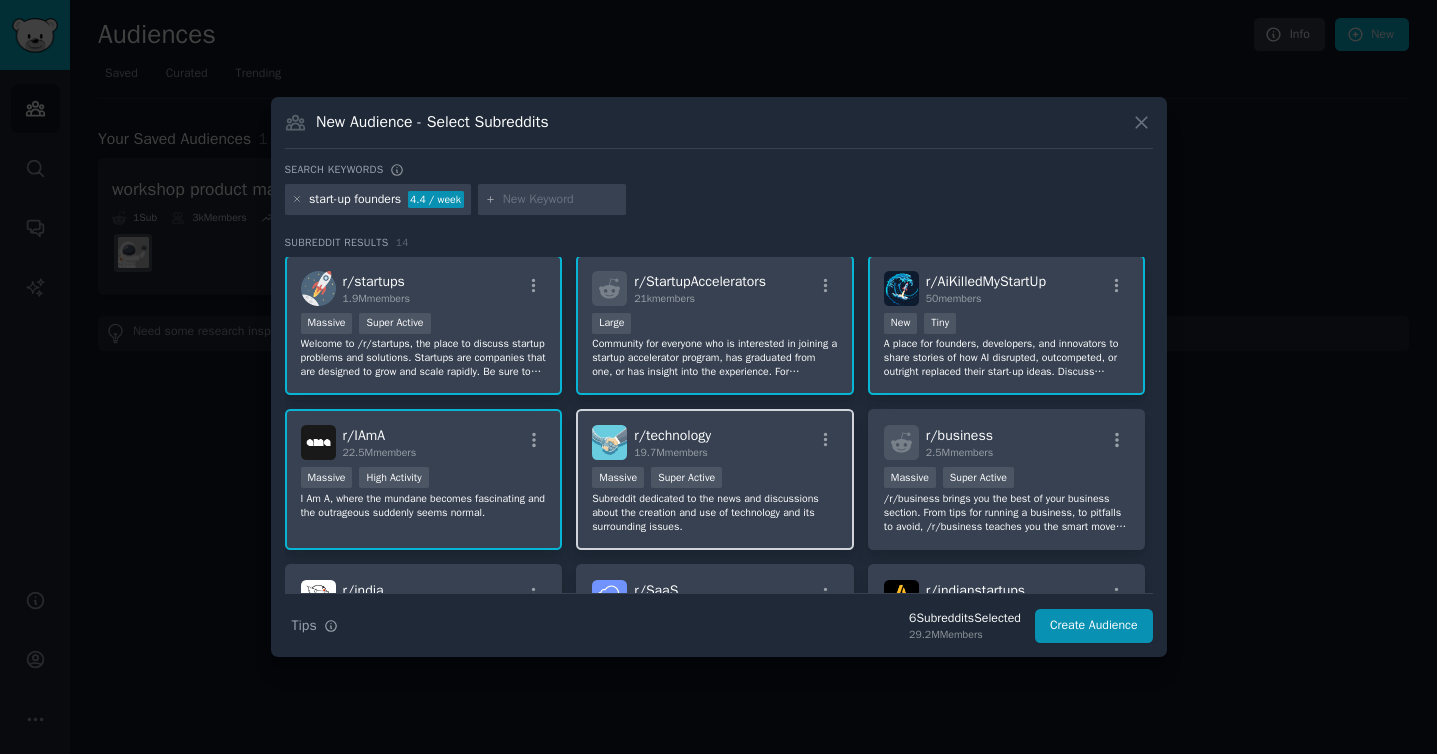 click on ">= 95th percentile for submissions / day Massive Super Active" at bounding box center [715, 479] 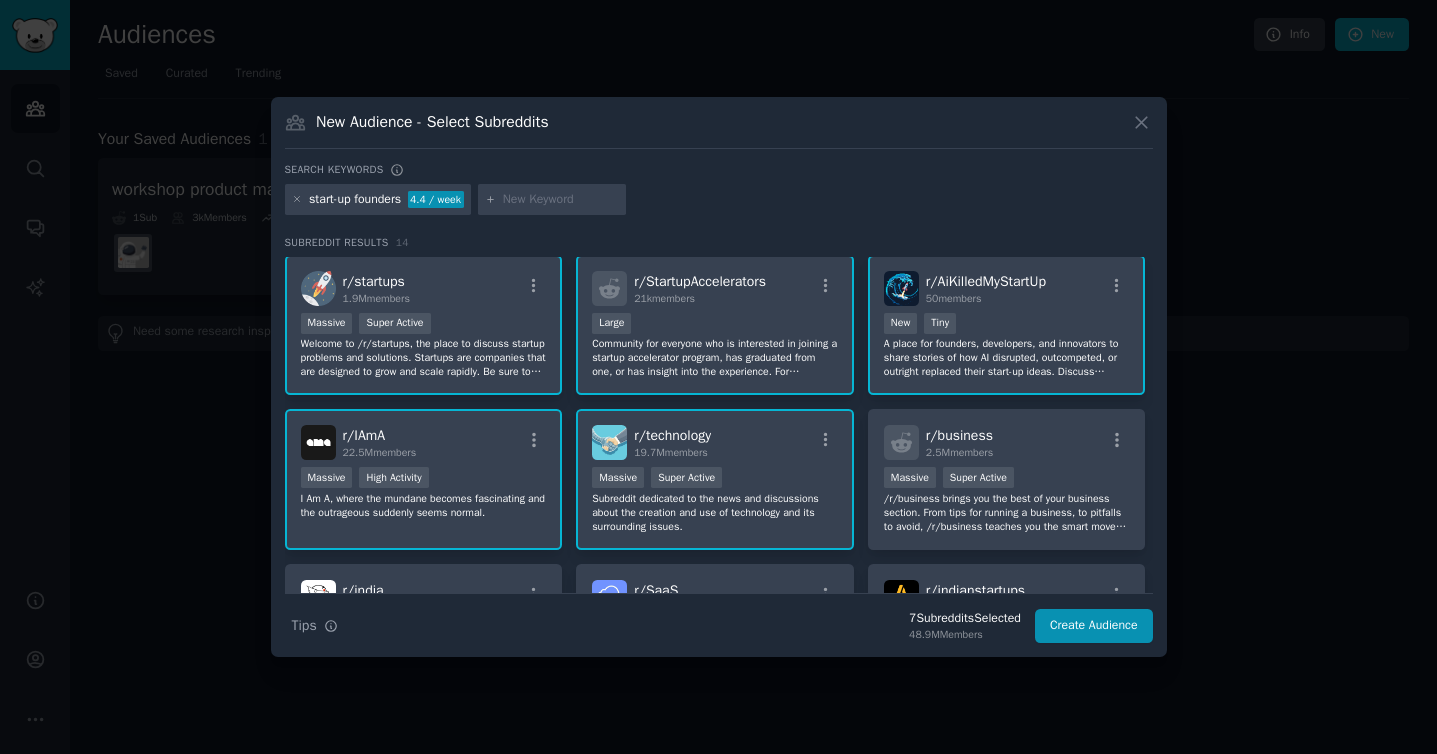scroll, scrollTop: 251, scrollLeft: 0, axis: vertical 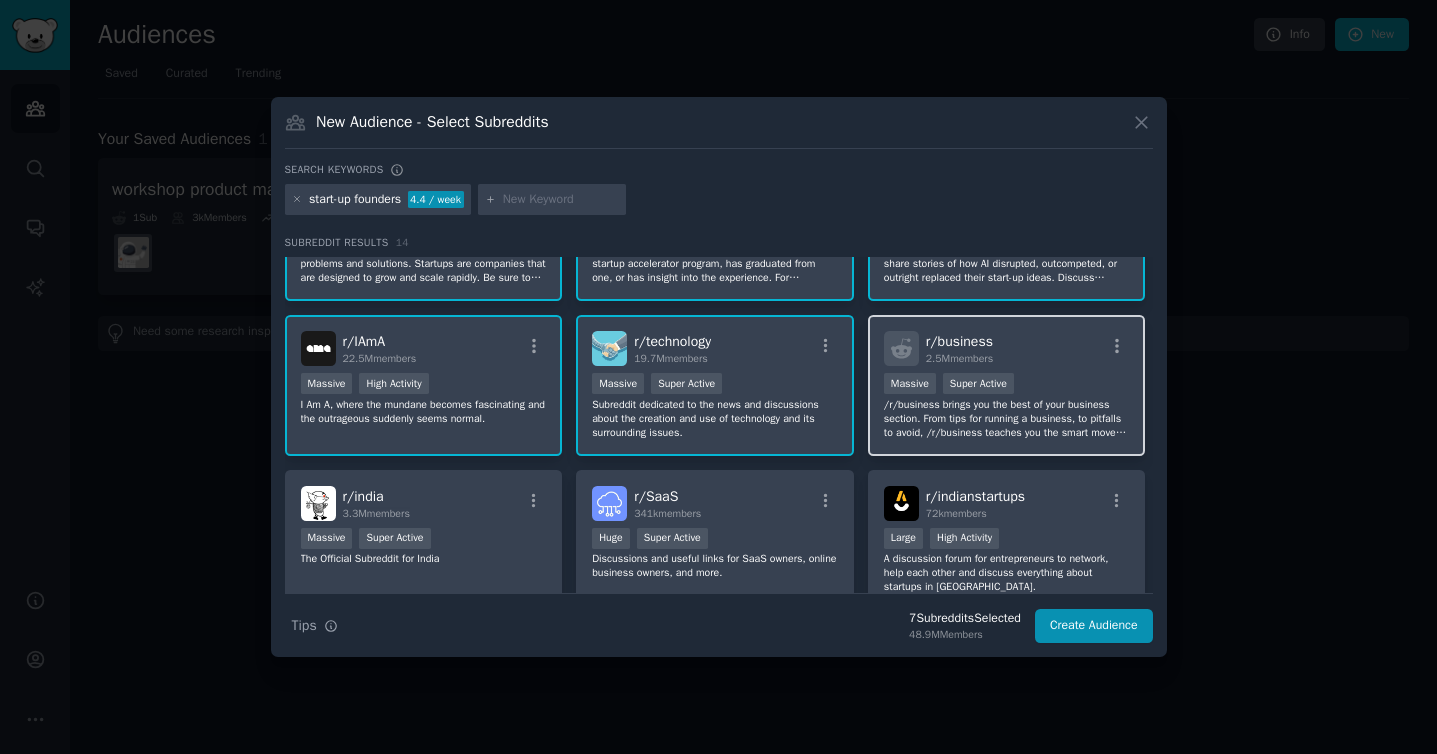 click on "r/ business 2.5M  members >= 95th percentile for submissions / day Massive Super Active /r/business brings you the best of your business section. From tips for running a business, to pitfalls to avoid, /r/business teaches you the smart moves and helps you dodge the foolish." at bounding box center [1007, 385] 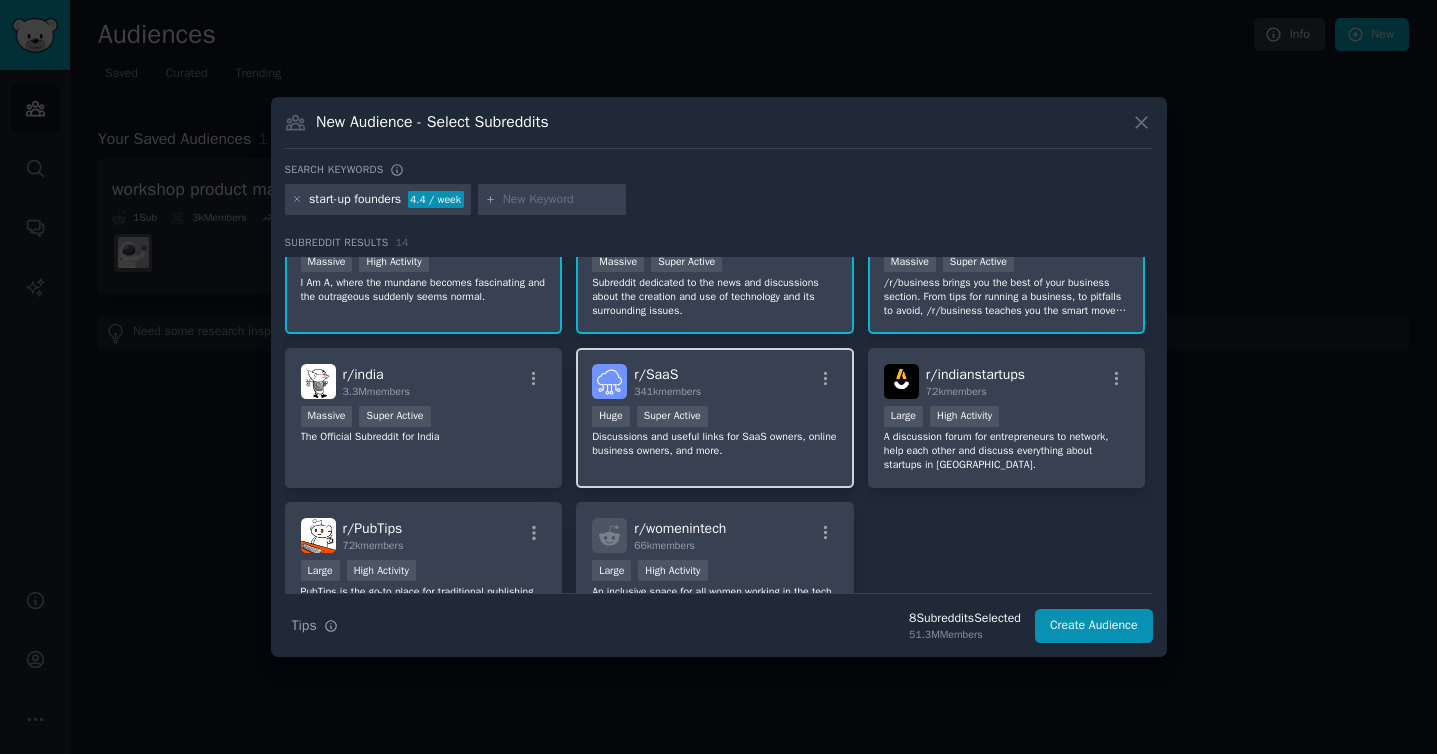 click on "r/ SaaS 341k  members" at bounding box center (715, 381) 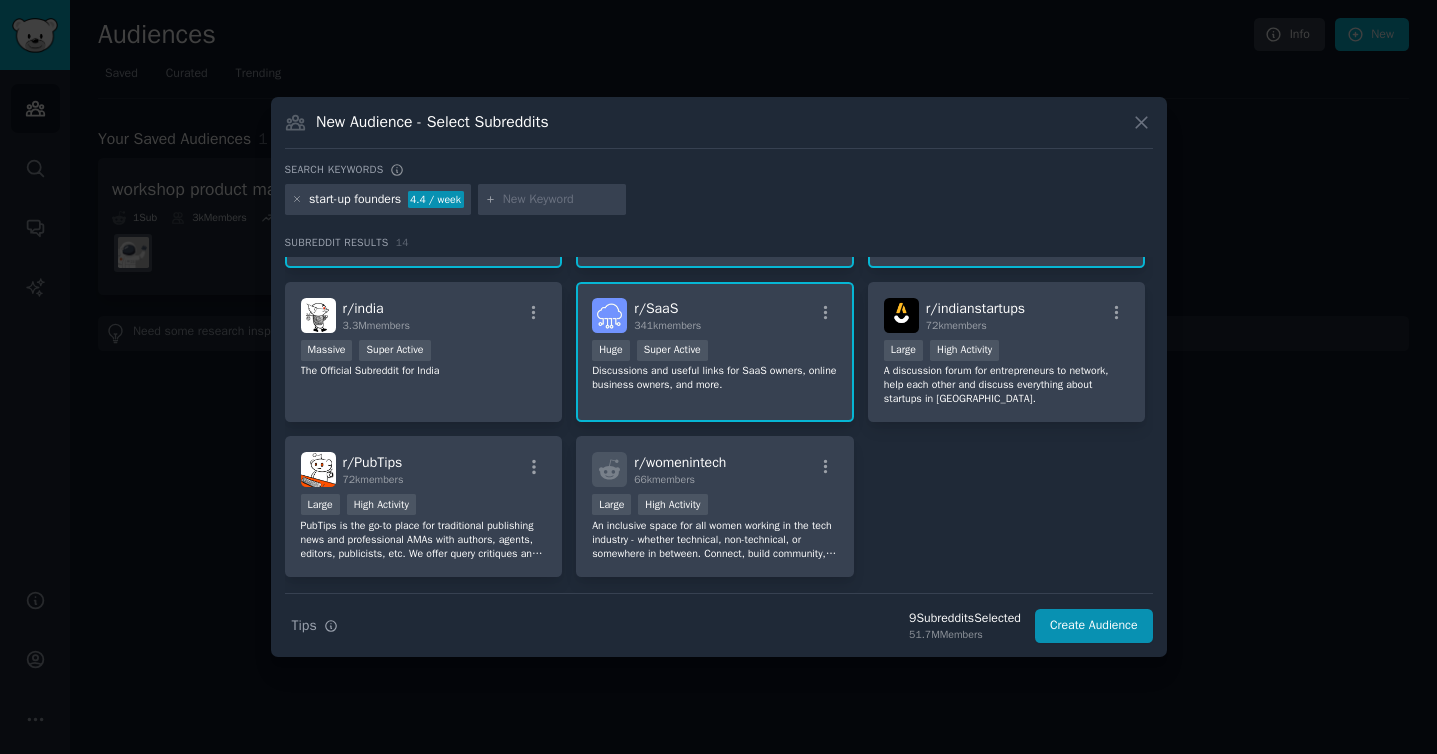 scroll, scrollTop: 440, scrollLeft: 0, axis: vertical 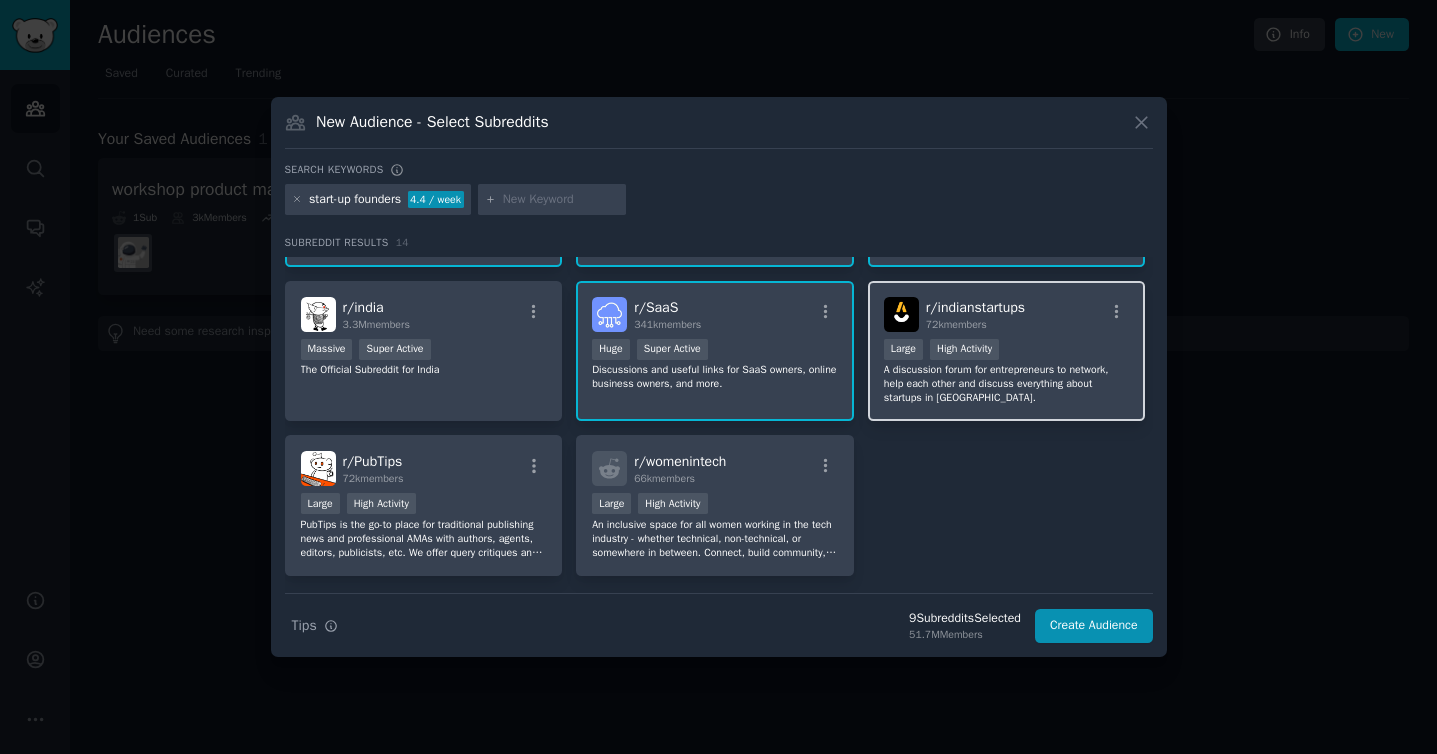 click on "r/ indianstartups 72k  members" at bounding box center (1007, 314) 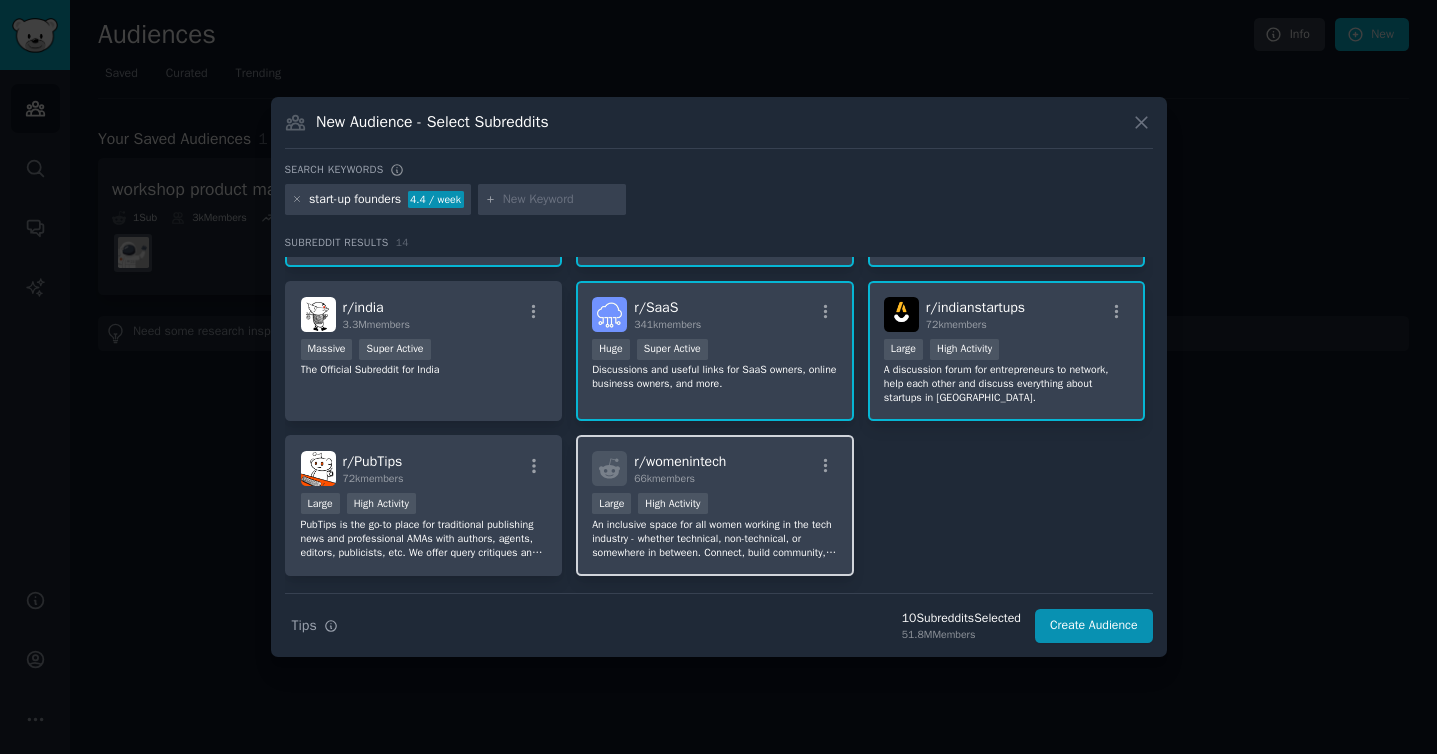 scroll, scrollTop: 492, scrollLeft: 0, axis: vertical 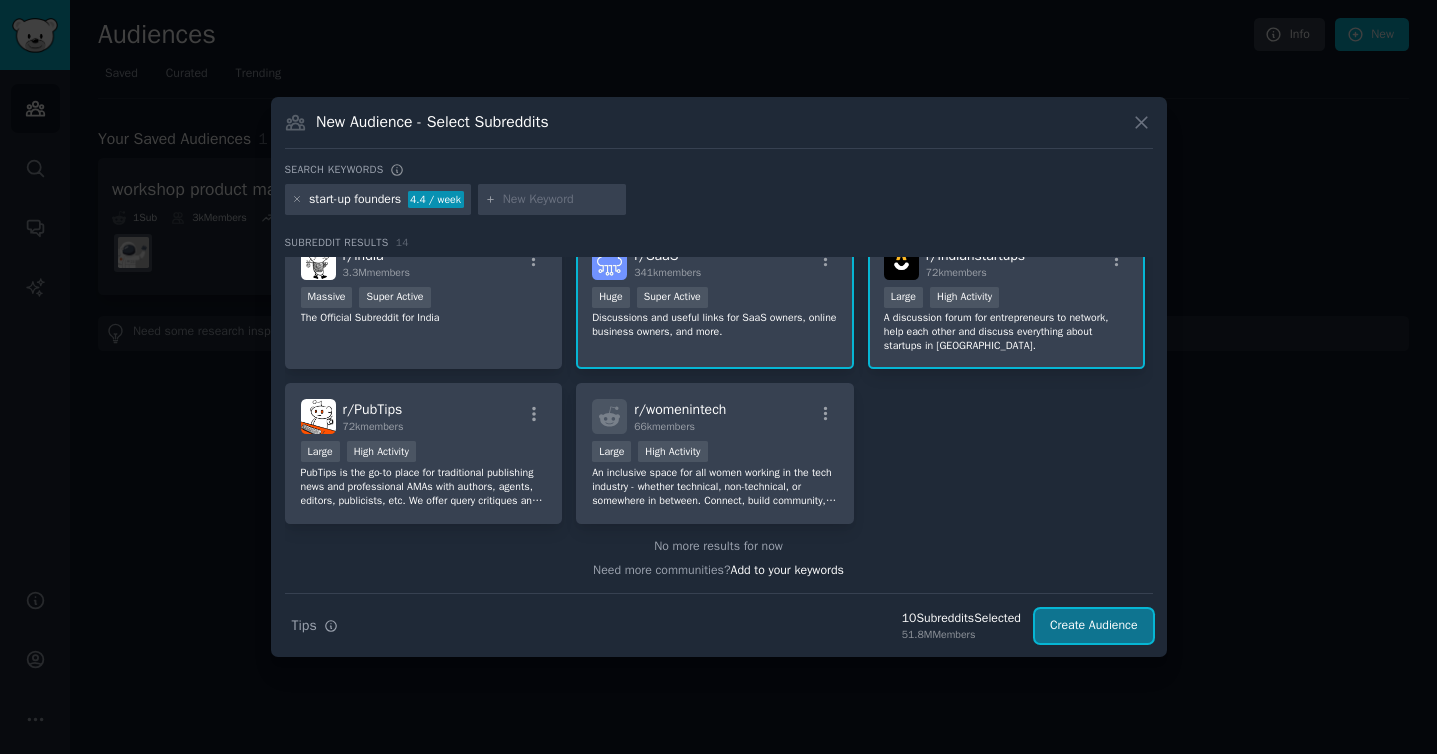 click on "Create Audience" at bounding box center [1094, 626] 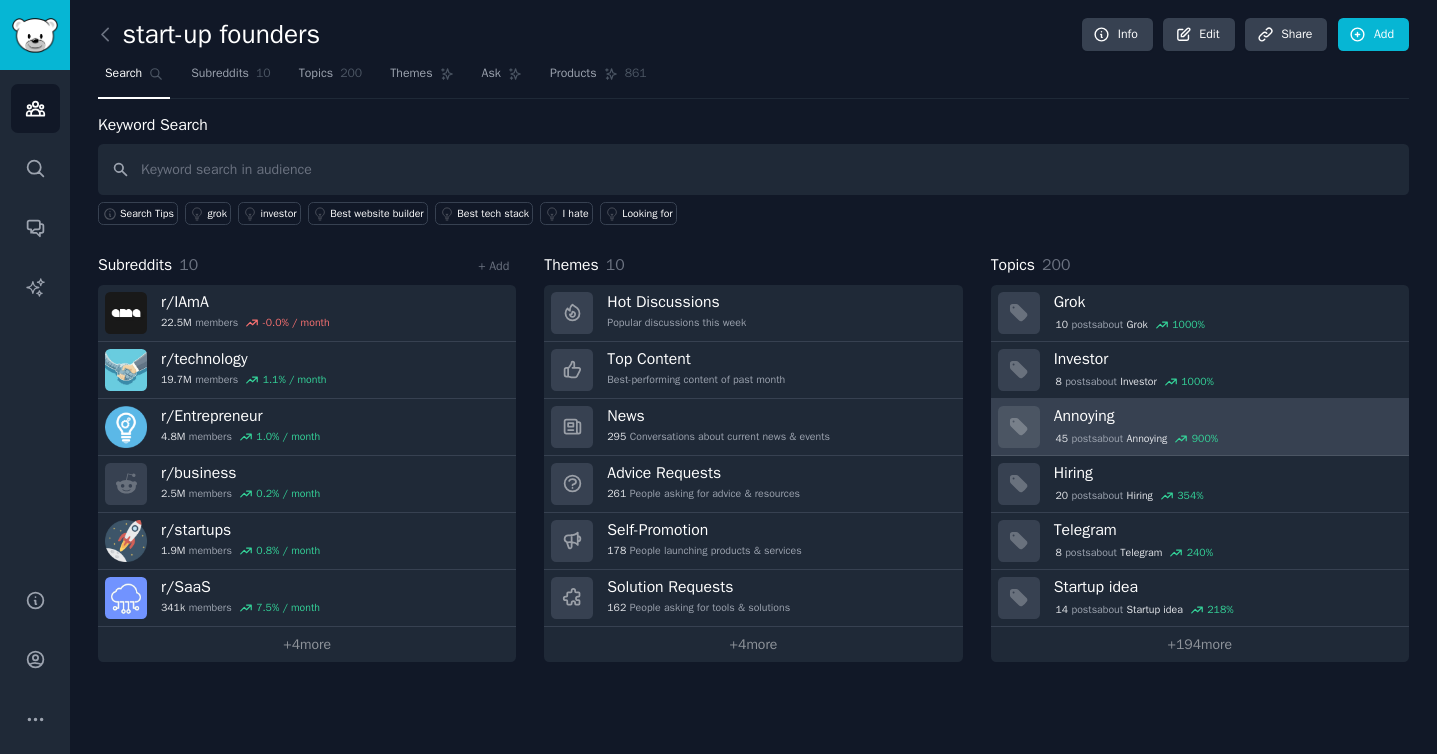 click on "Annoying" at bounding box center (1224, 416) 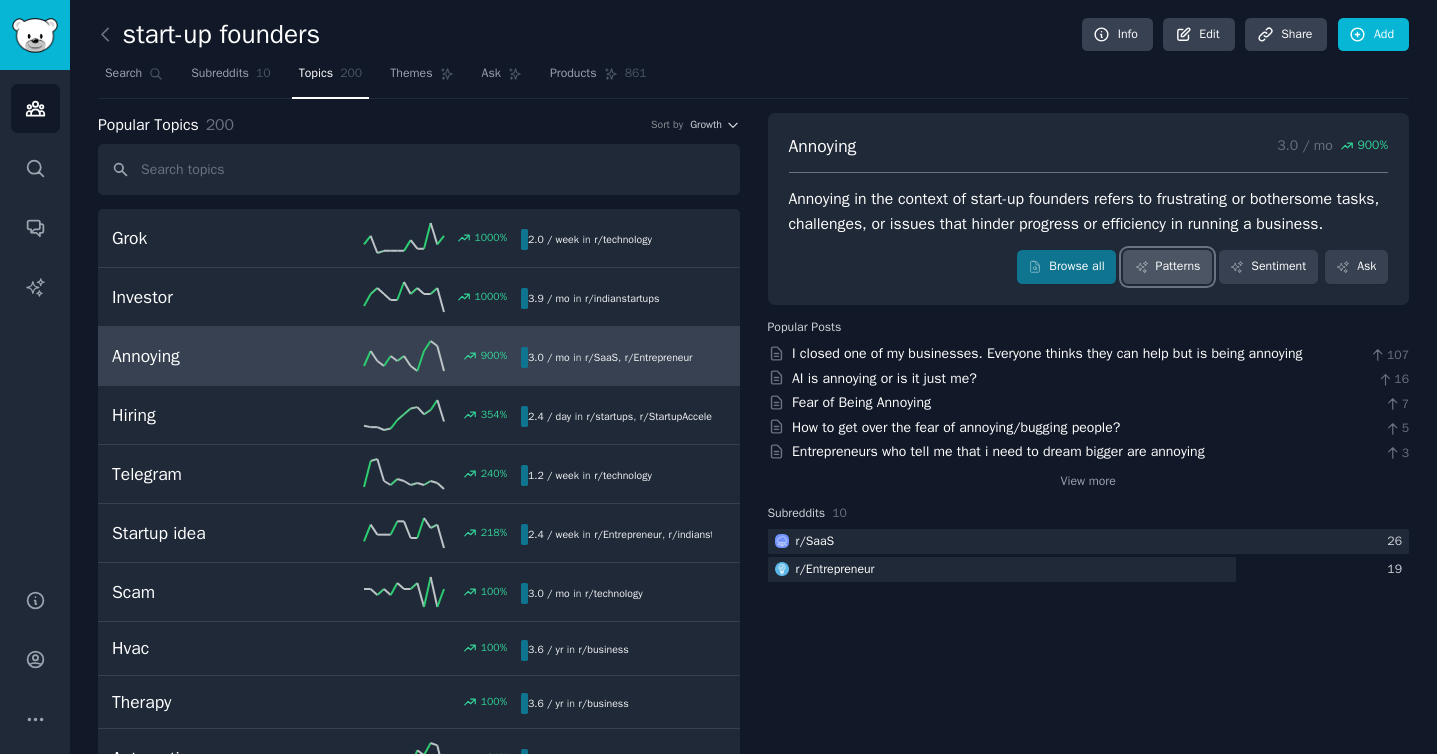click on "Patterns" at bounding box center (1167, 267) 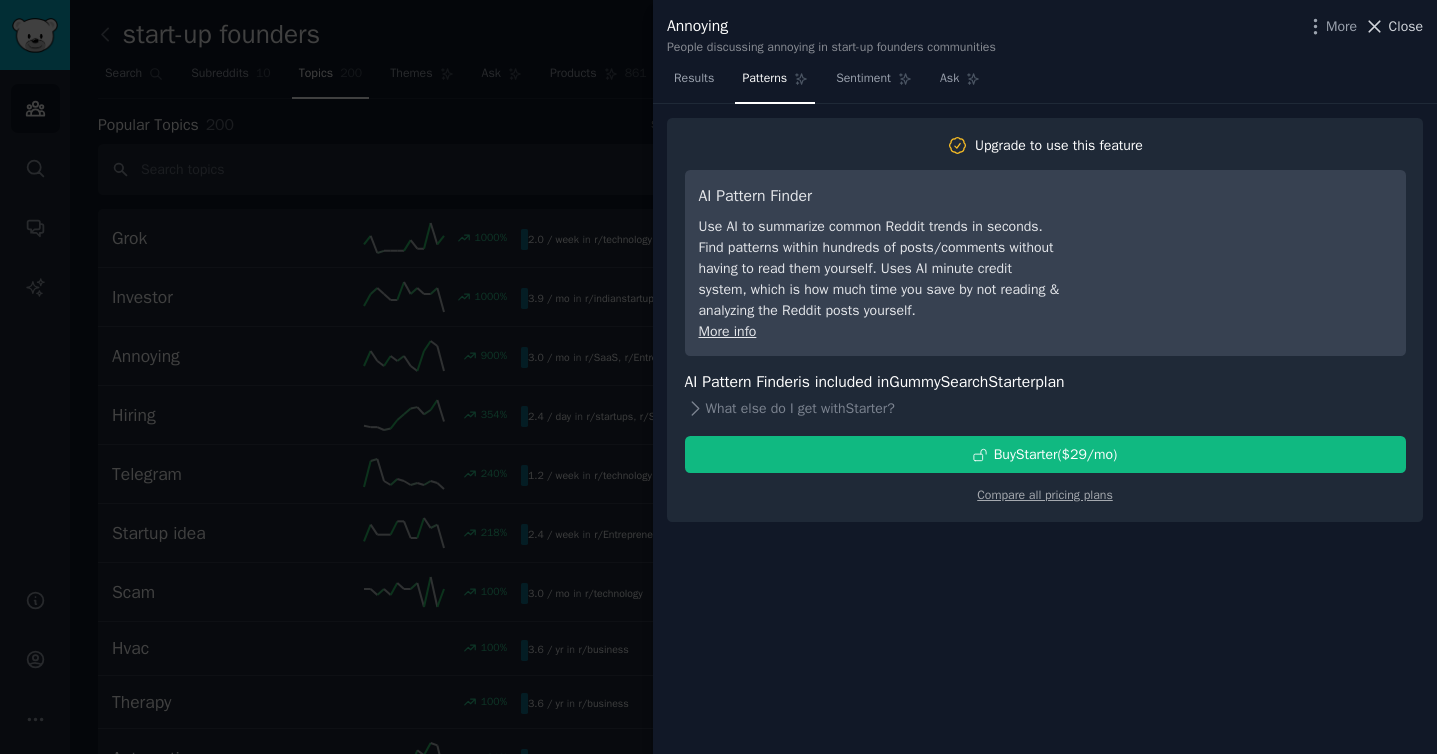 click on "Close" at bounding box center (1406, 26) 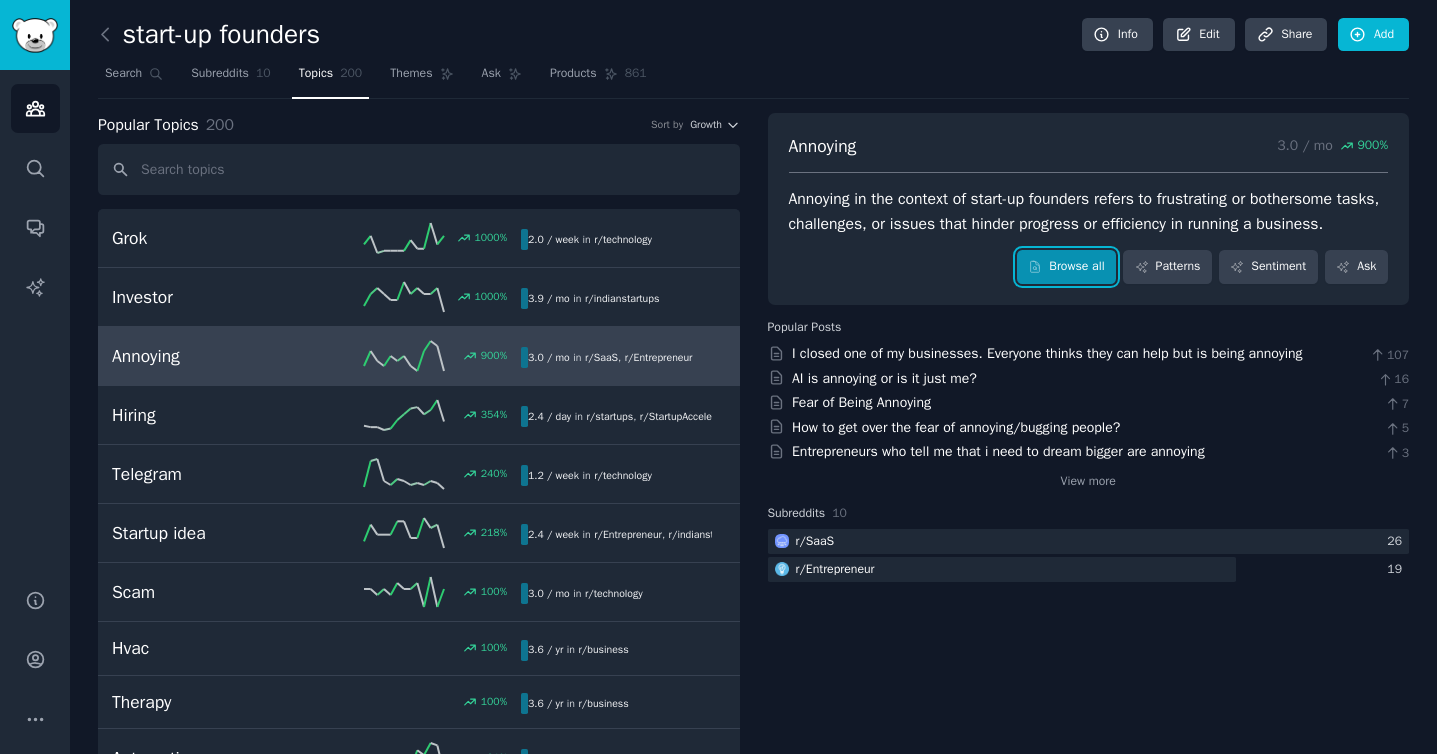 click on "Browse all" at bounding box center [1066, 267] 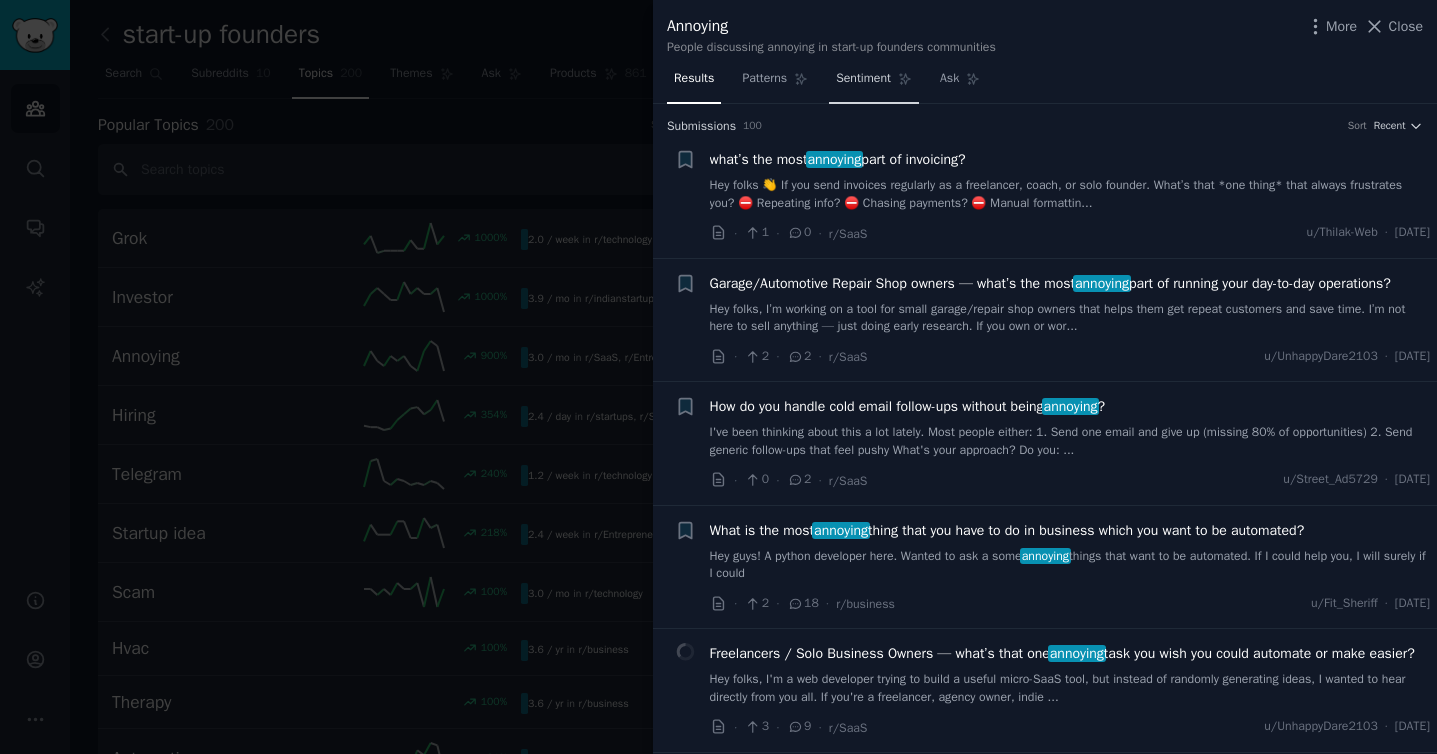 click on "Sentiment" at bounding box center (863, 79) 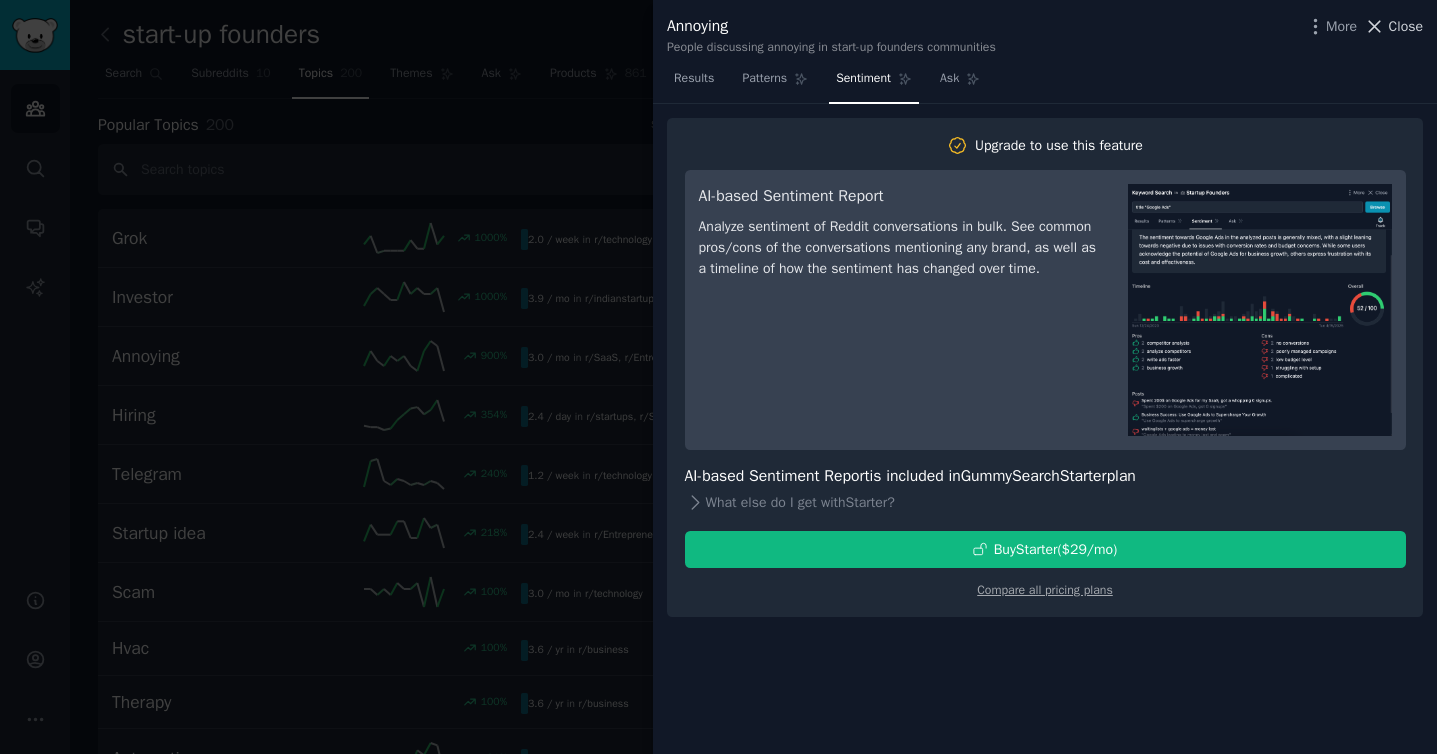 click on "Close" at bounding box center [1406, 26] 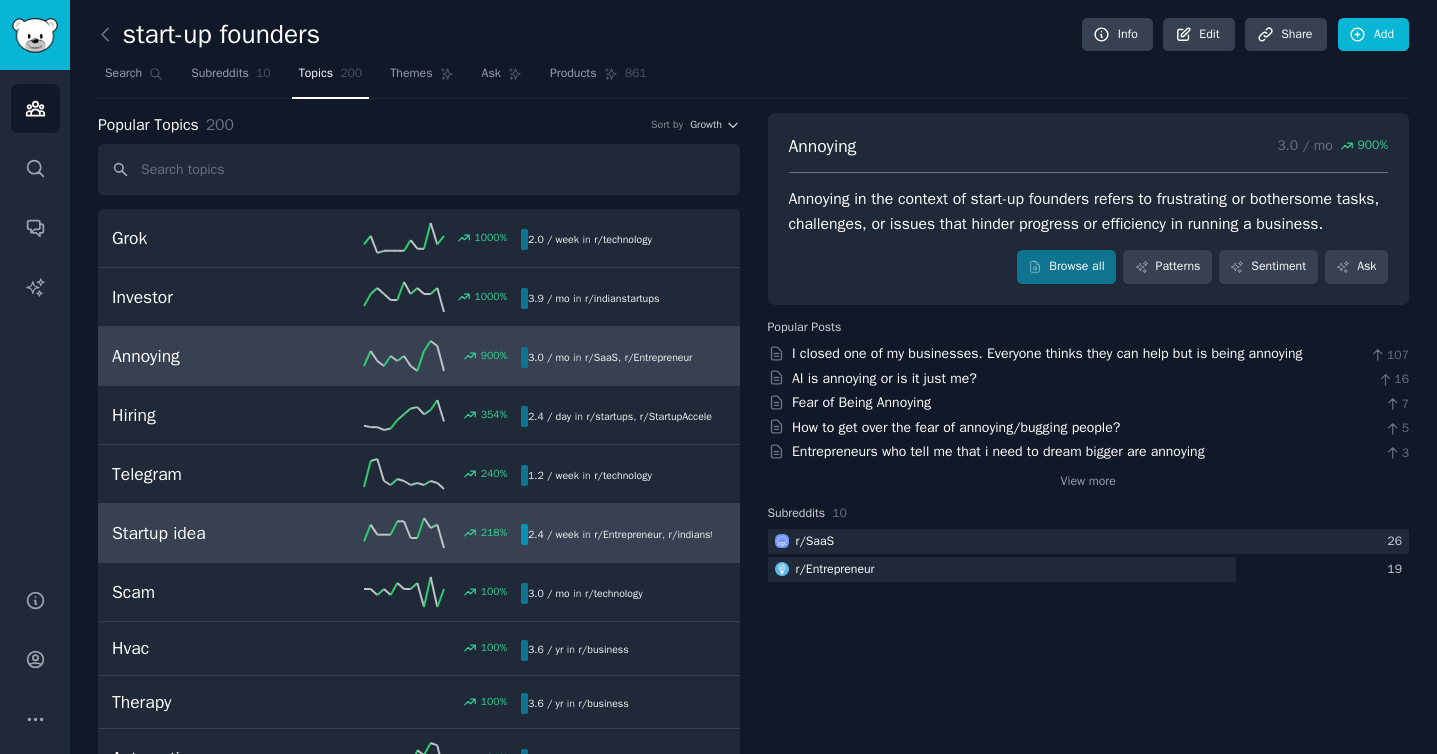 click on "Startup idea" at bounding box center (214, 533) 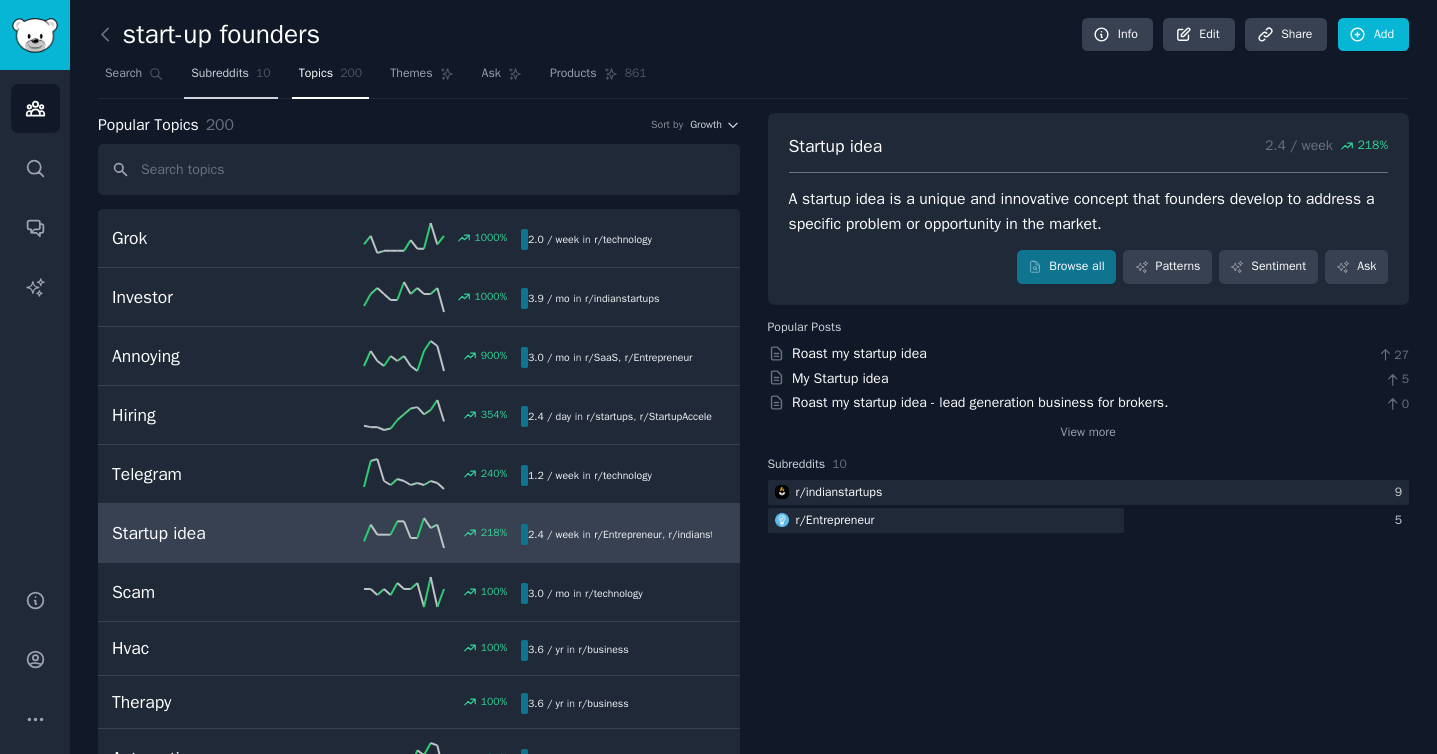 click on "Subreddits" at bounding box center (220, 74) 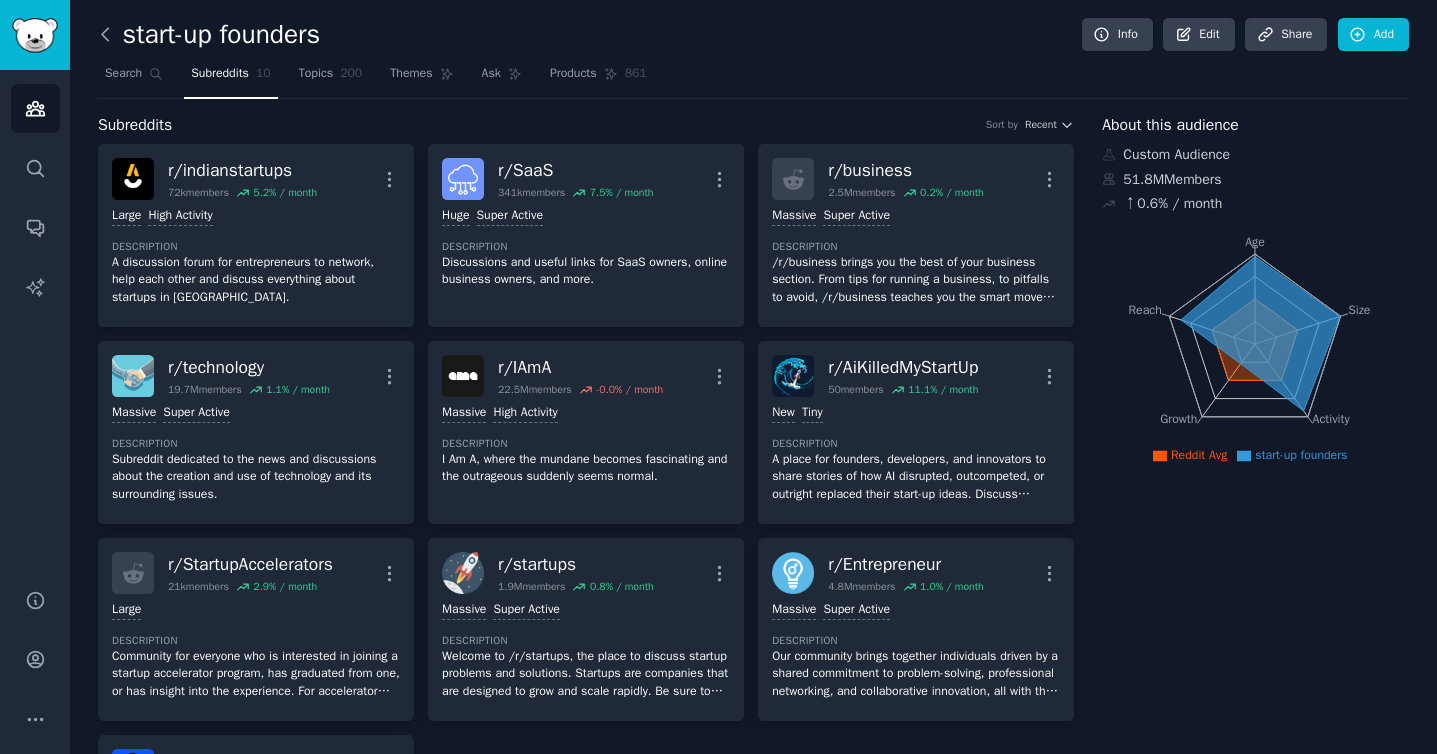 click 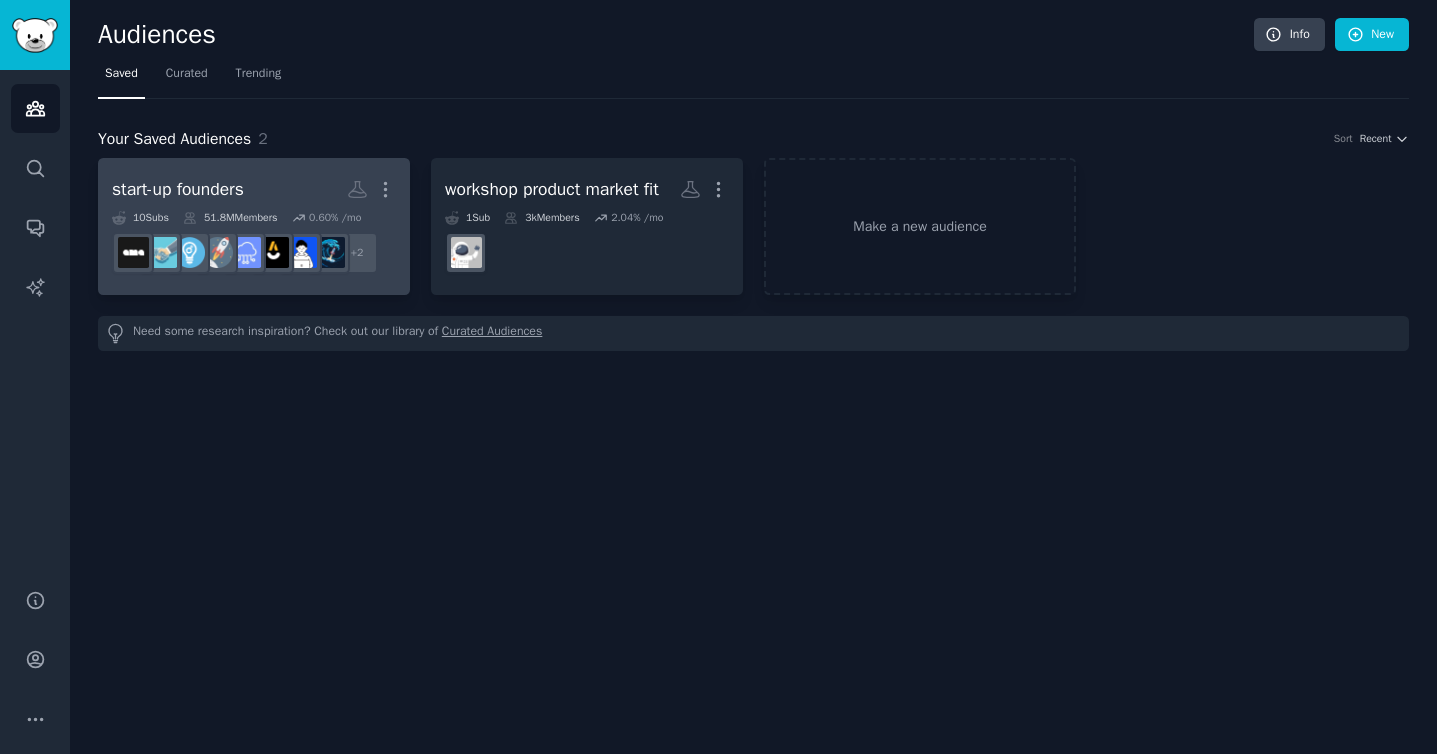 click on "start-up founders Custom Audience More" at bounding box center [254, 189] 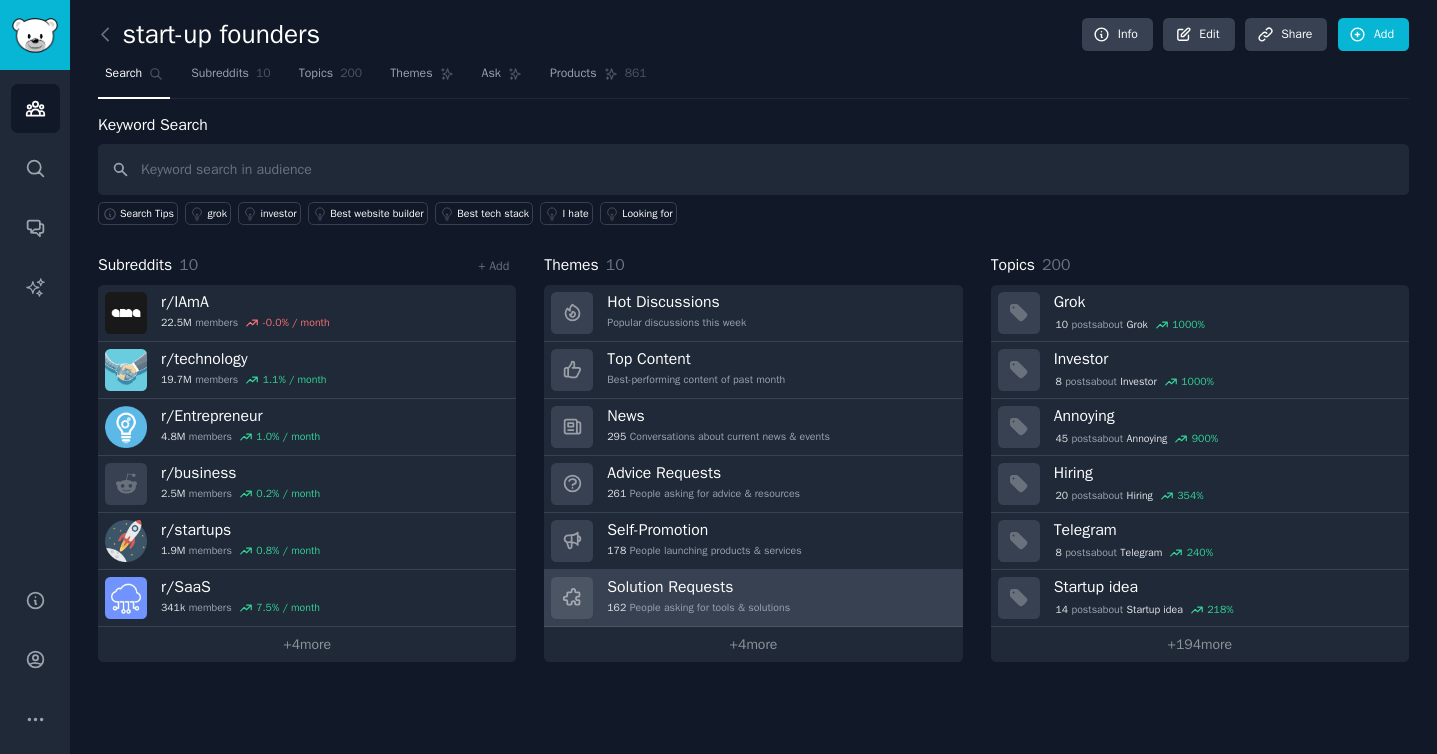 click on "Solution Requests" at bounding box center (698, 587) 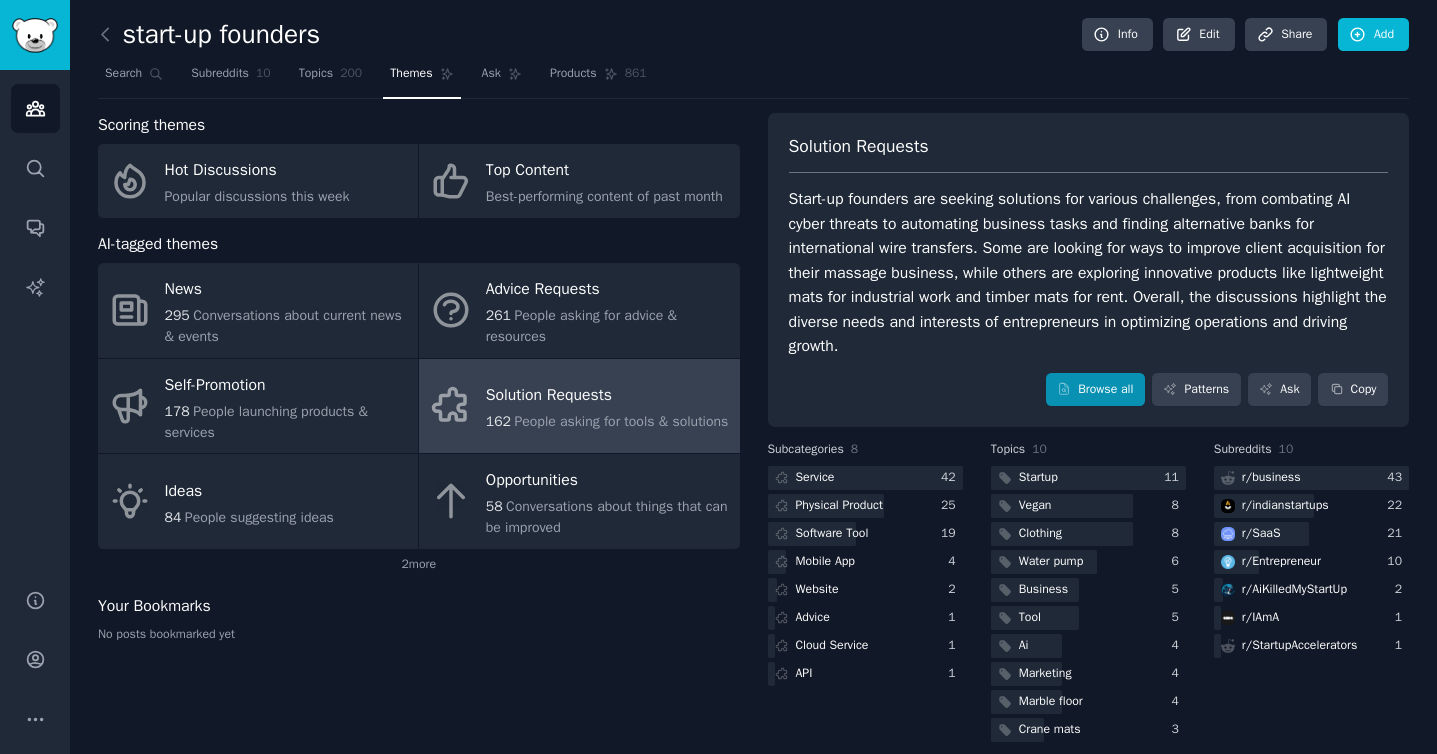 scroll, scrollTop: 19, scrollLeft: 0, axis: vertical 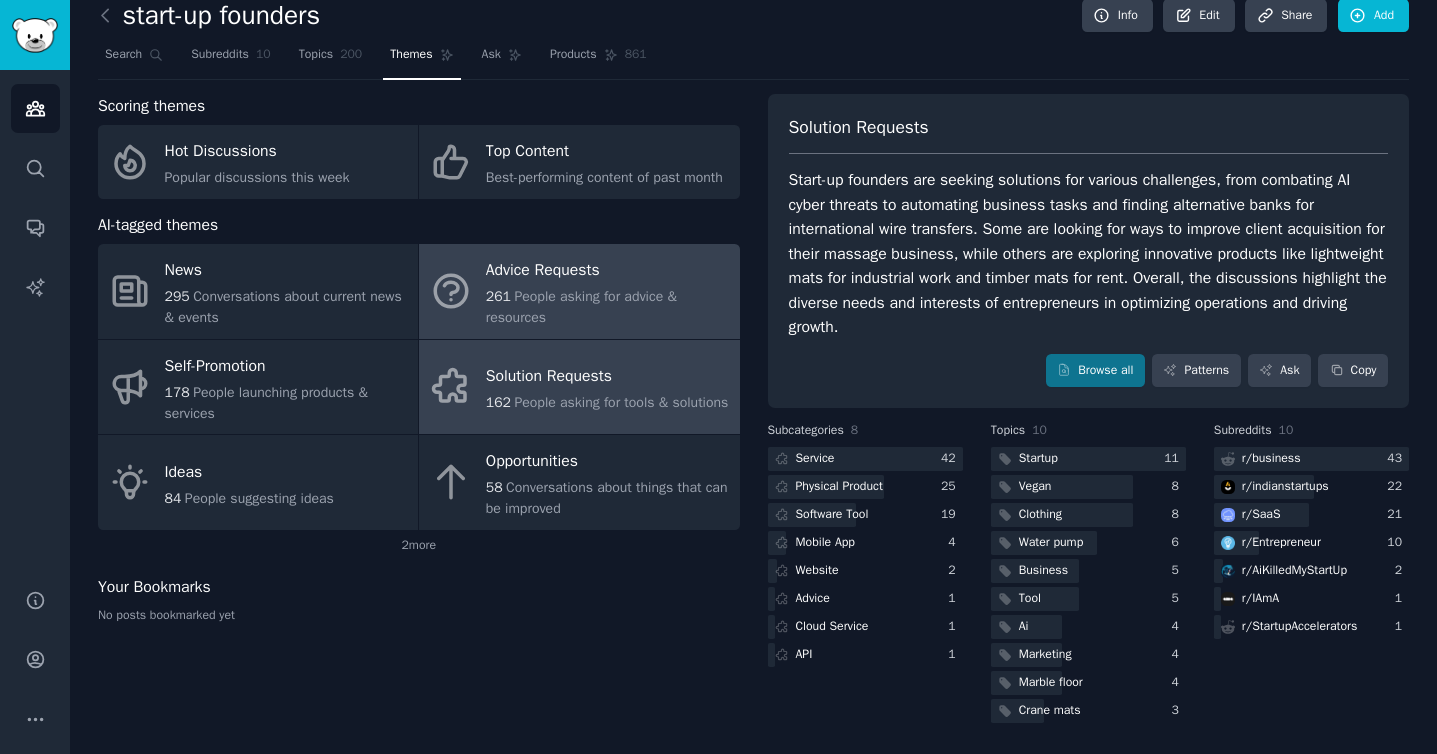 click on "261 People asking for advice & resources" at bounding box center (607, 307) 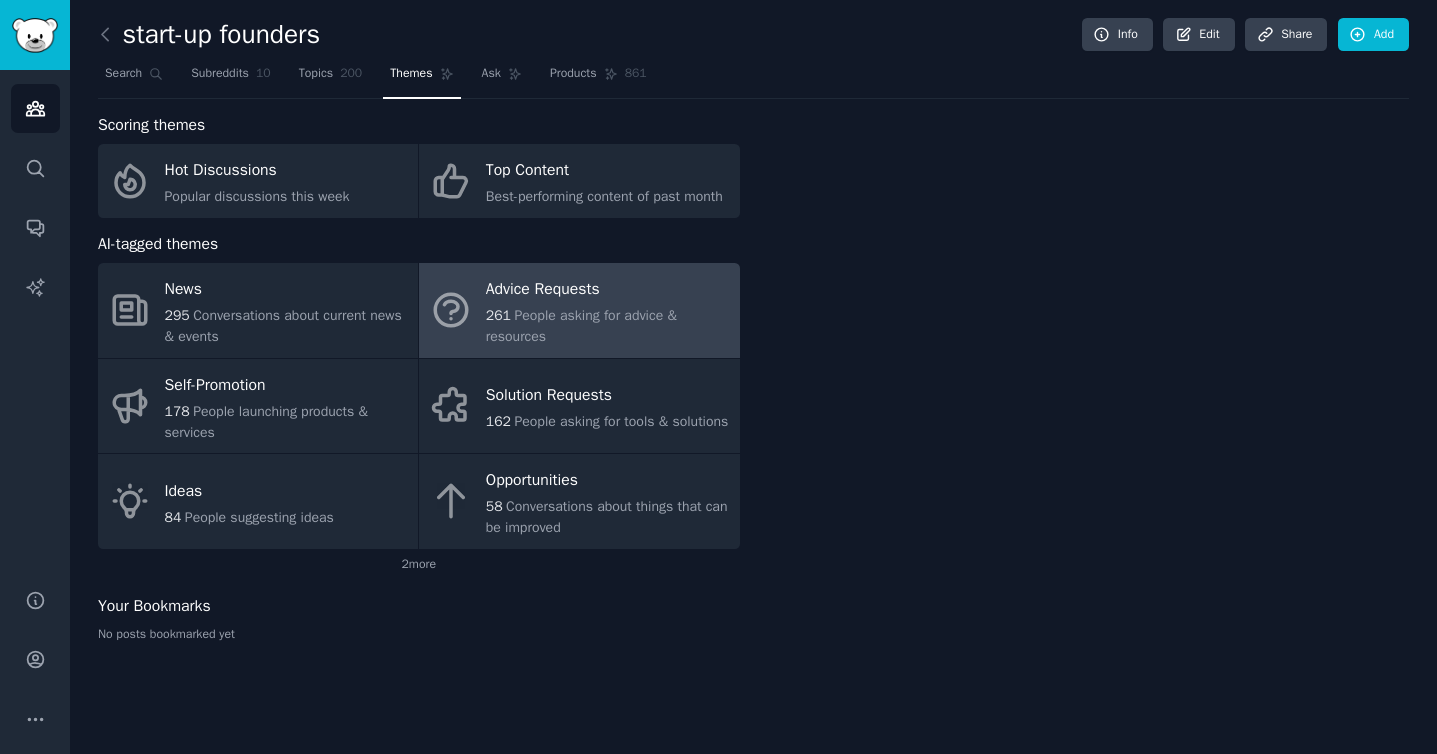 scroll, scrollTop: 0, scrollLeft: 0, axis: both 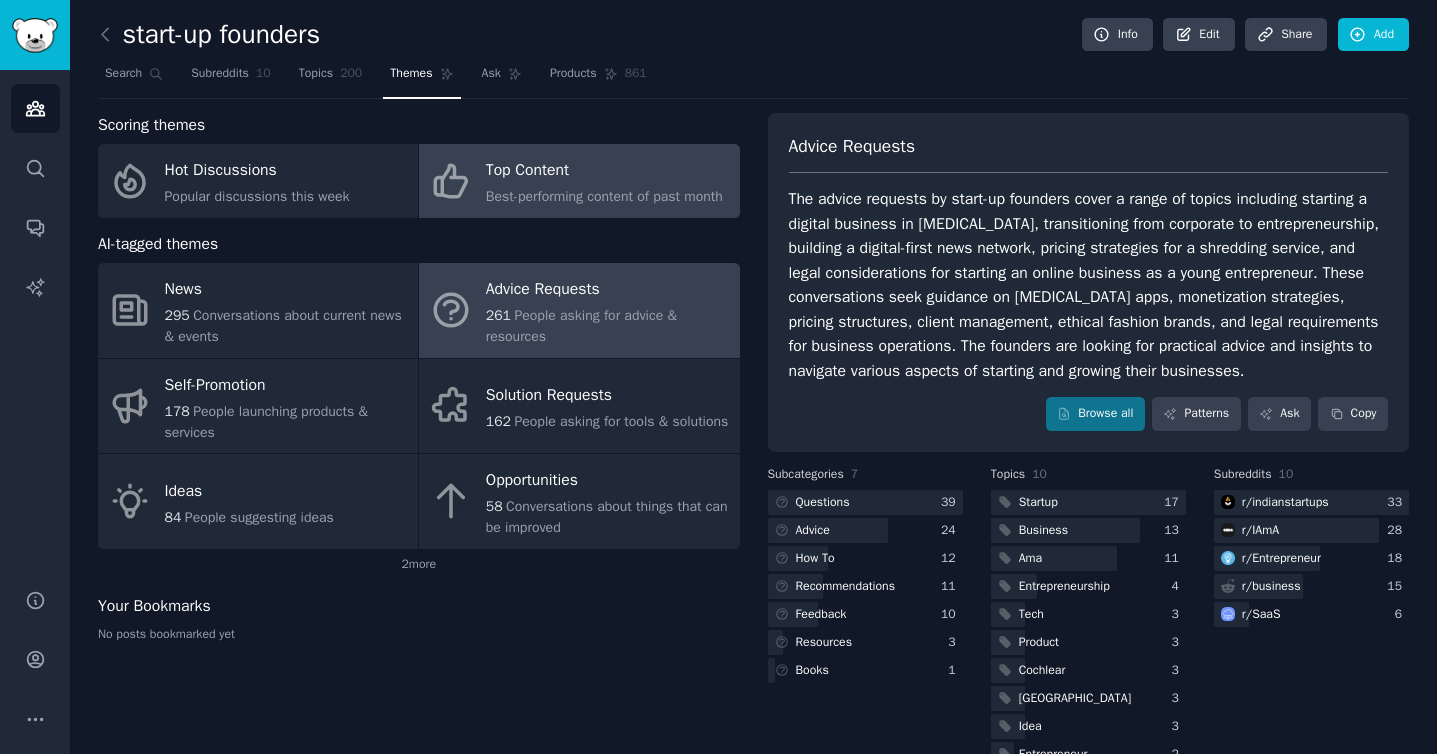 click on "Top Content Best-performing content of past month" at bounding box center [579, 181] 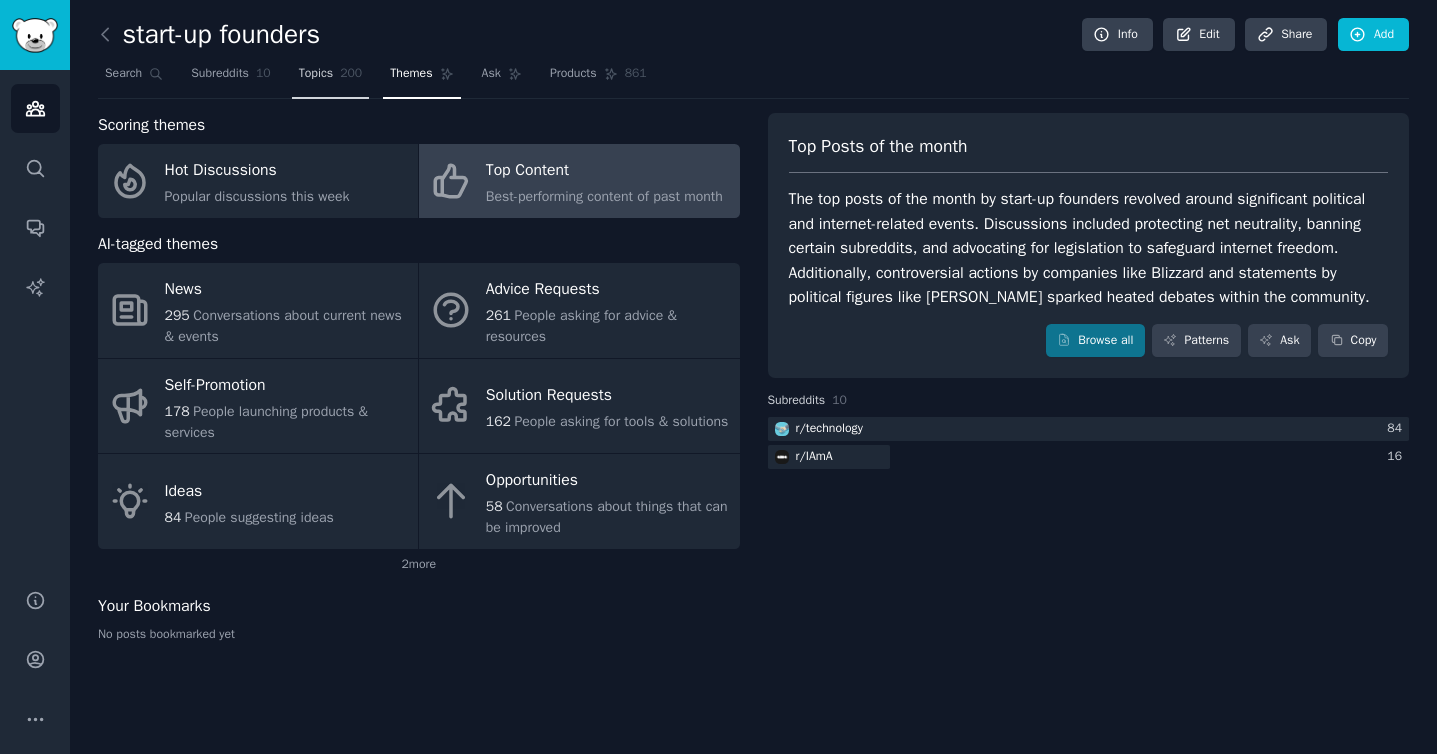 click on "Topics 200" at bounding box center (331, 78) 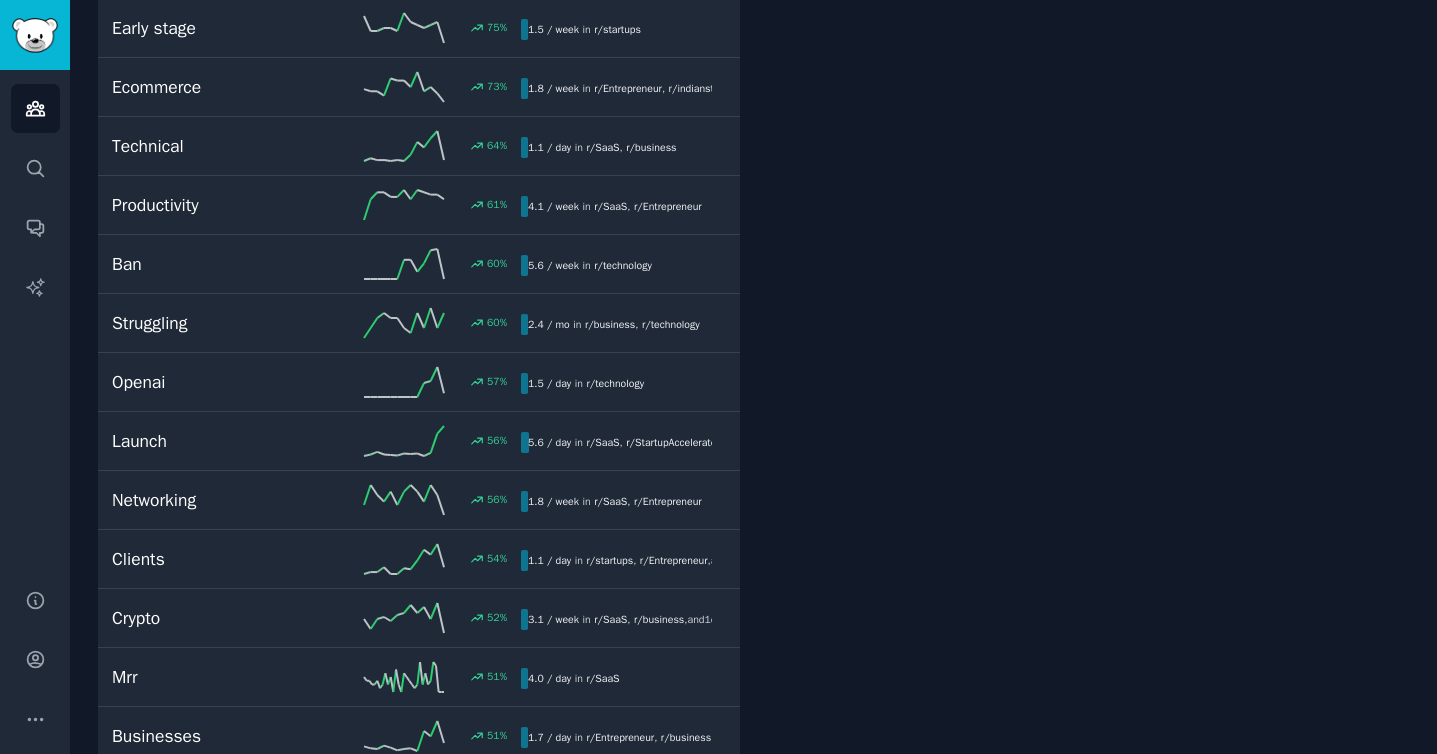 scroll, scrollTop: 0, scrollLeft: 0, axis: both 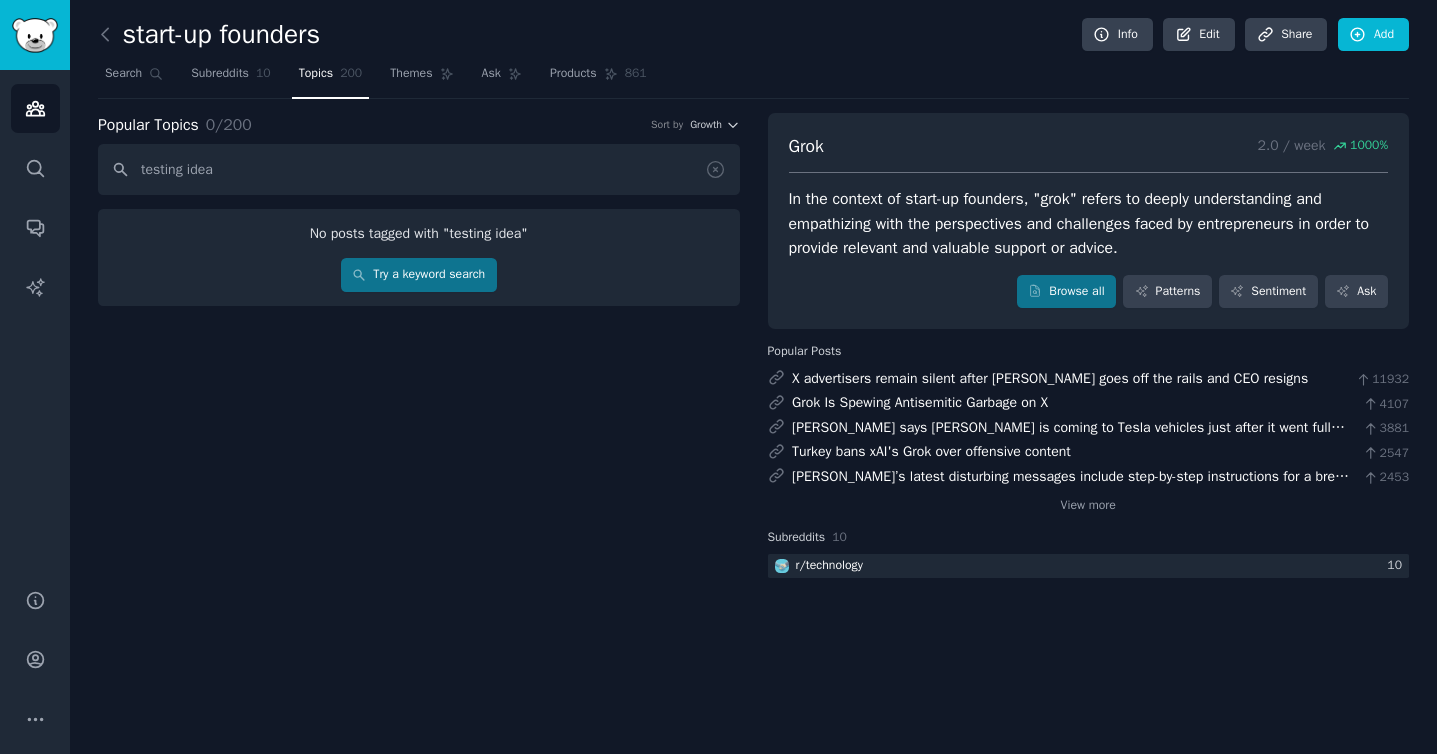 drag, startPoint x: 190, startPoint y: 169, endPoint x: 110, endPoint y: 169, distance: 80 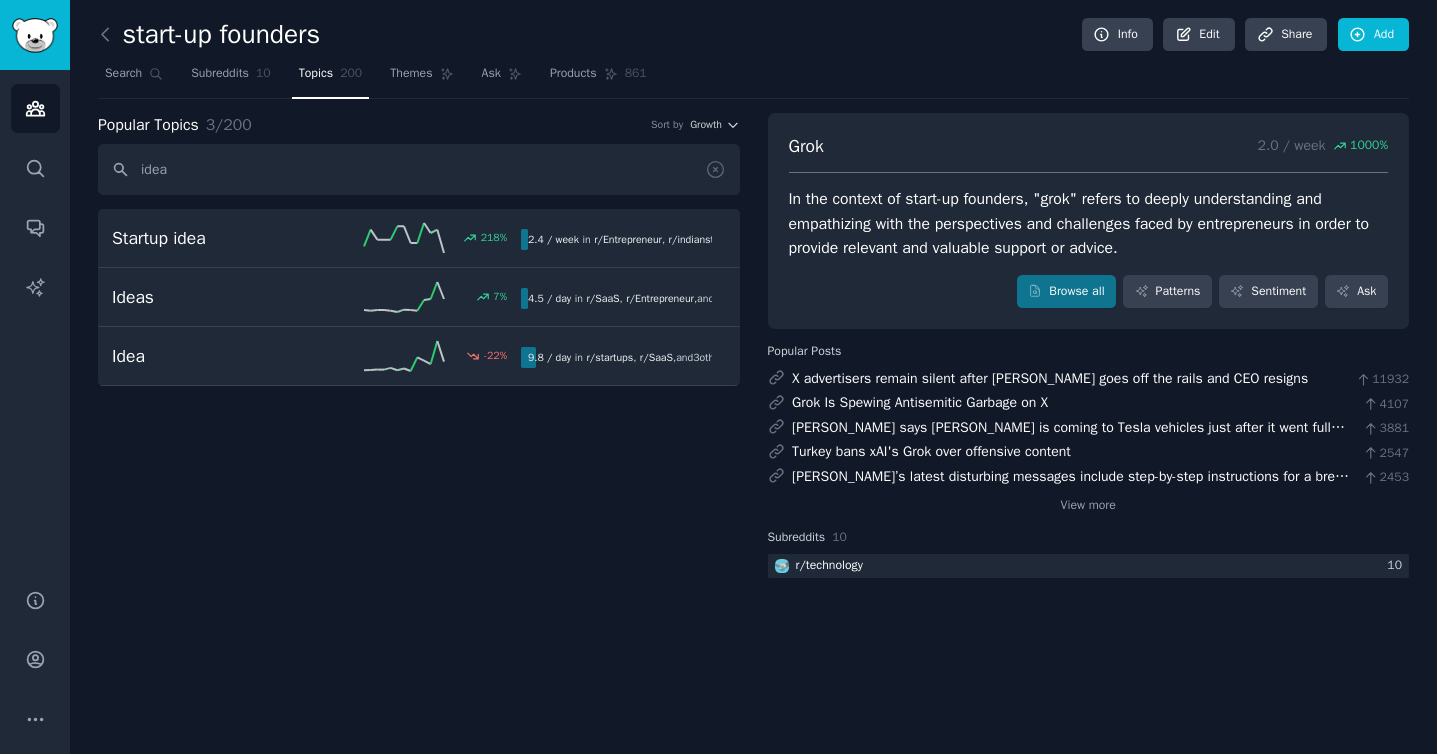 type on "idea" 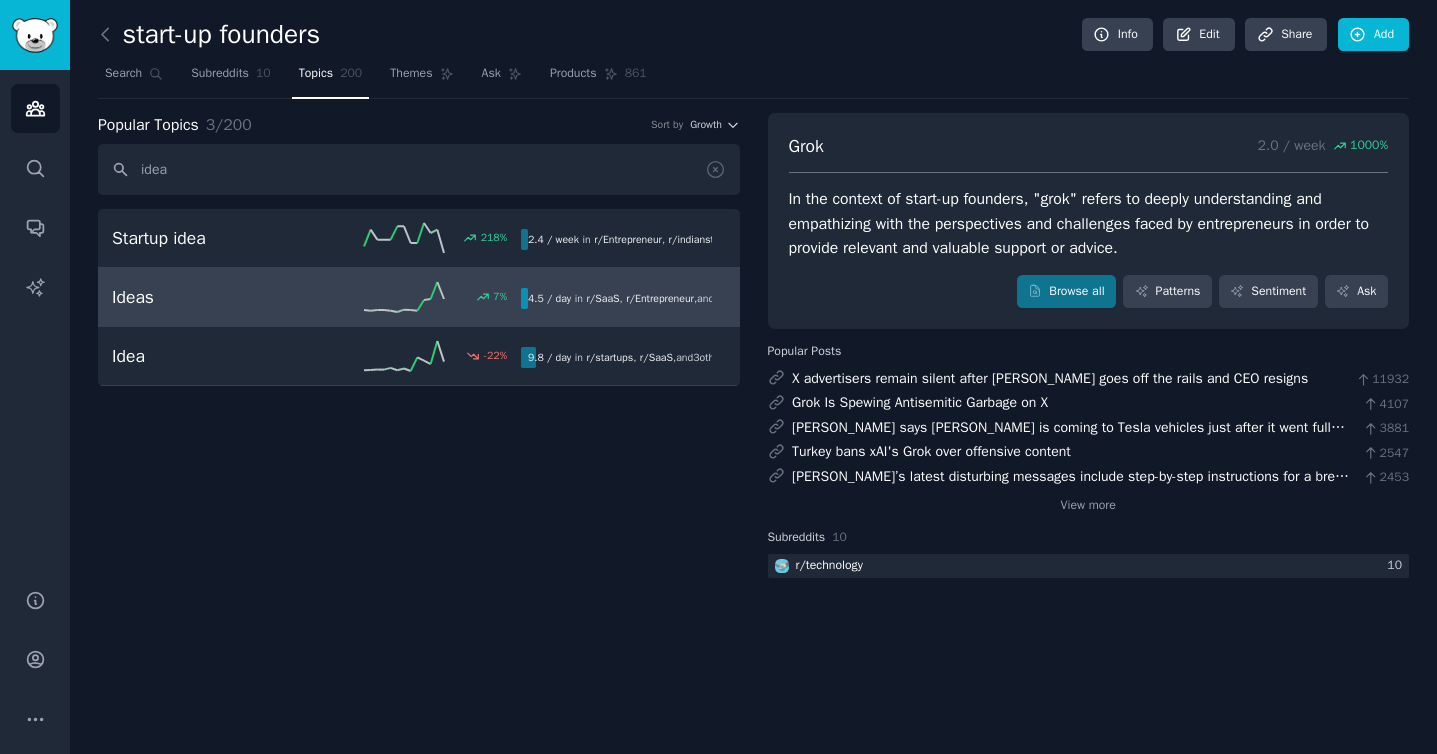 click on "Ideas 7 % 4.5 / day  in    r/ SaaS ,  r/ Entrepreneur ,   and  1  other" at bounding box center [419, 297] 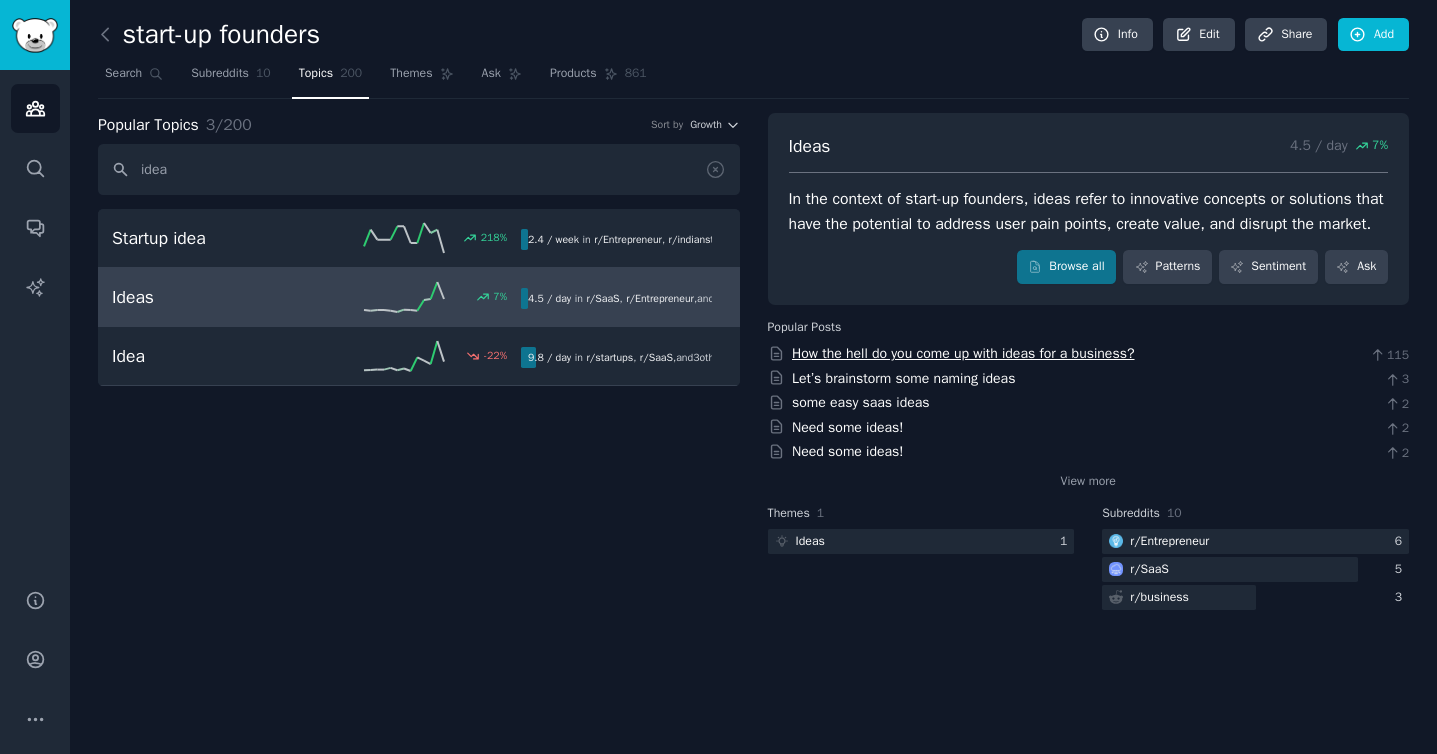click on "How the hell do you come up with ideas for a business?" at bounding box center (963, 353) 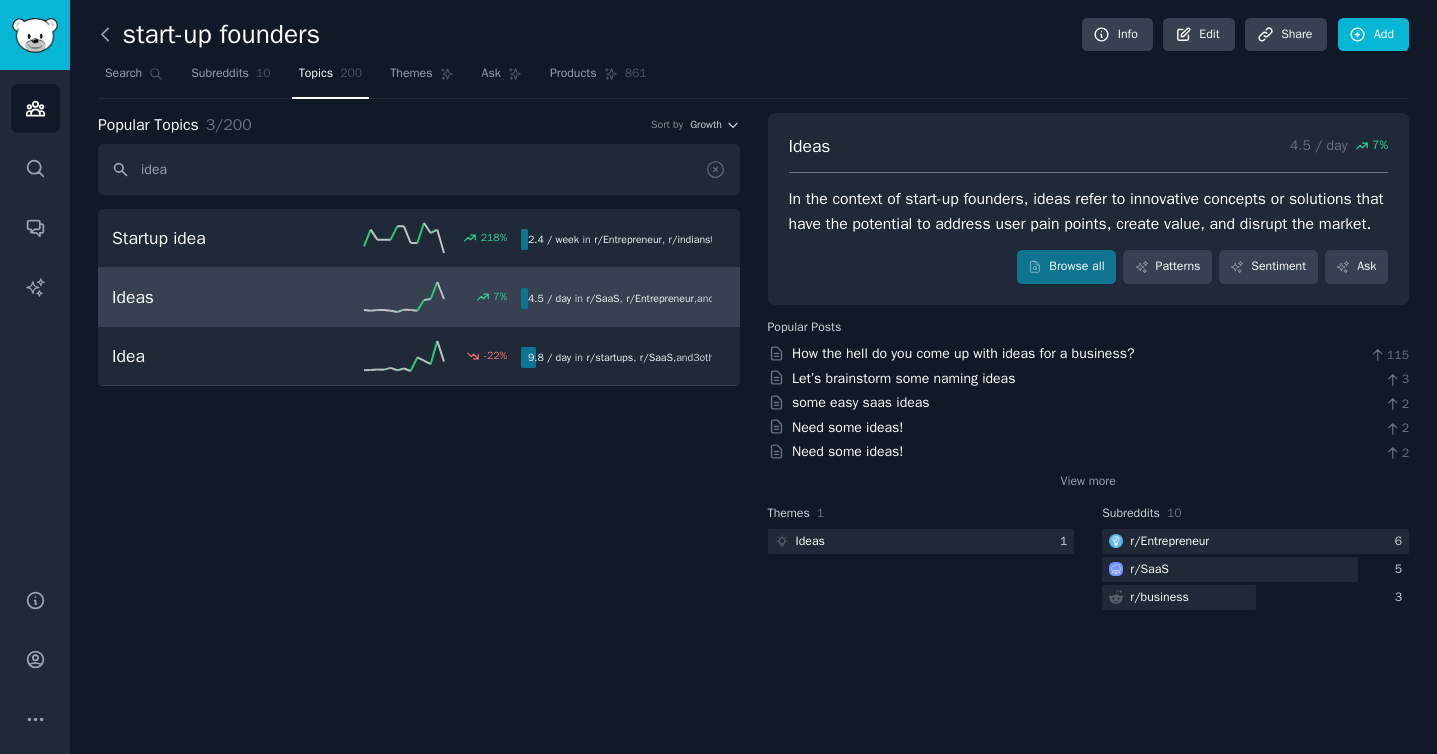 click 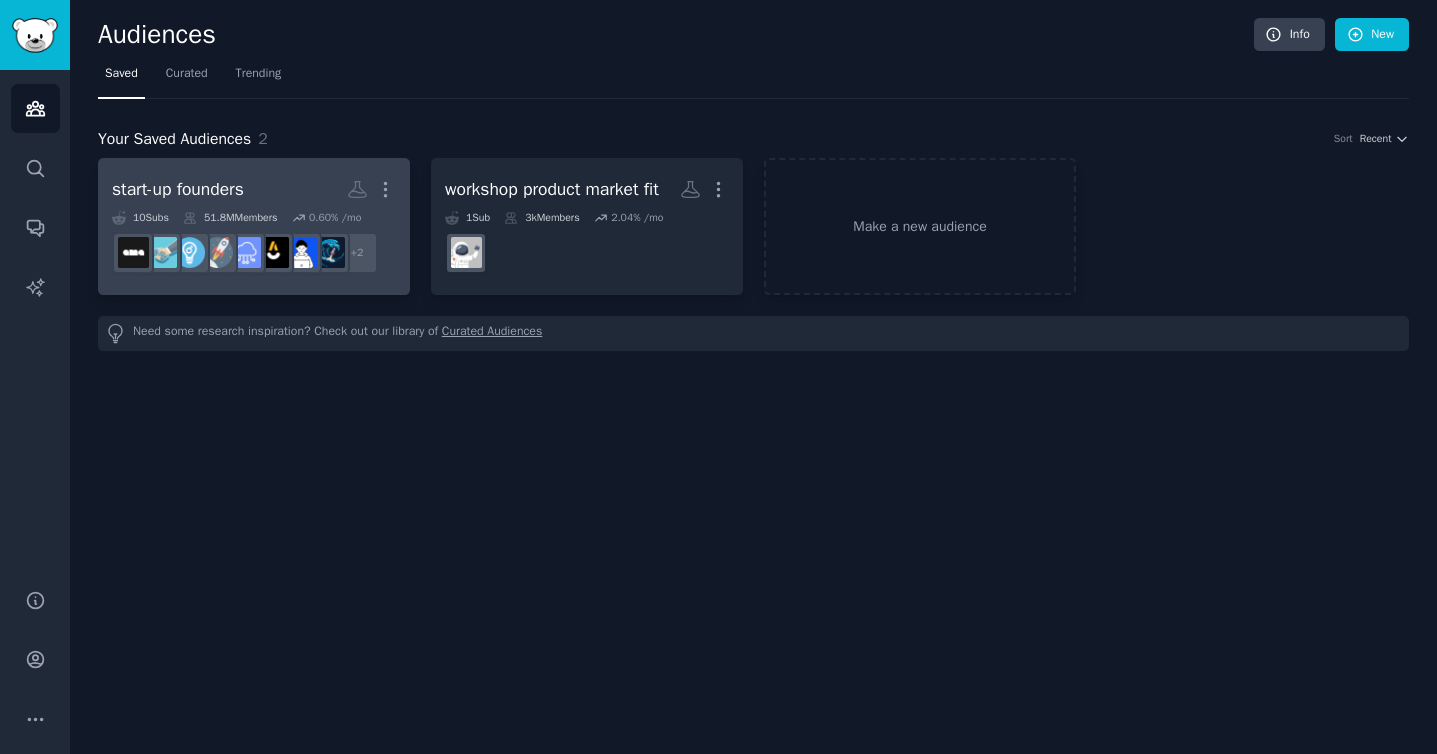 click on "start-up founders Custom Audience More" at bounding box center (254, 189) 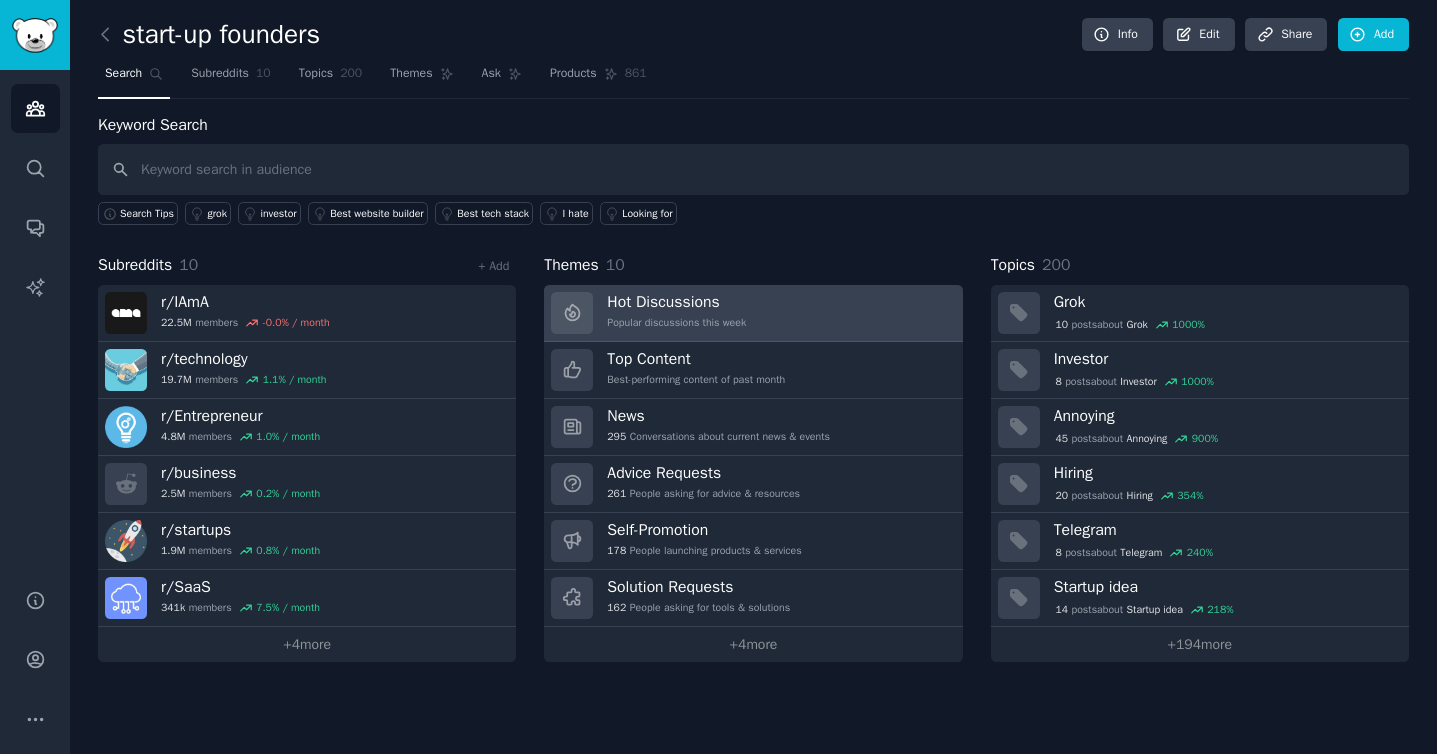 click on "Hot Discussions Popular discussions this week" at bounding box center [676, 313] 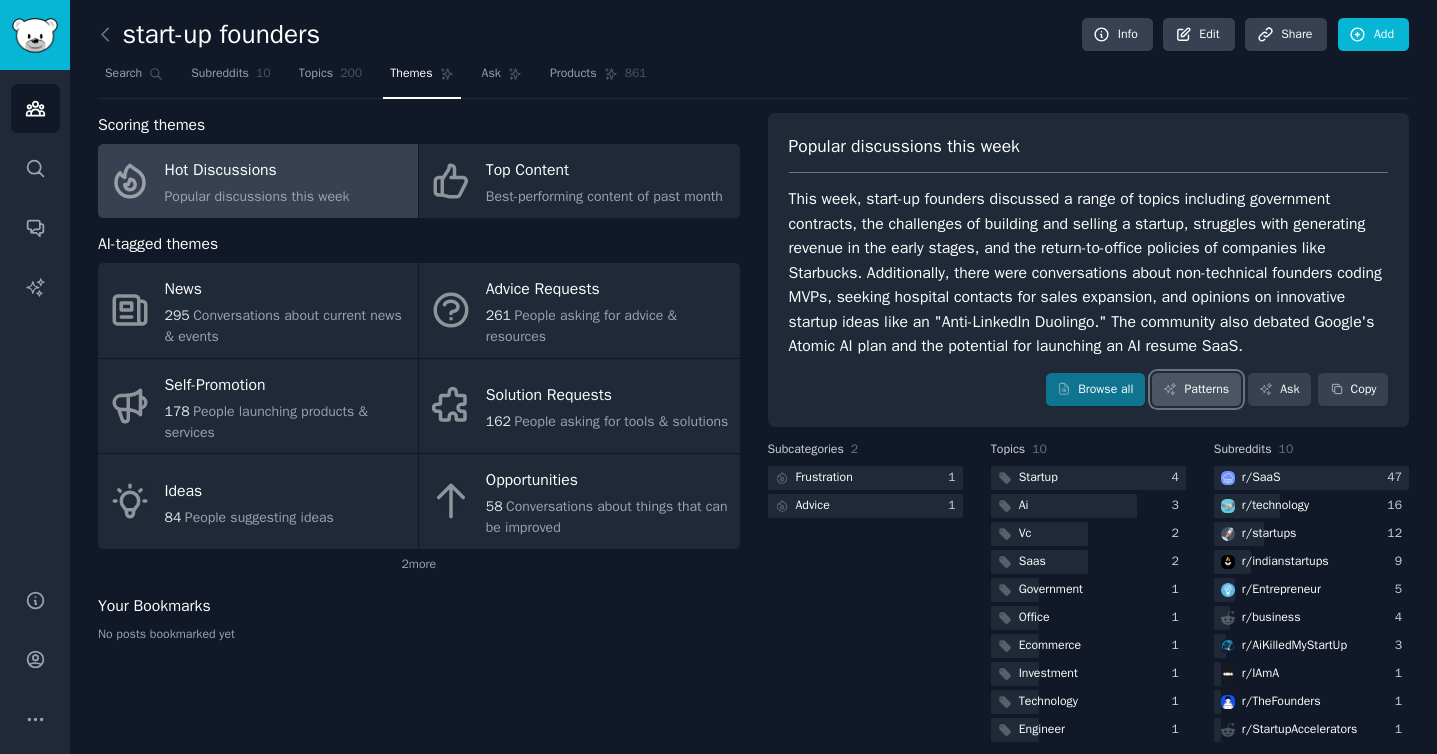 click on "Patterns" at bounding box center (1196, 390) 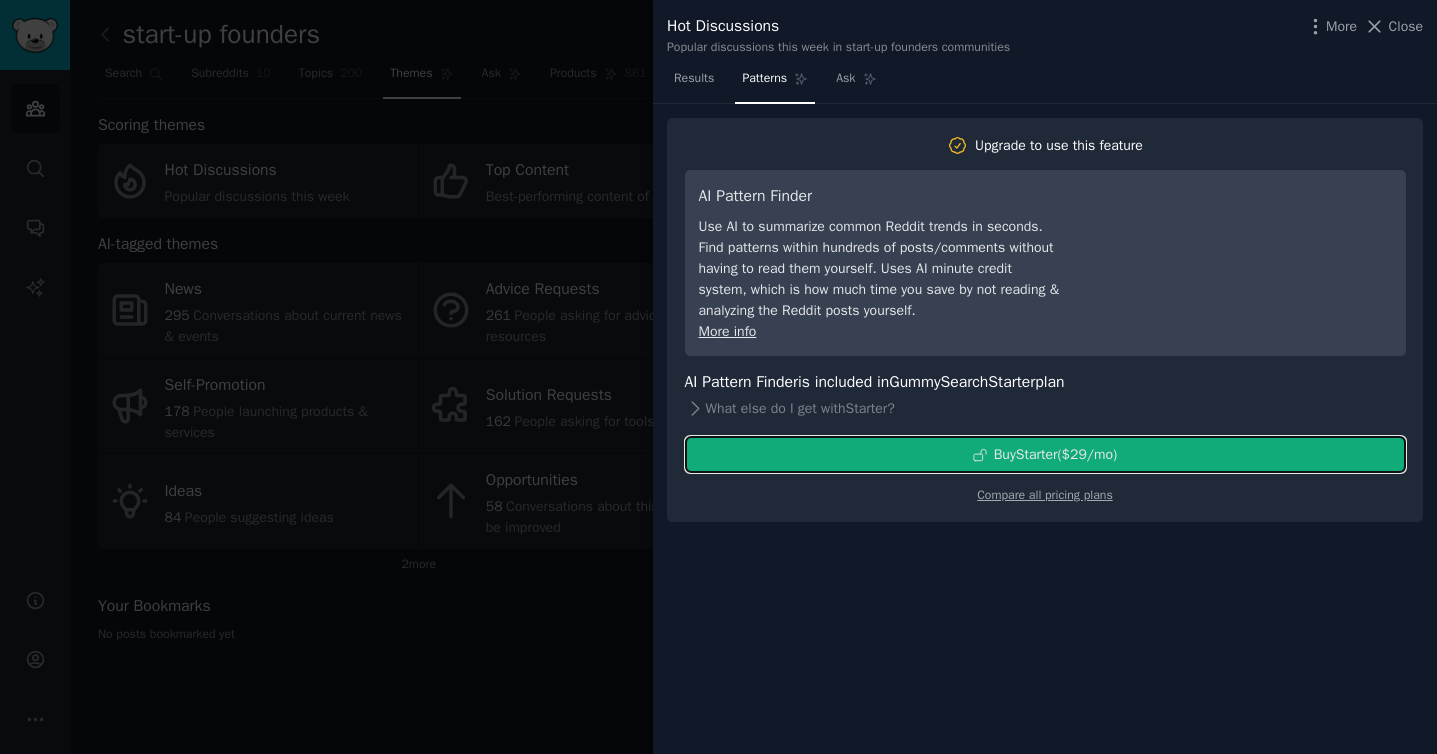 click on "Buy  Starter  ($ 29 /mo )" at bounding box center [1056, 454] 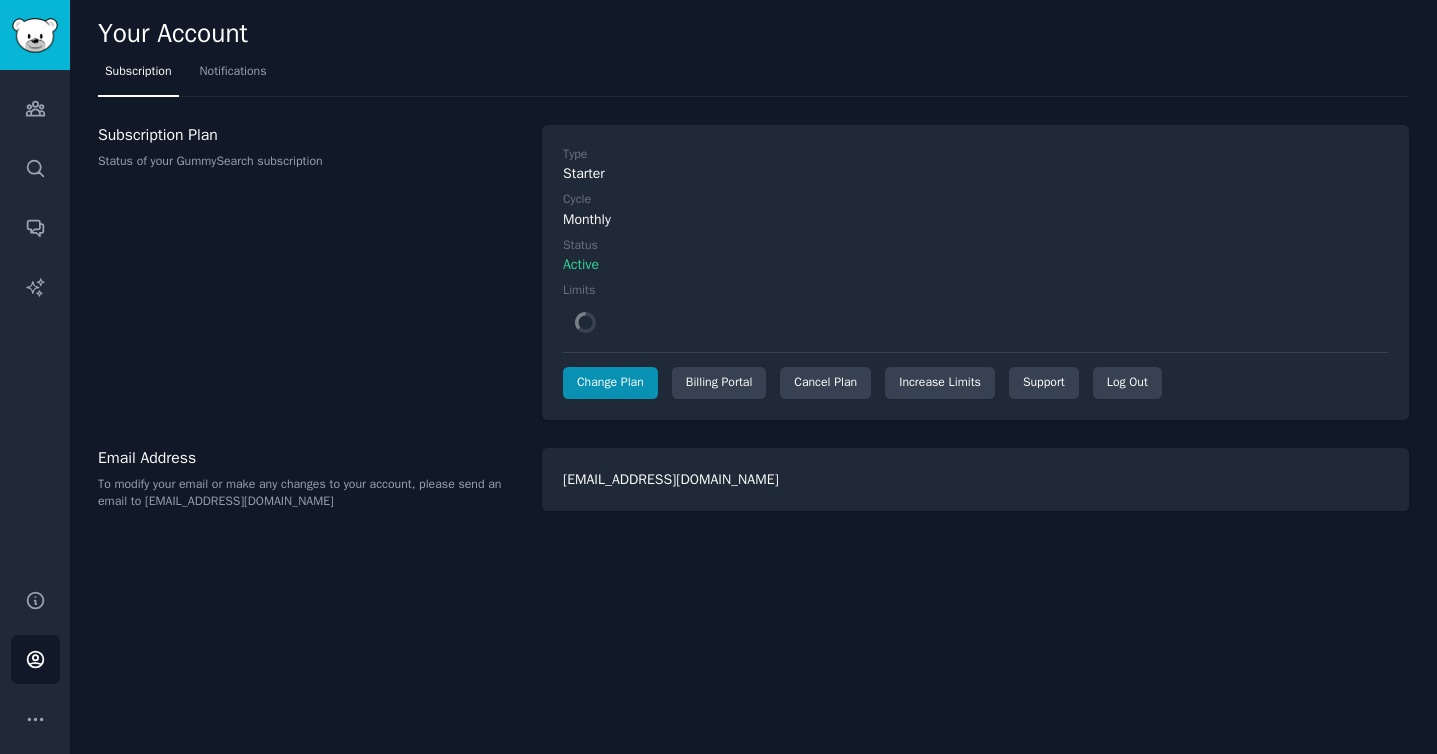scroll, scrollTop: 0, scrollLeft: 0, axis: both 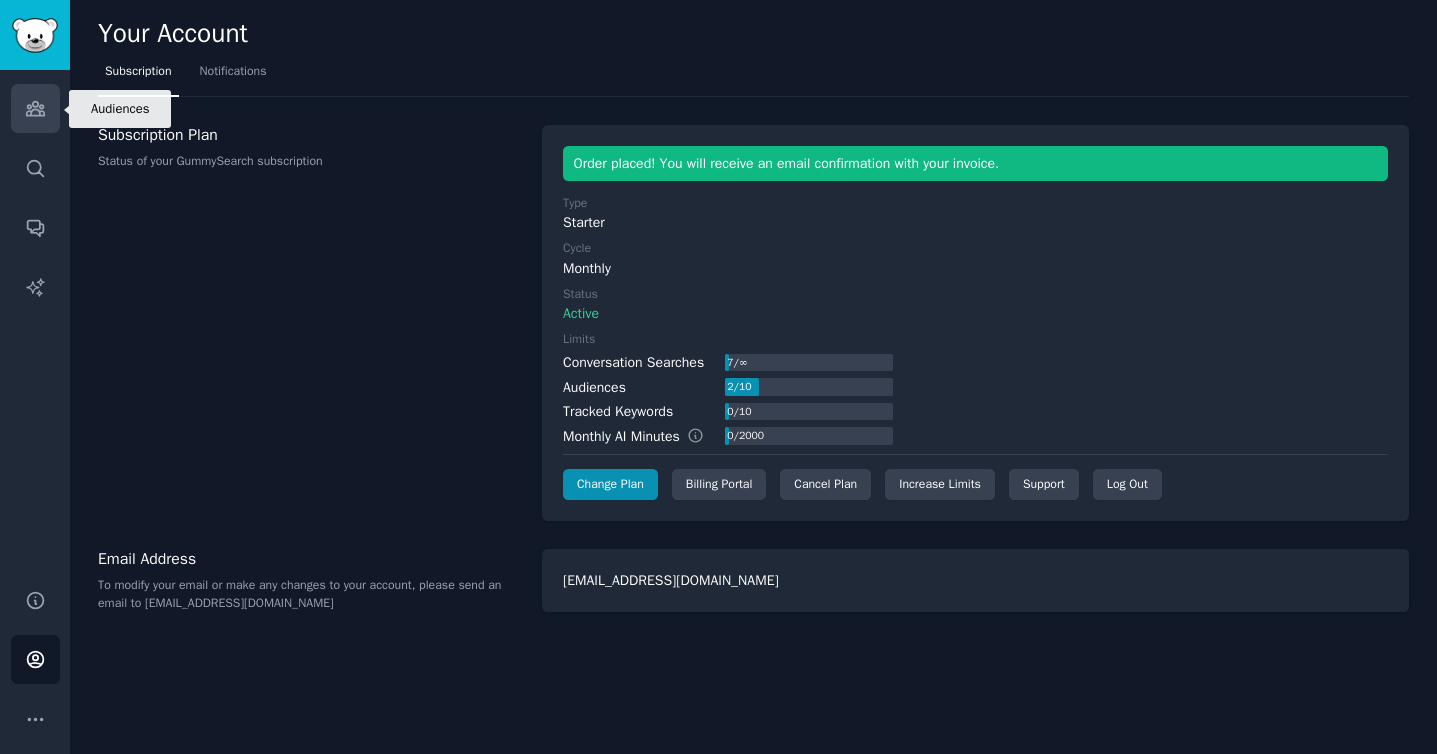 click 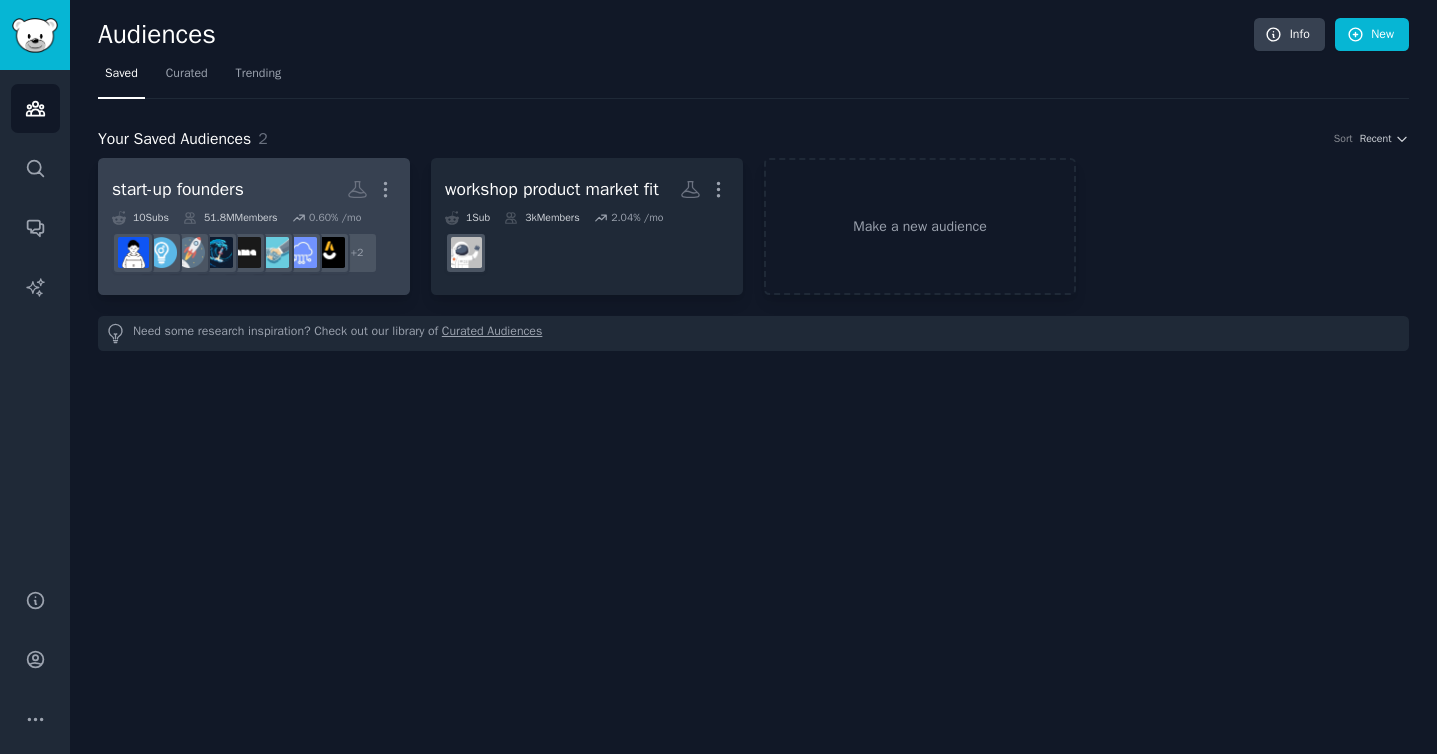 click on "start-up founders Custom Audience More" at bounding box center [254, 189] 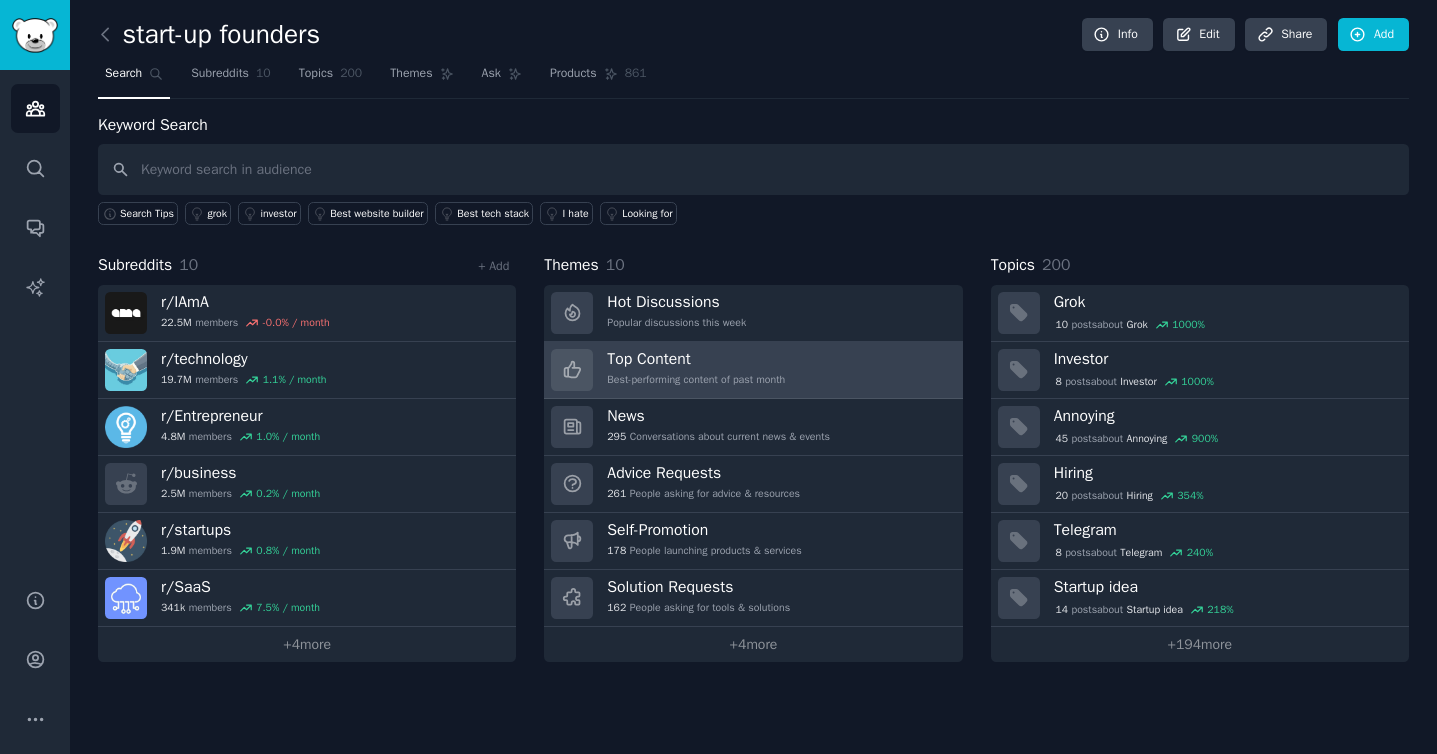click on "Top Content" at bounding box center (696, 359) 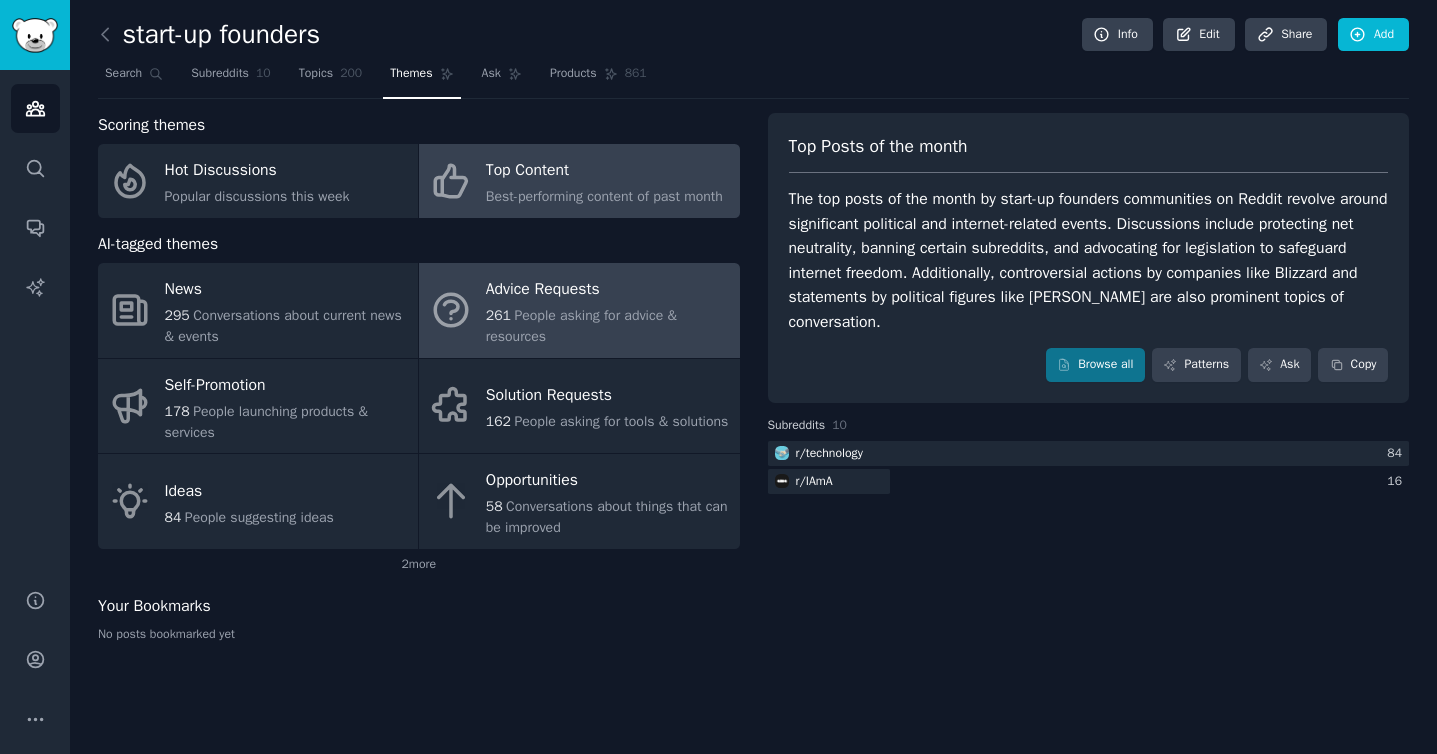 click on "Advice Requests" at bounding box center [607, 290] 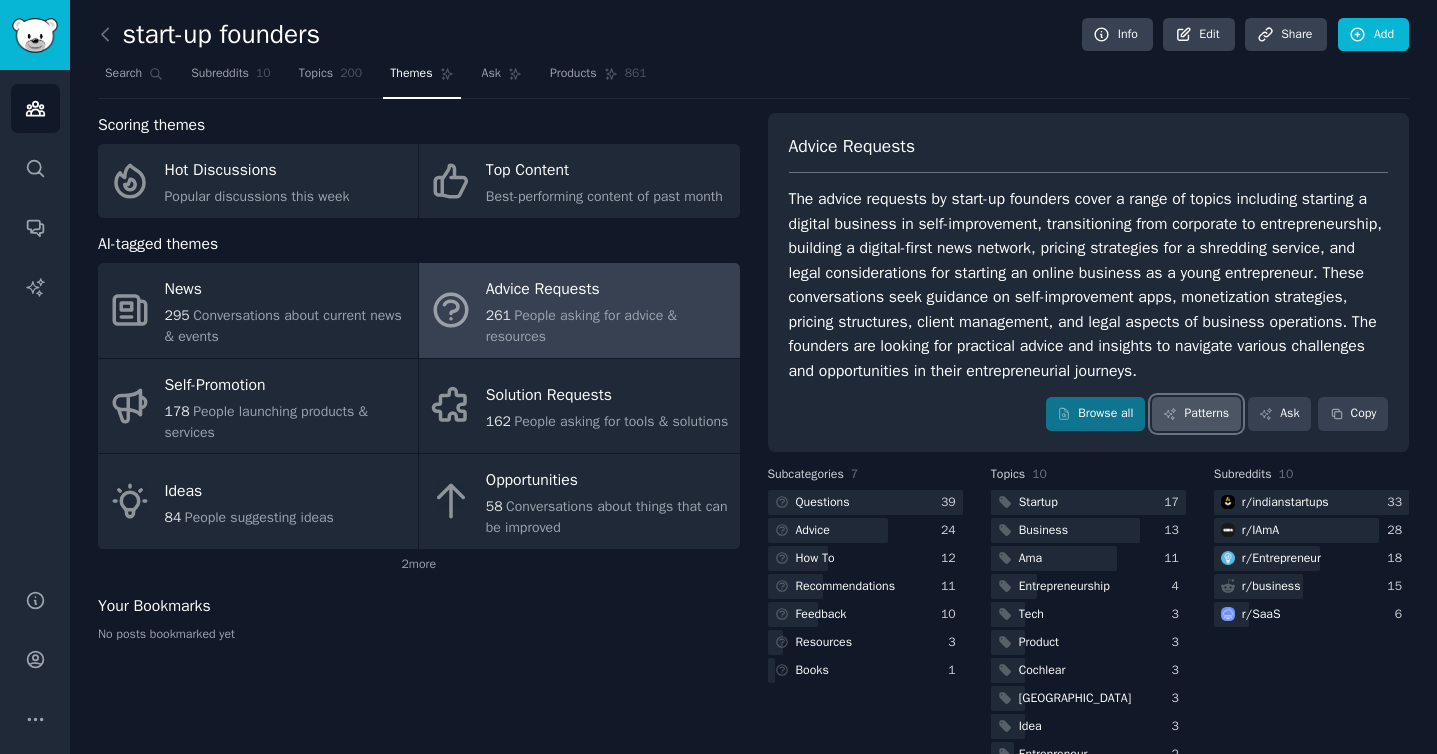 click on "Patterns" at bounding box center [1196, 414] 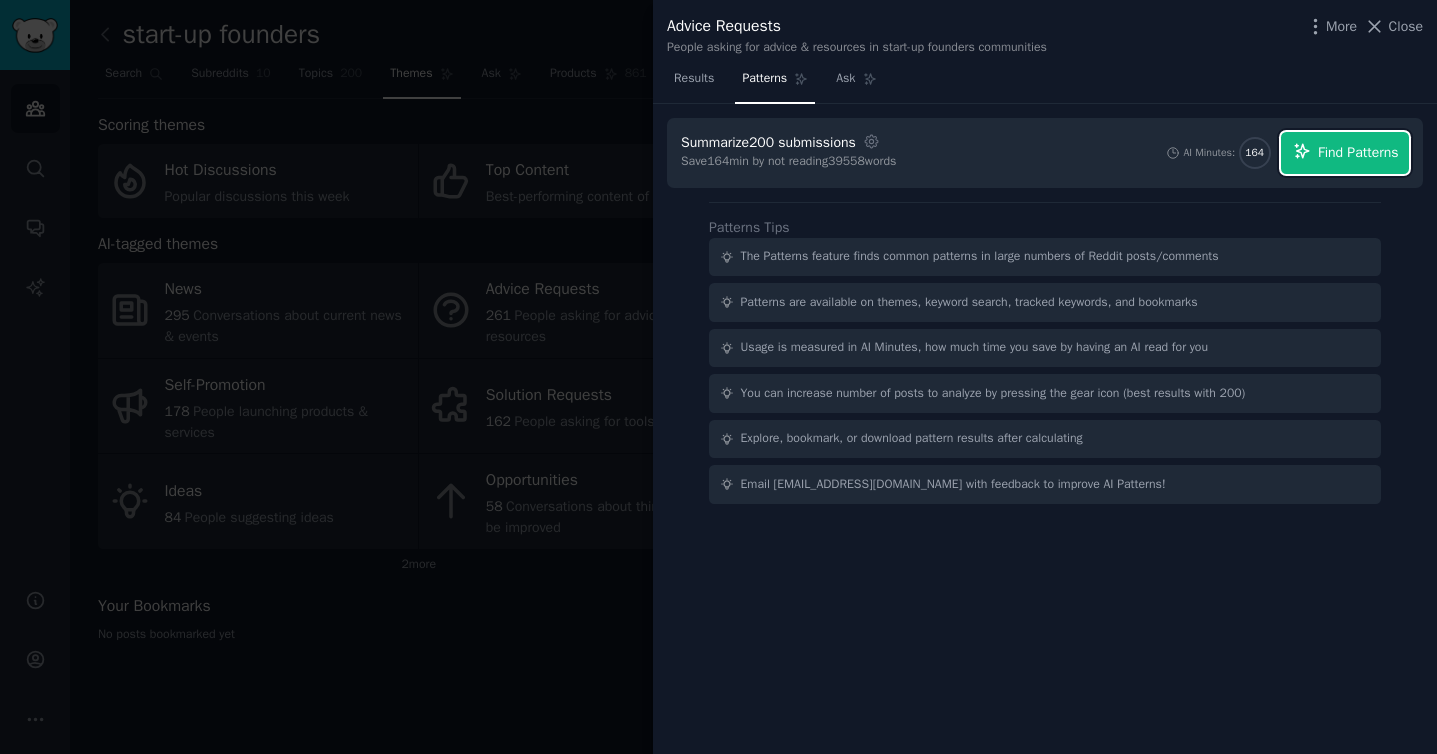 click on "Find Patterns" at bounding box center (1345, 153) 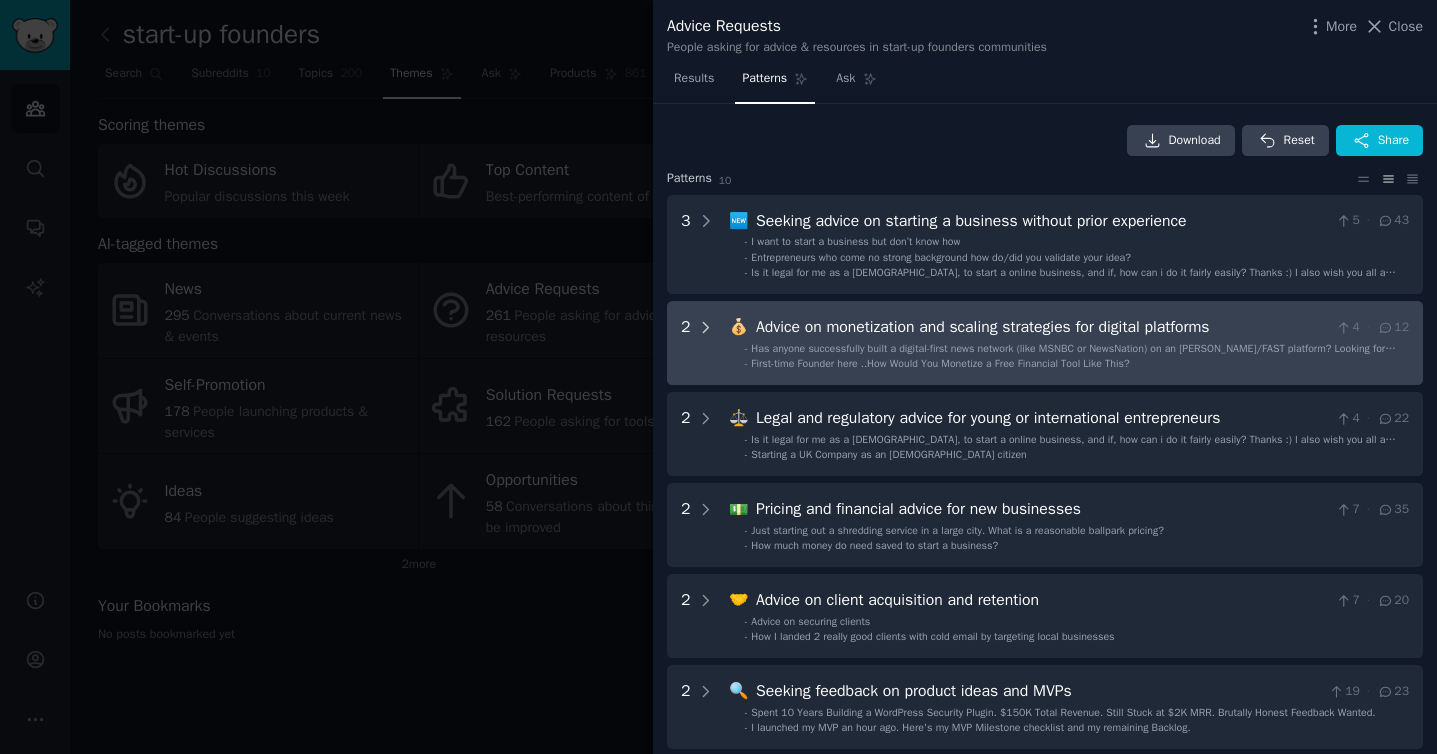 click 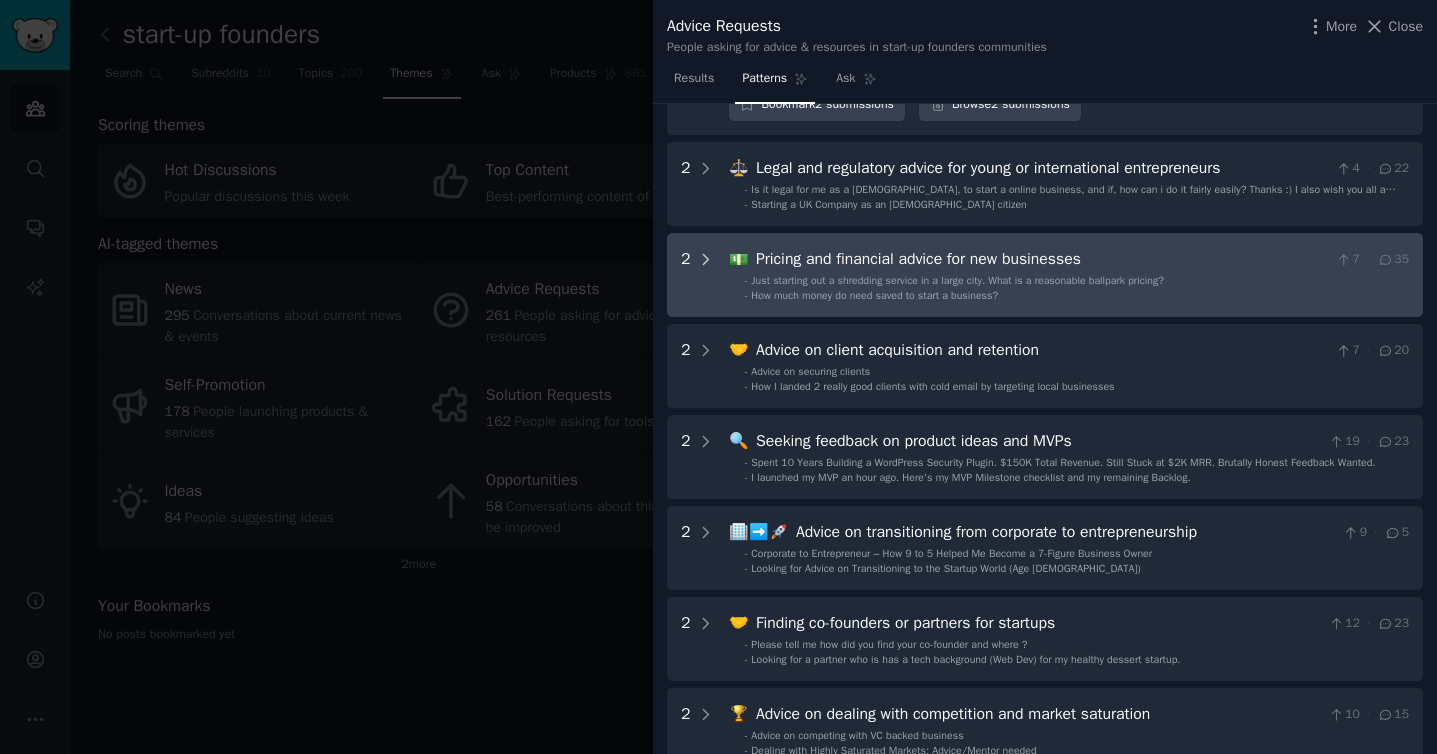 scroll, scrollTop: 475, scrollLeft: 0, axis: vertical 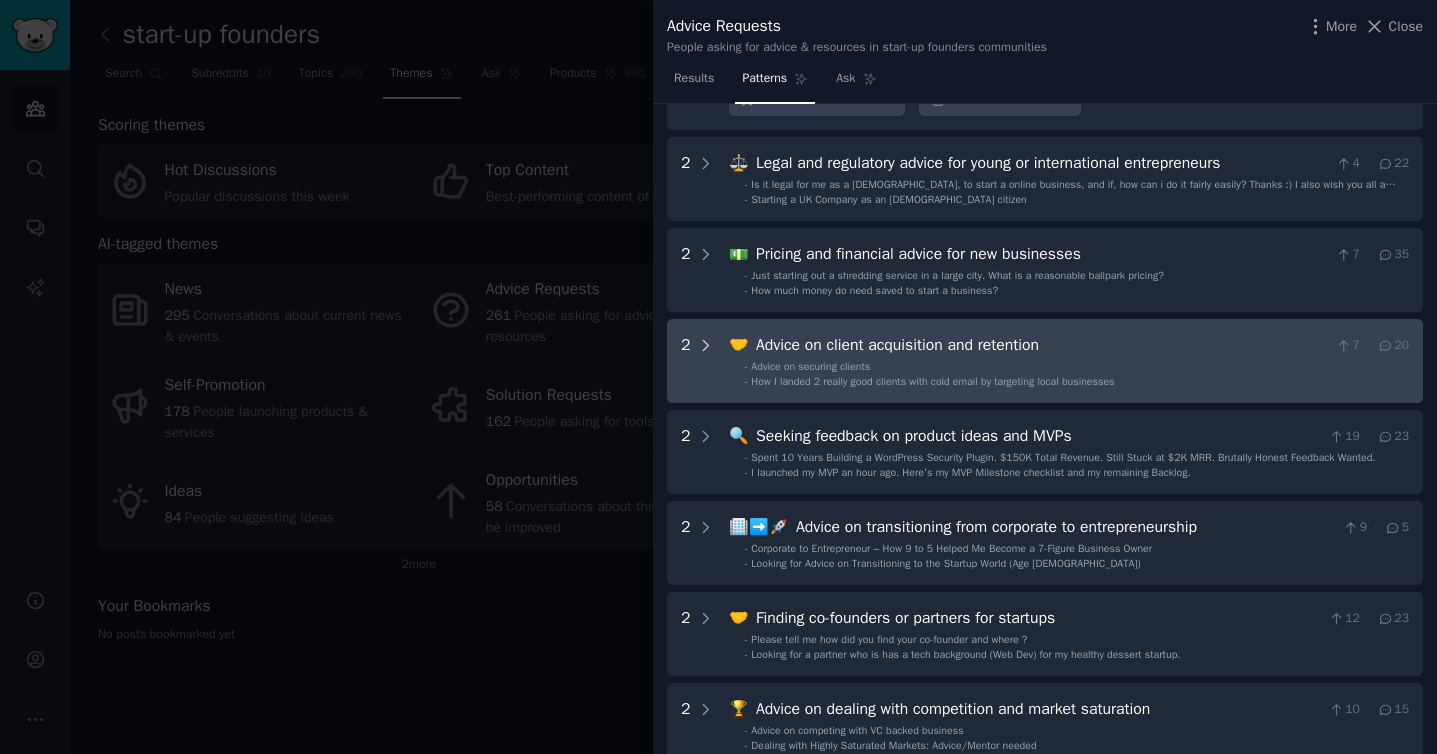 click 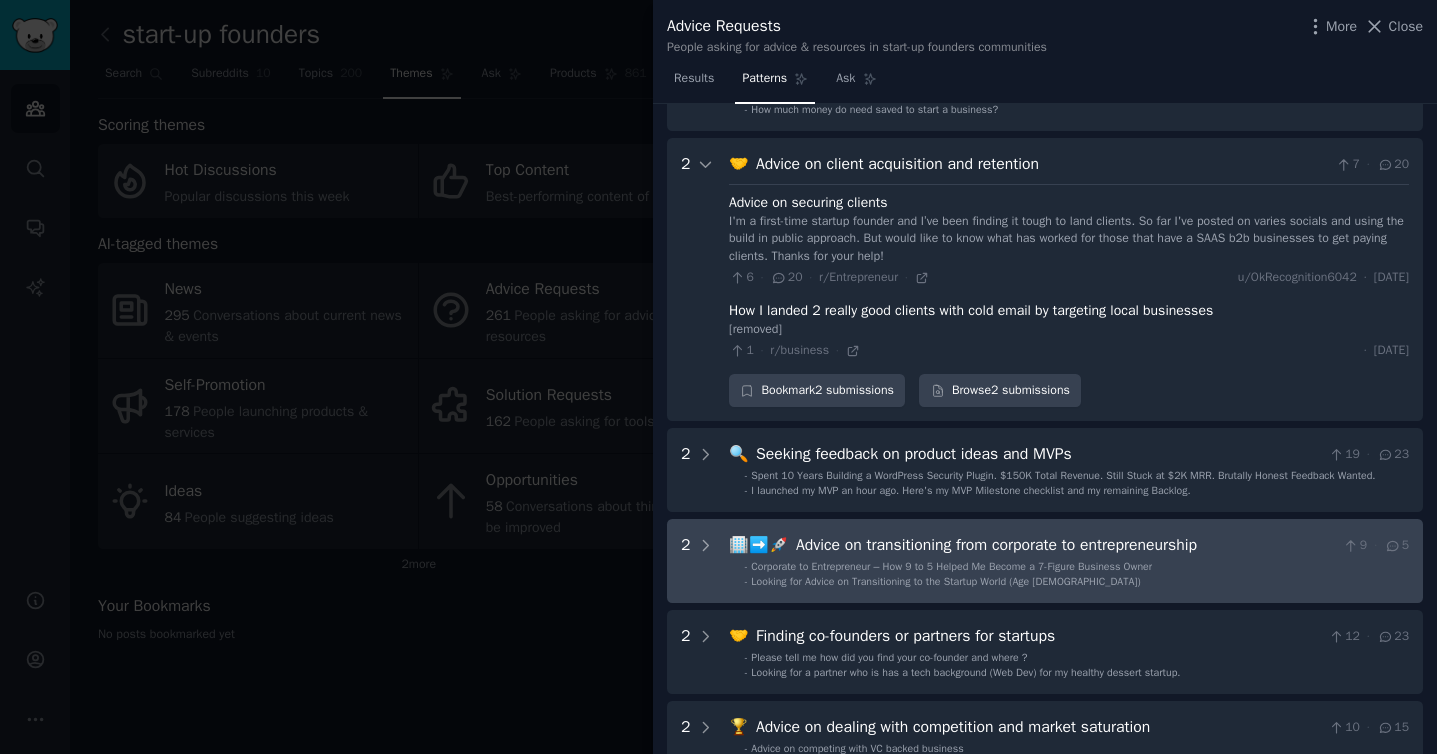 scroll, scrollTop: 652, scrollLeft: 0, axis: vertical 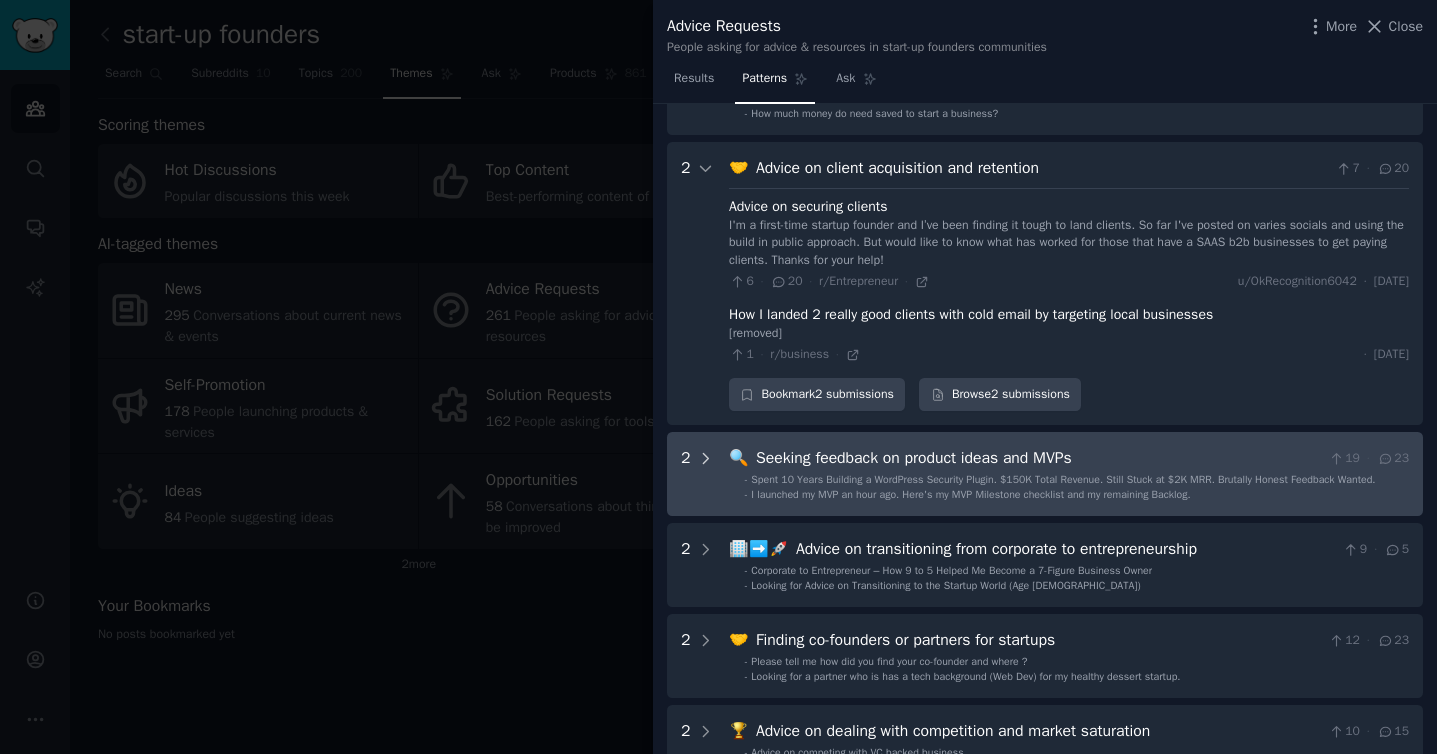 click 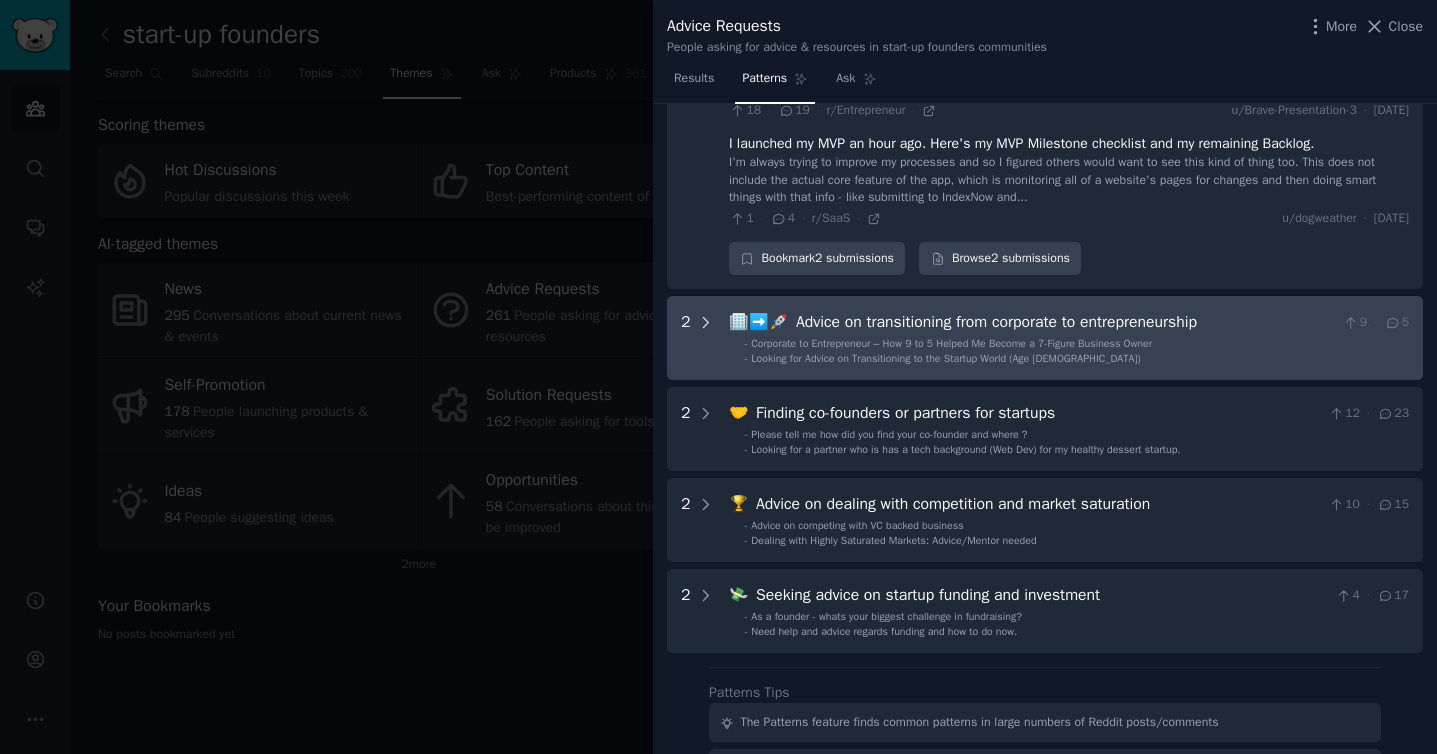 scroll, scrollTop: 1143, scrollLeft: 0, axis: vertical 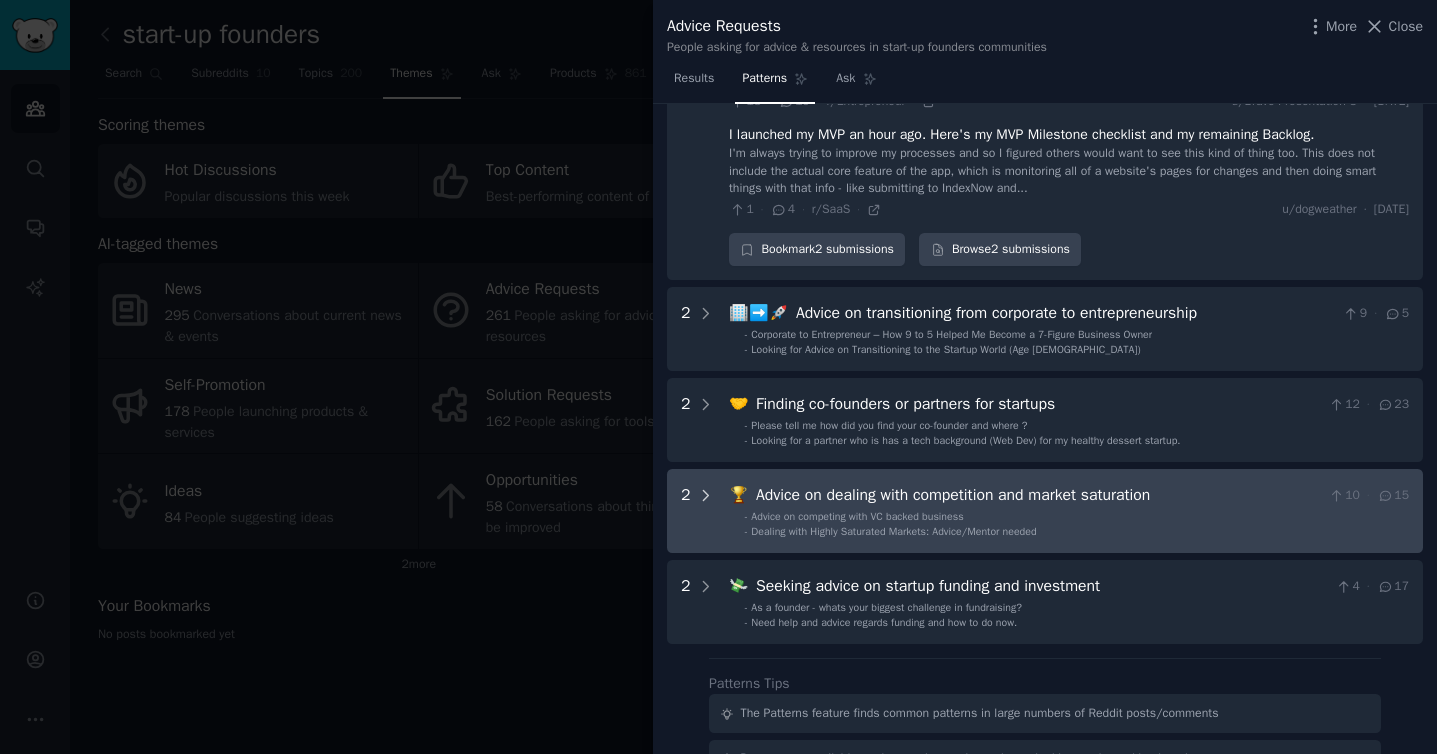 click 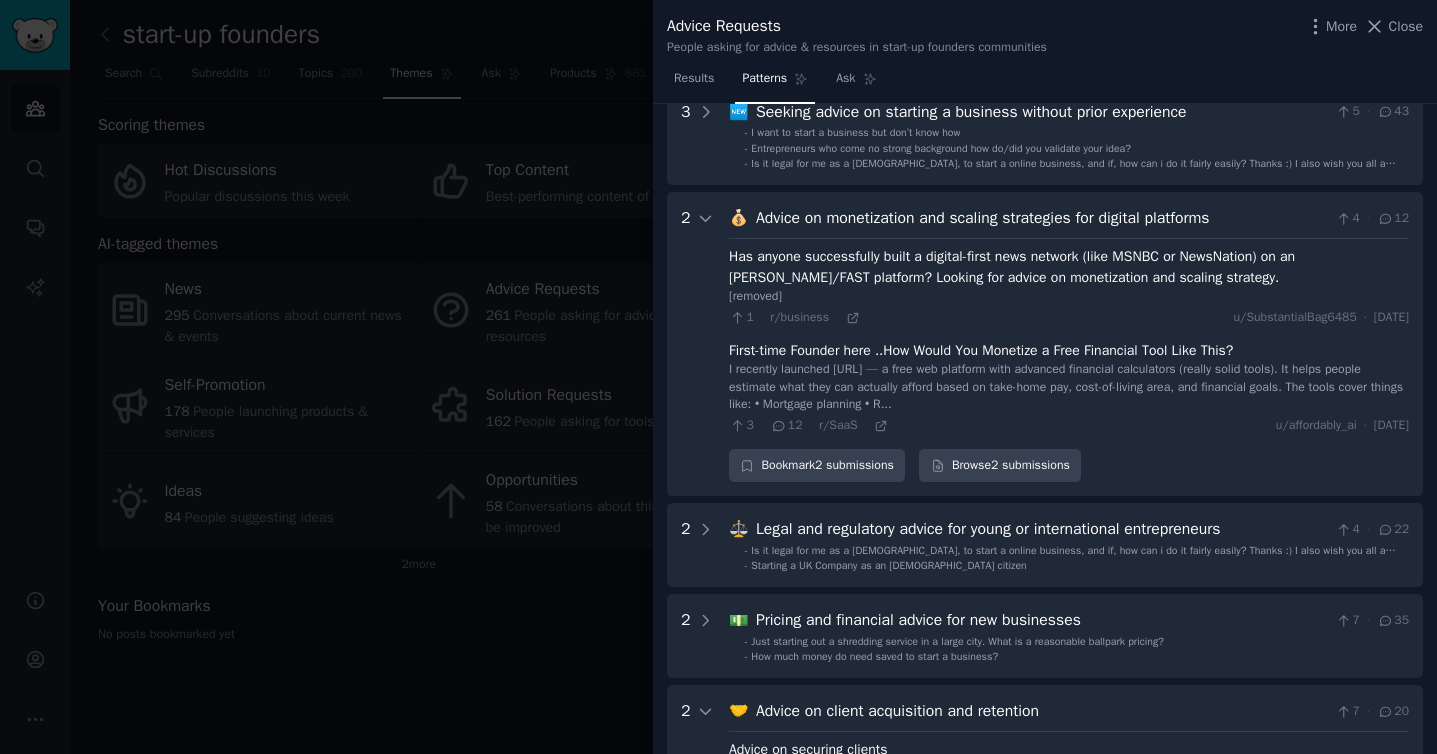 scroll, scrollTop: 0, scrollLeft: 0, axis: both 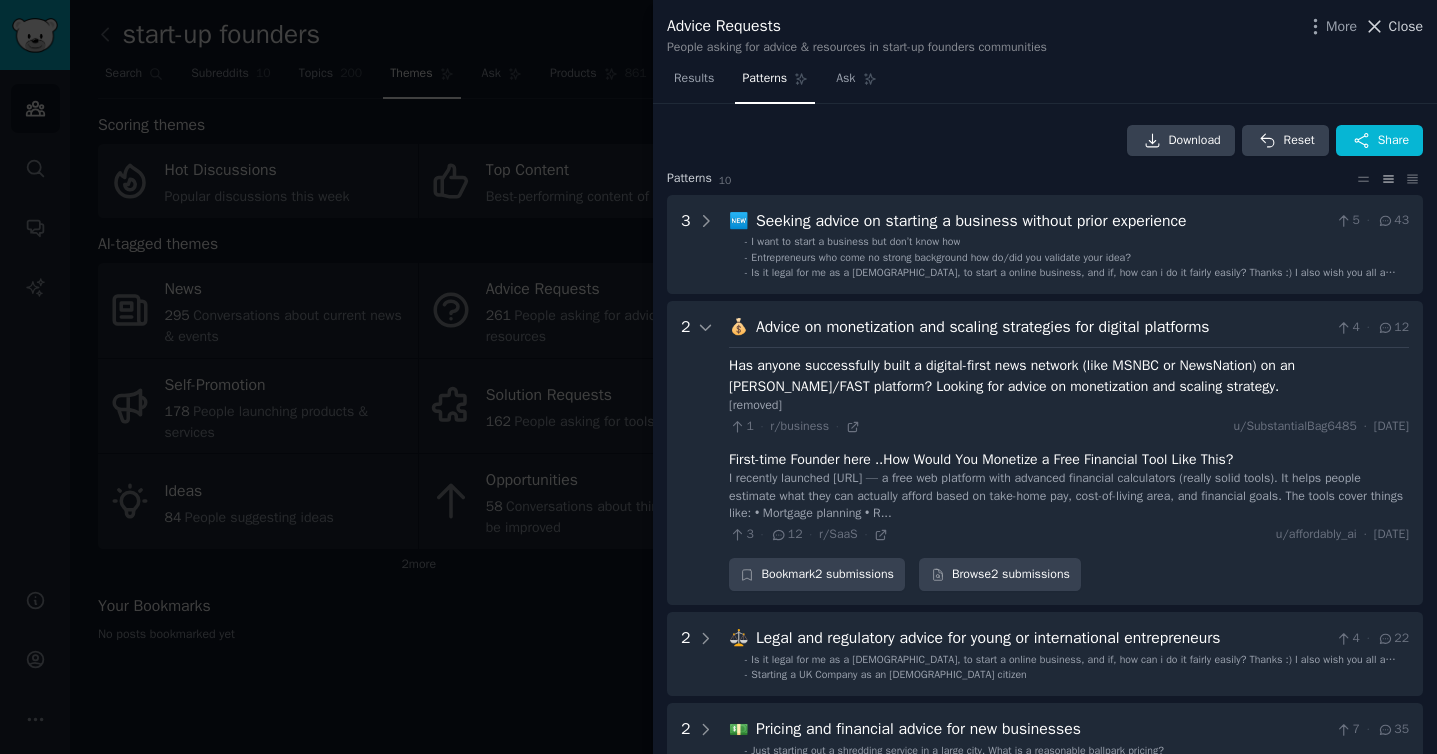 click on "Close" at bounding box center (1406, 26) 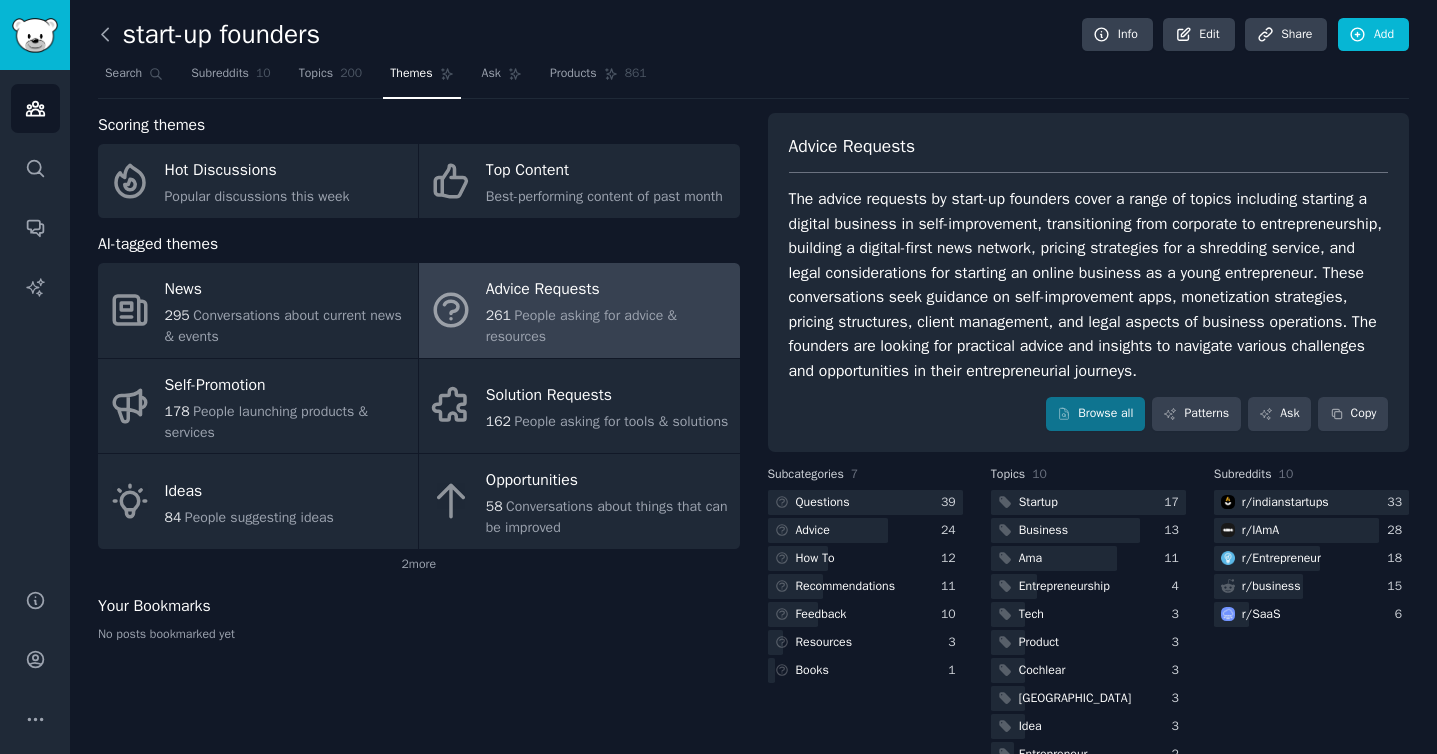click 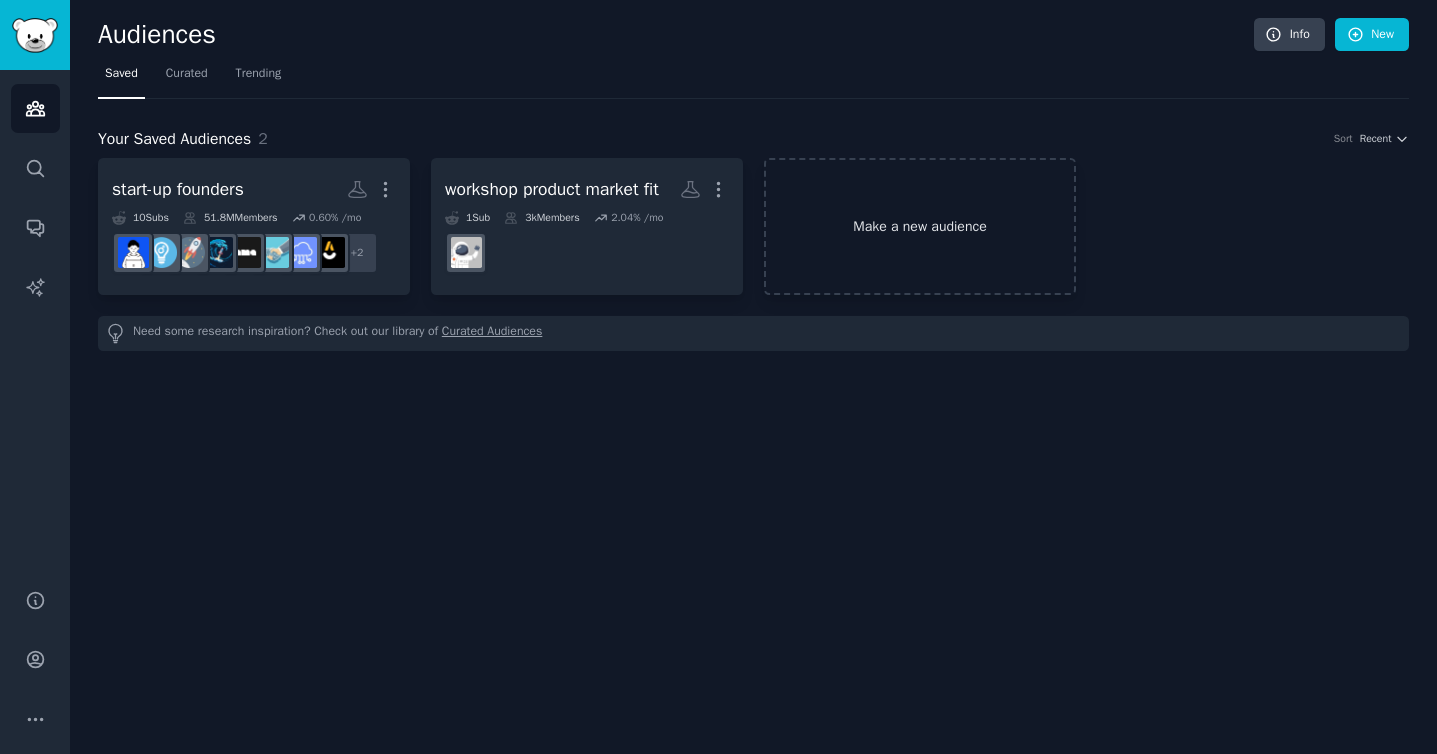 click on "Make a new audience" at bounding box center (920, 226) 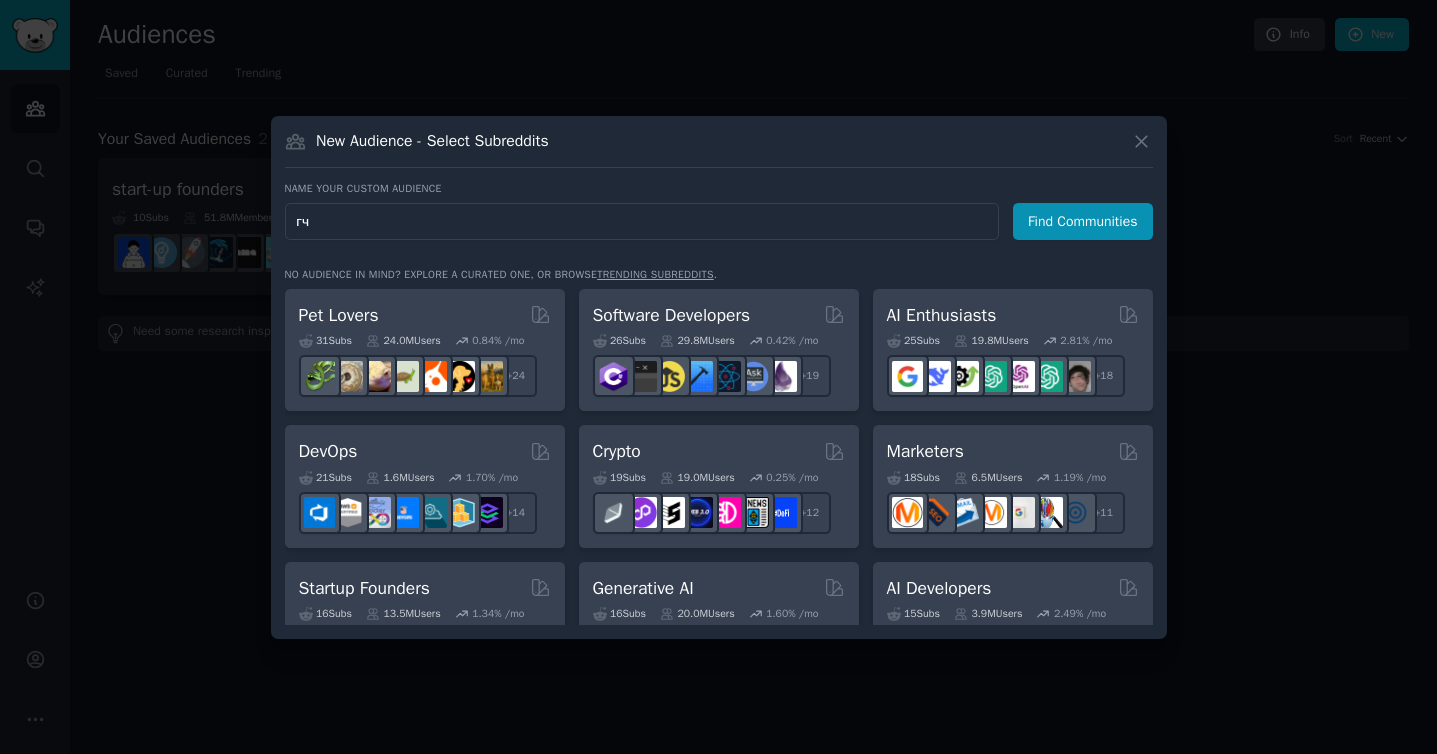 type on "г" 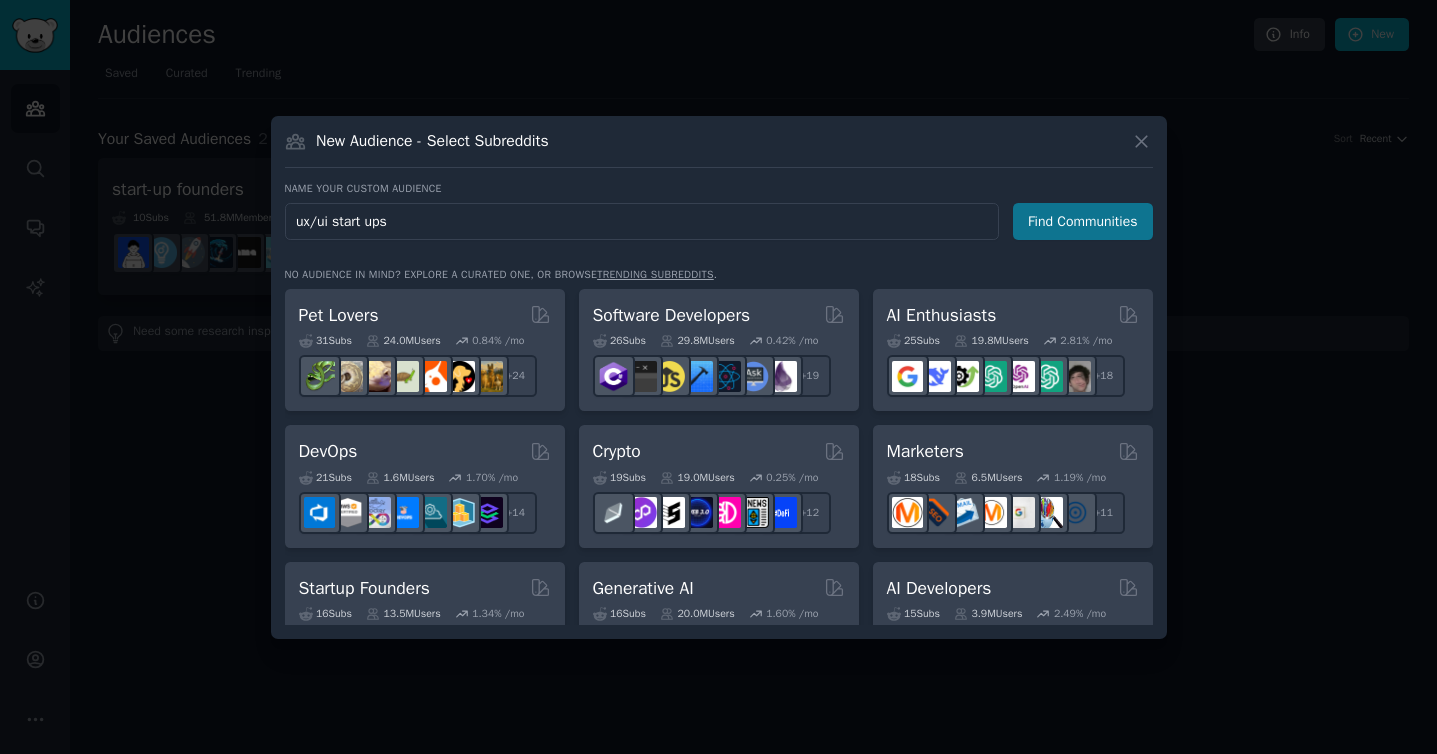 type on "ux/ui start ups" 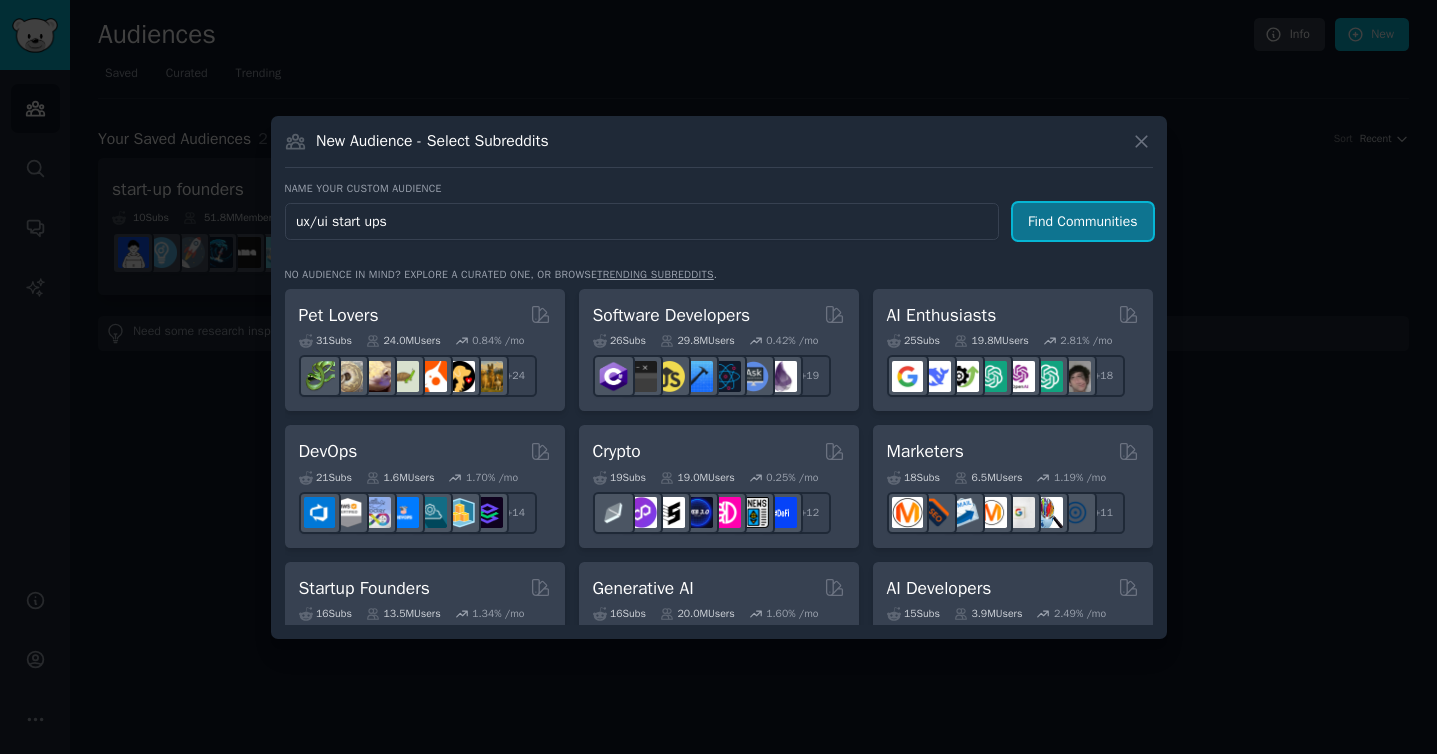 click on "Find Communities" at bounding box center (1083, 221) 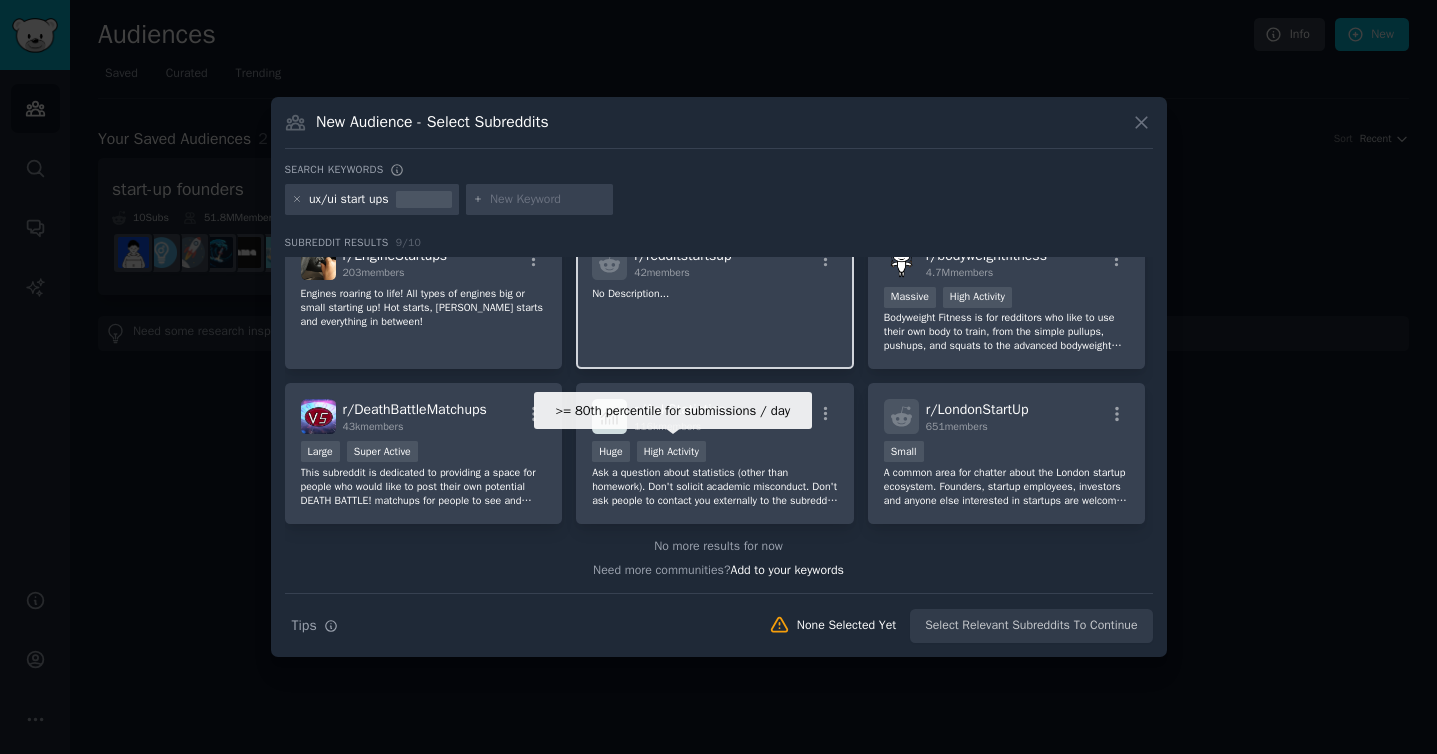 scroll, scrollTop: 0, scrollLeft: 0, axis: both 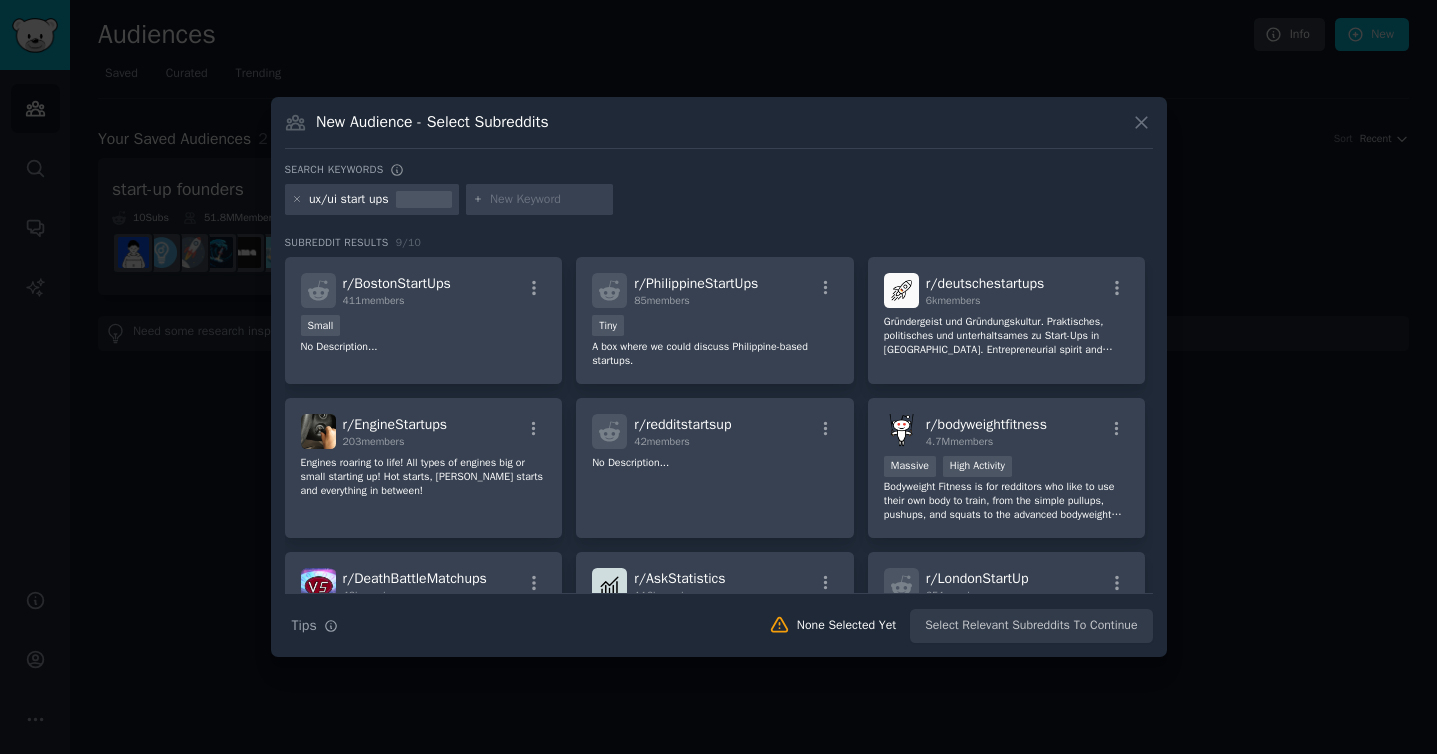 click on "ux/ui start ups" at bounding box center [349, 200] 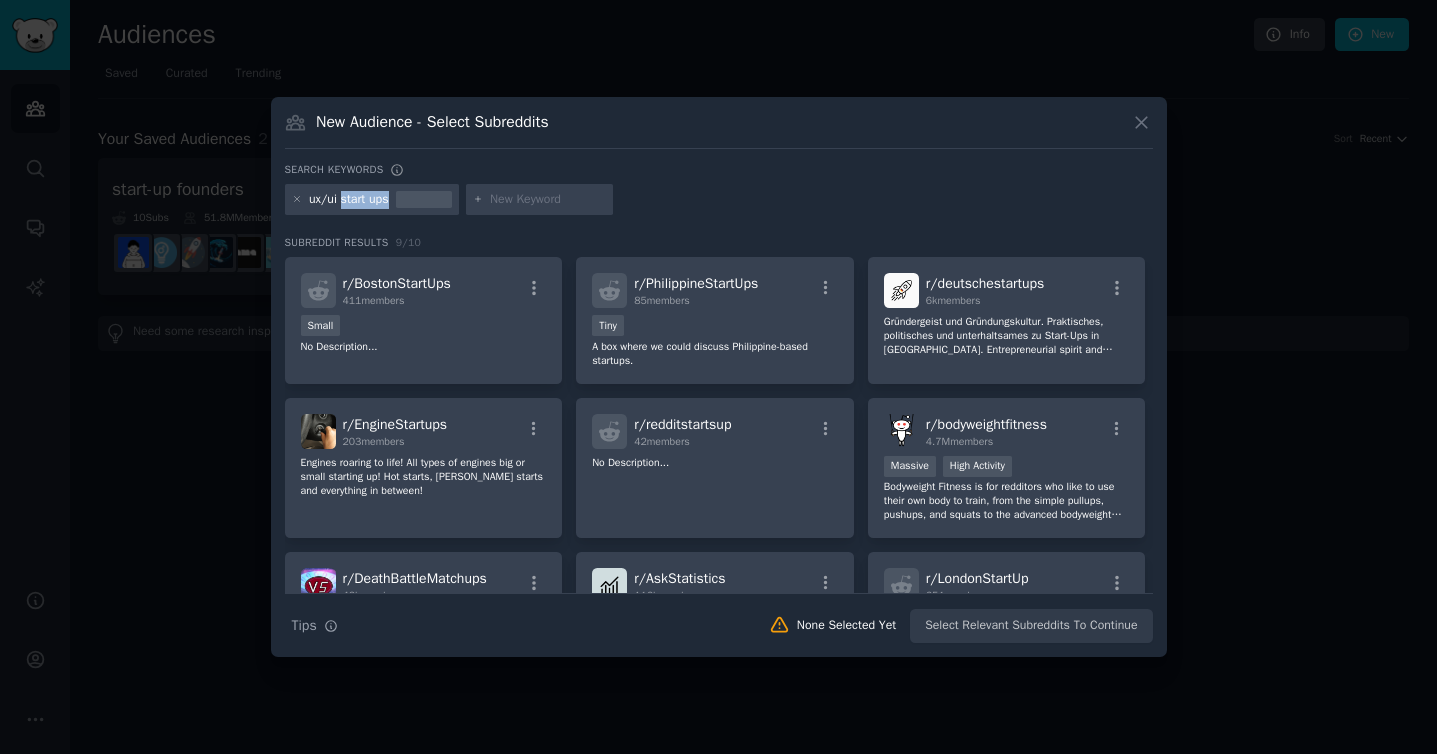 drag, startPoint x: 340, startPoint y: 200, endPoint x: 442, endPoint y: 200, distance: 102 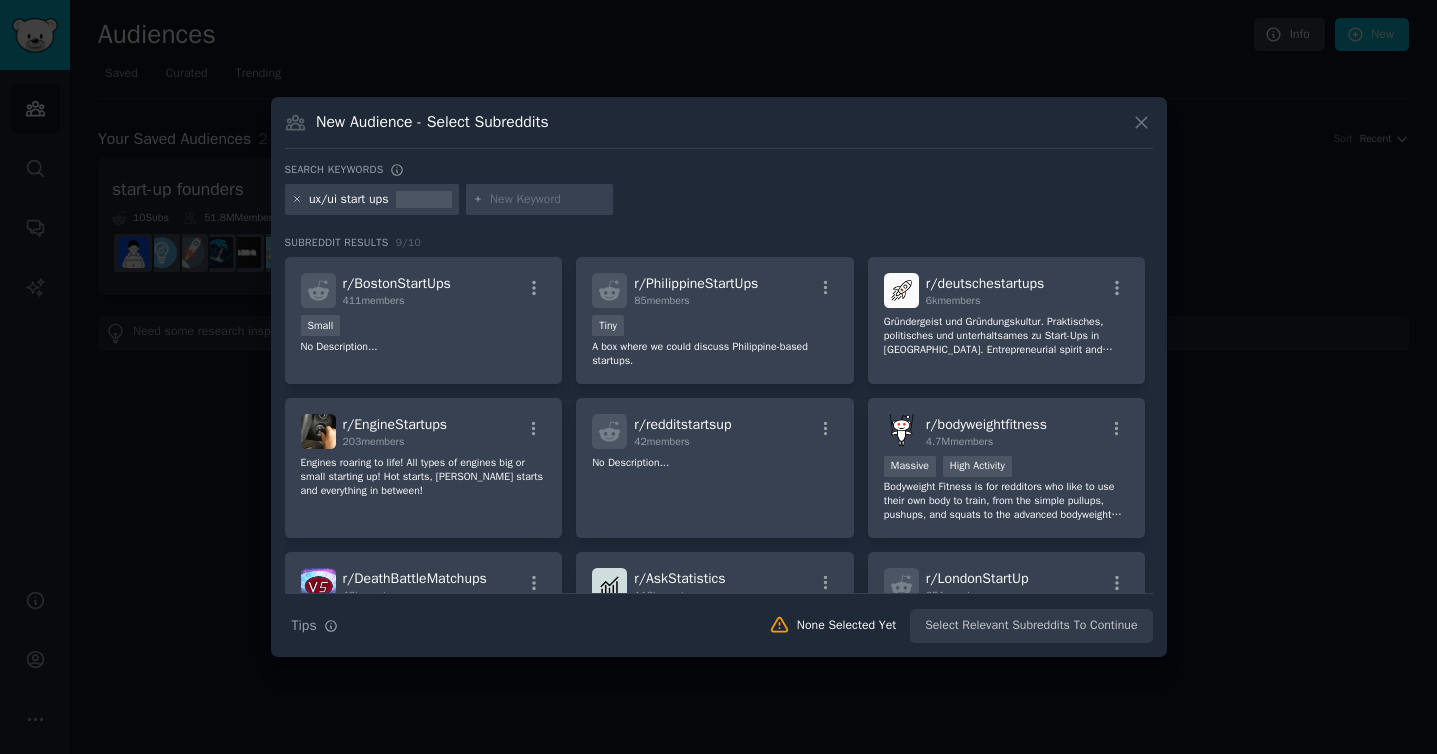 click 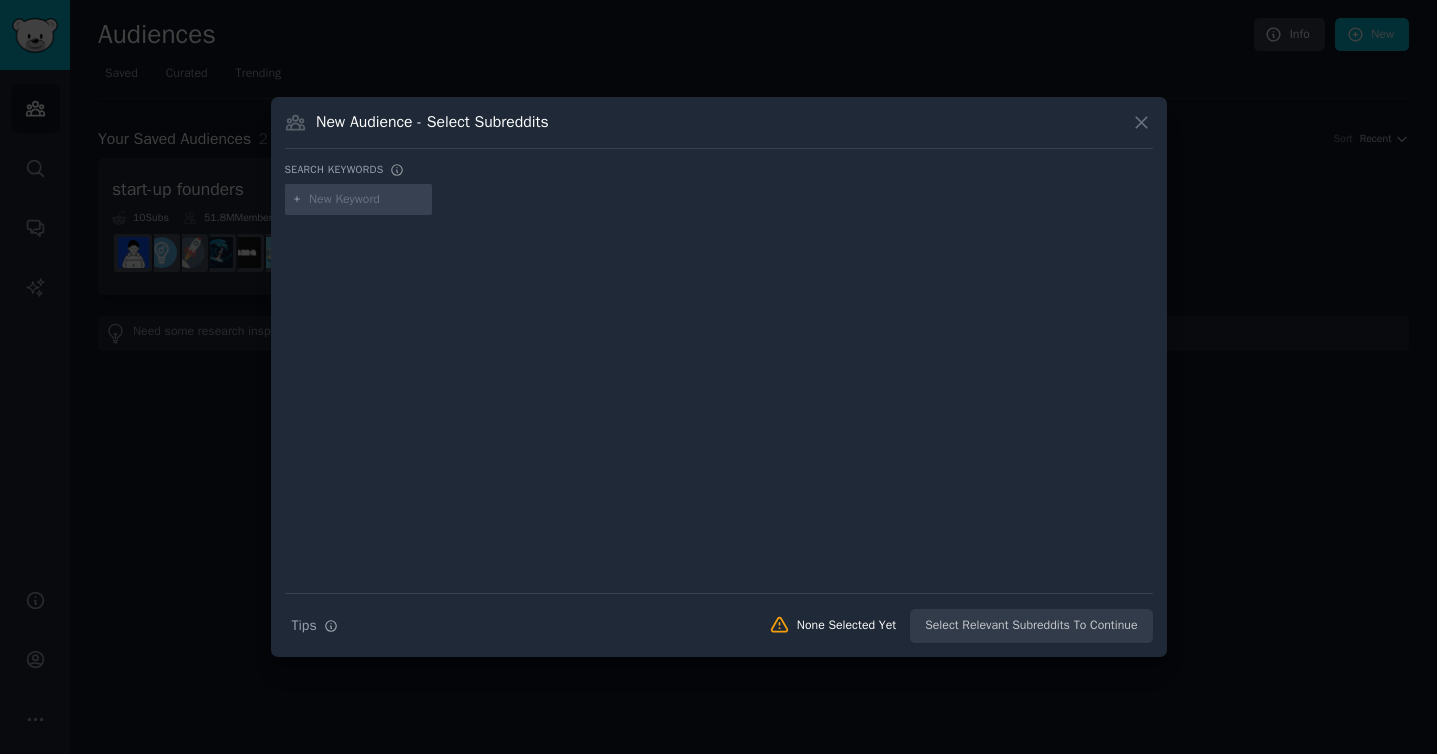 click at bounding box center (367, 200) 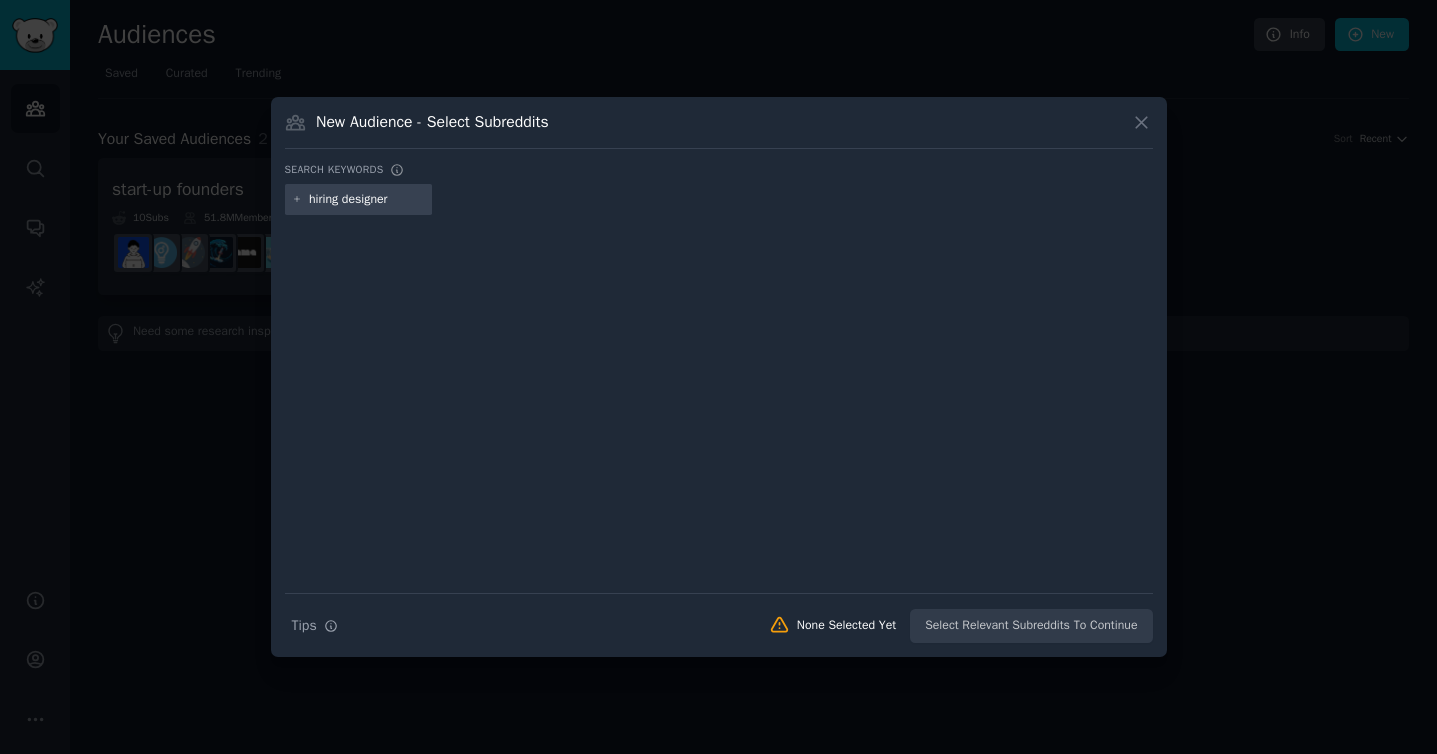 type on "hiring designers" 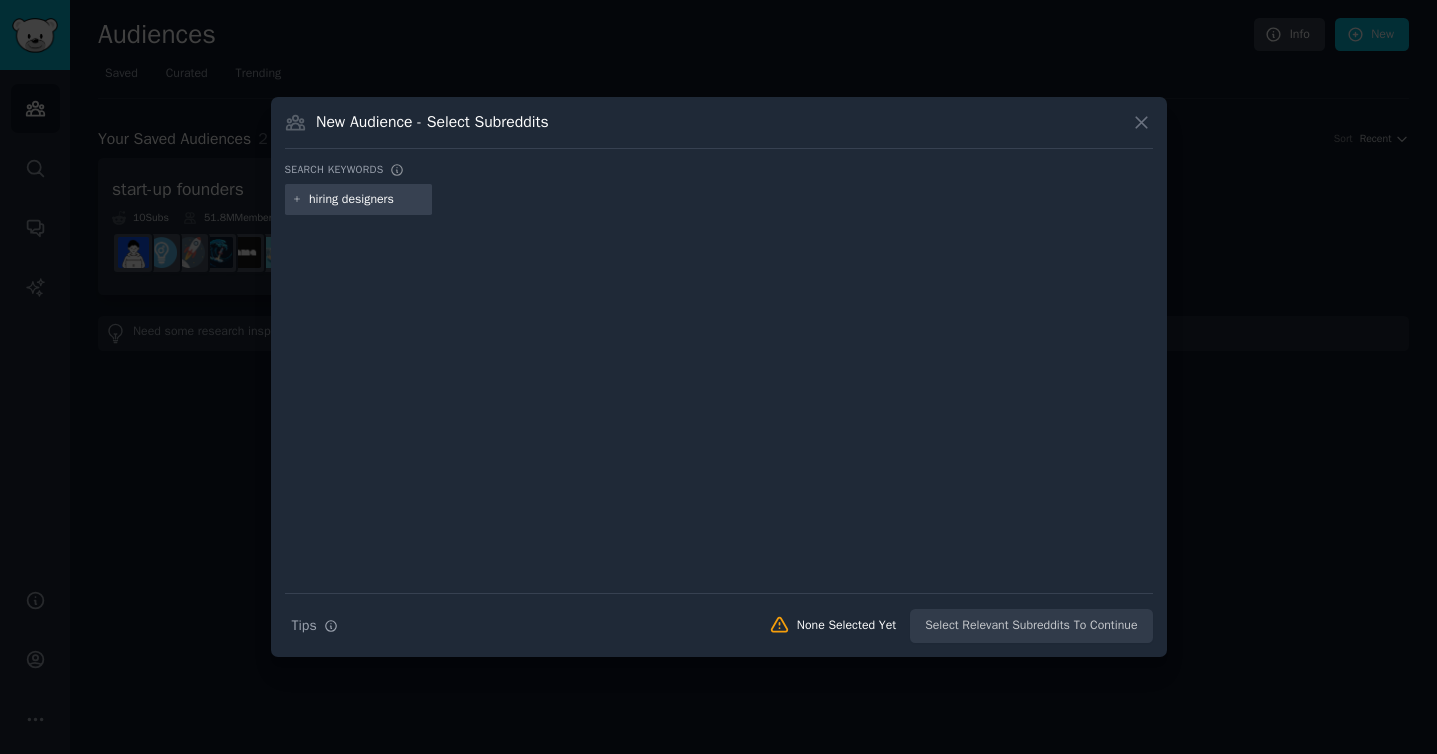 type 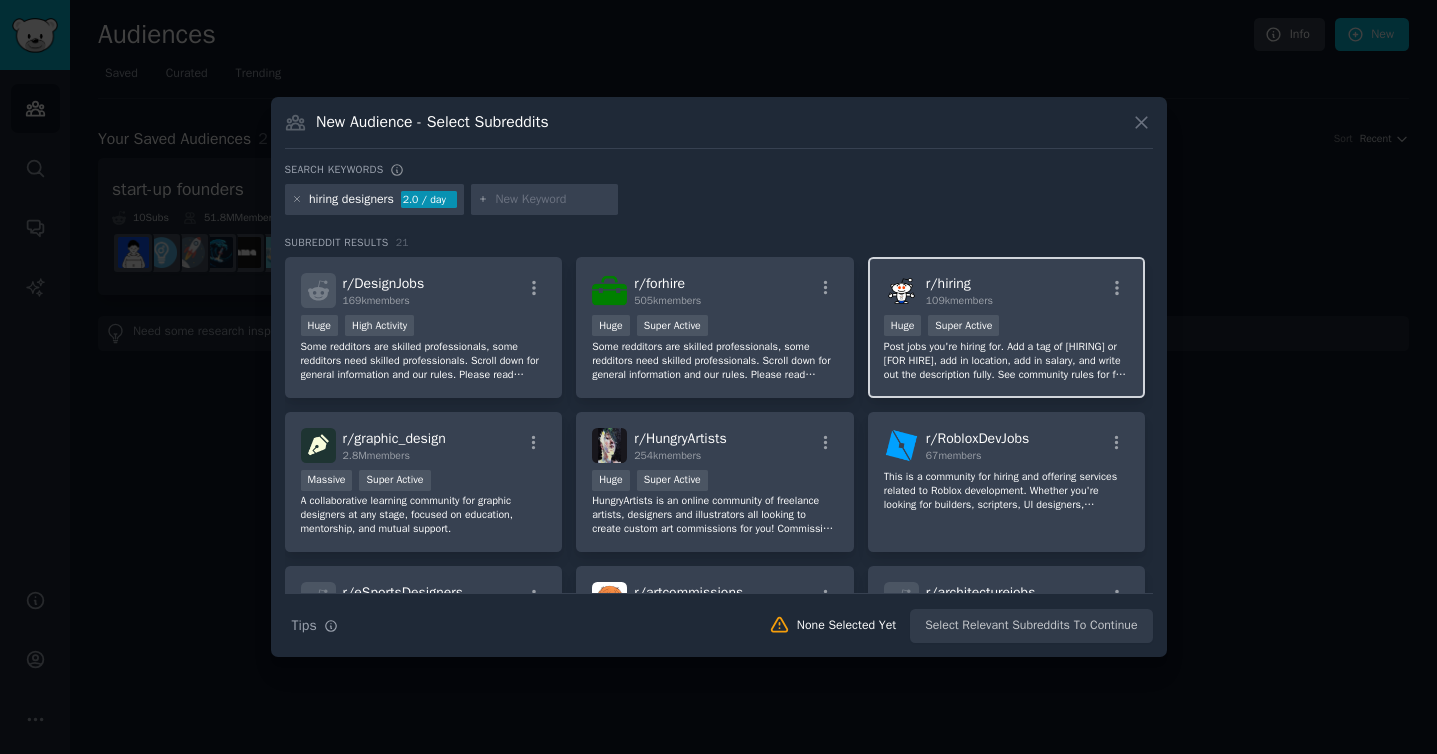 click on "r/ hiring 109k  members" at bounding box center [1007, 290] 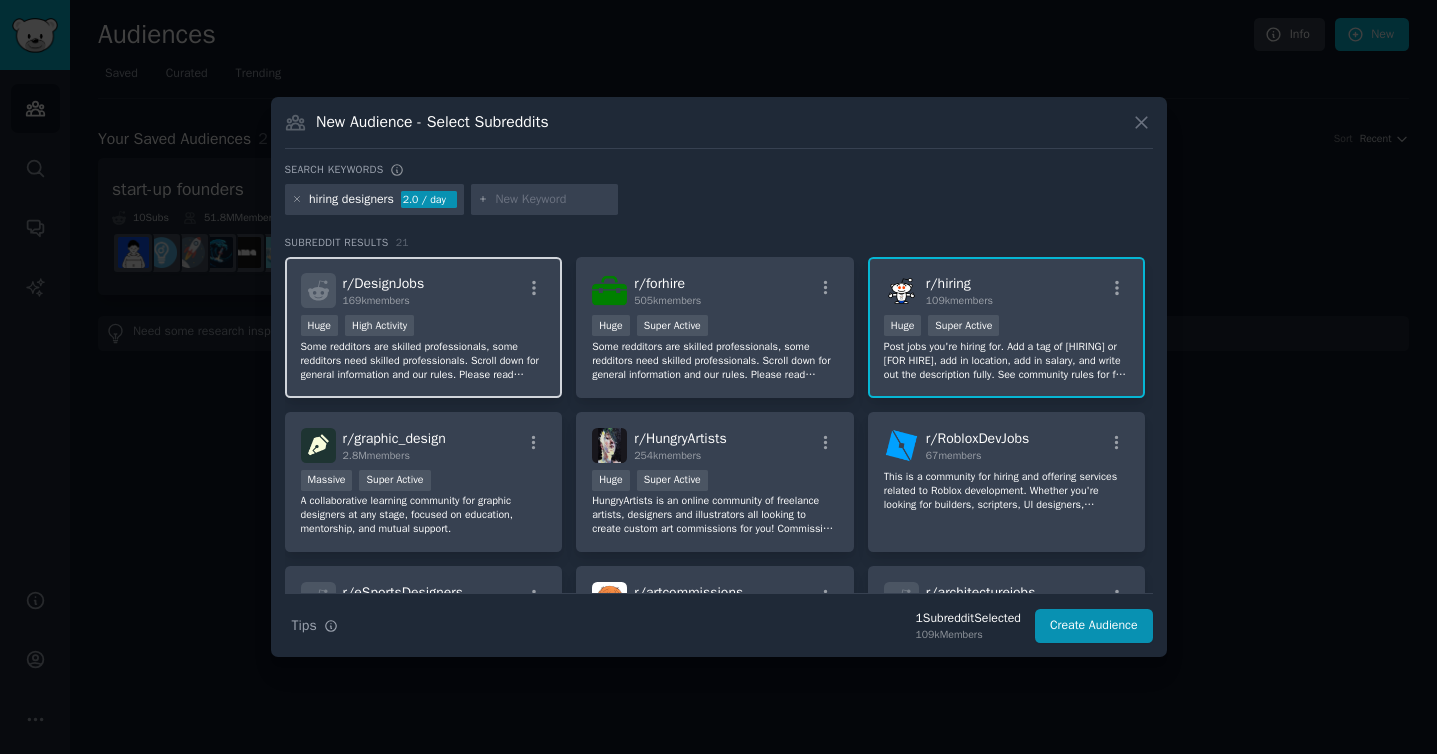 click on "r/ DesignJobs 169k  members >= 80th percentile for submissions / day Huge High Activity Some redditors are skilled professionals, some redditors need skilled professionals.
Scroll down for general information and our rules. Please read through these carefully, as breaking them is a bannable offense." at bounding box center (424, 327) 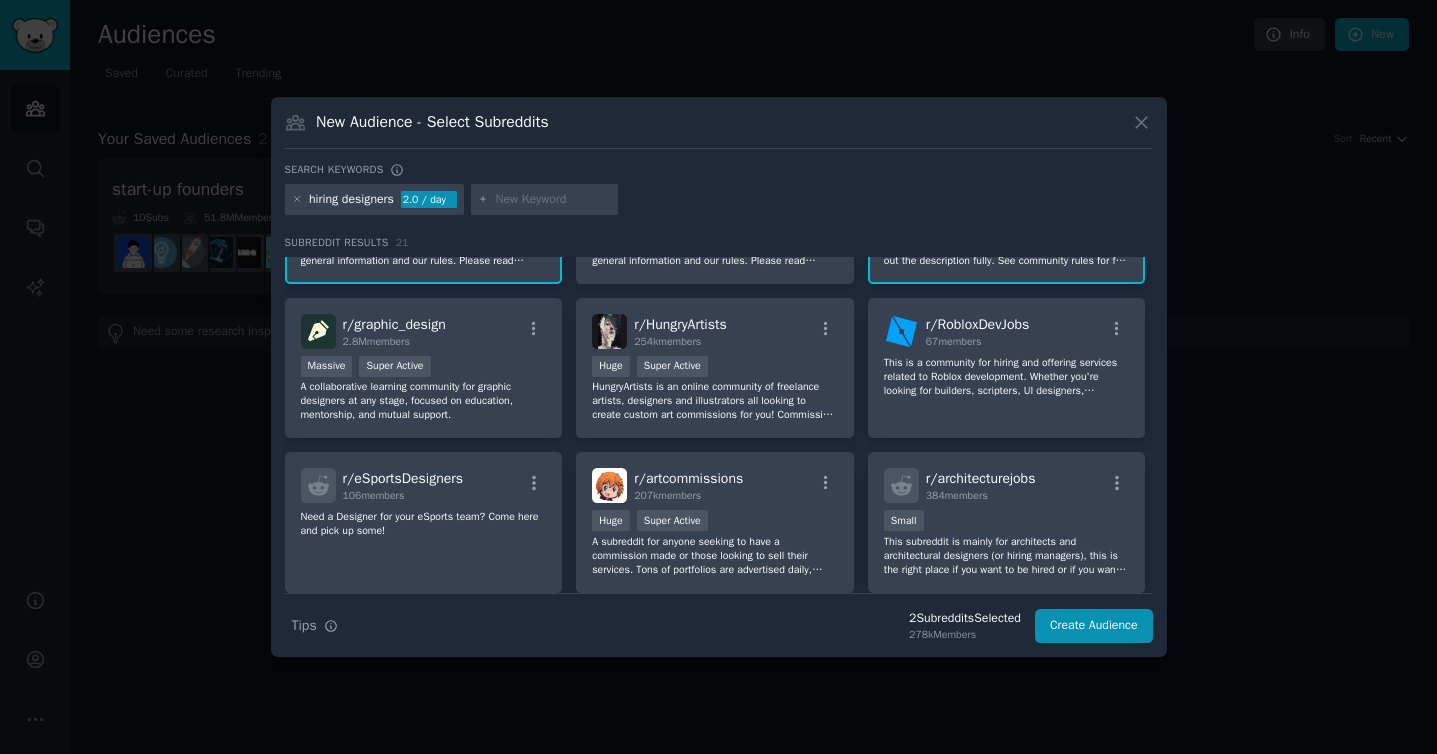 scroll, scrollTop: 115, scrollLeft: 0, axis: vertical 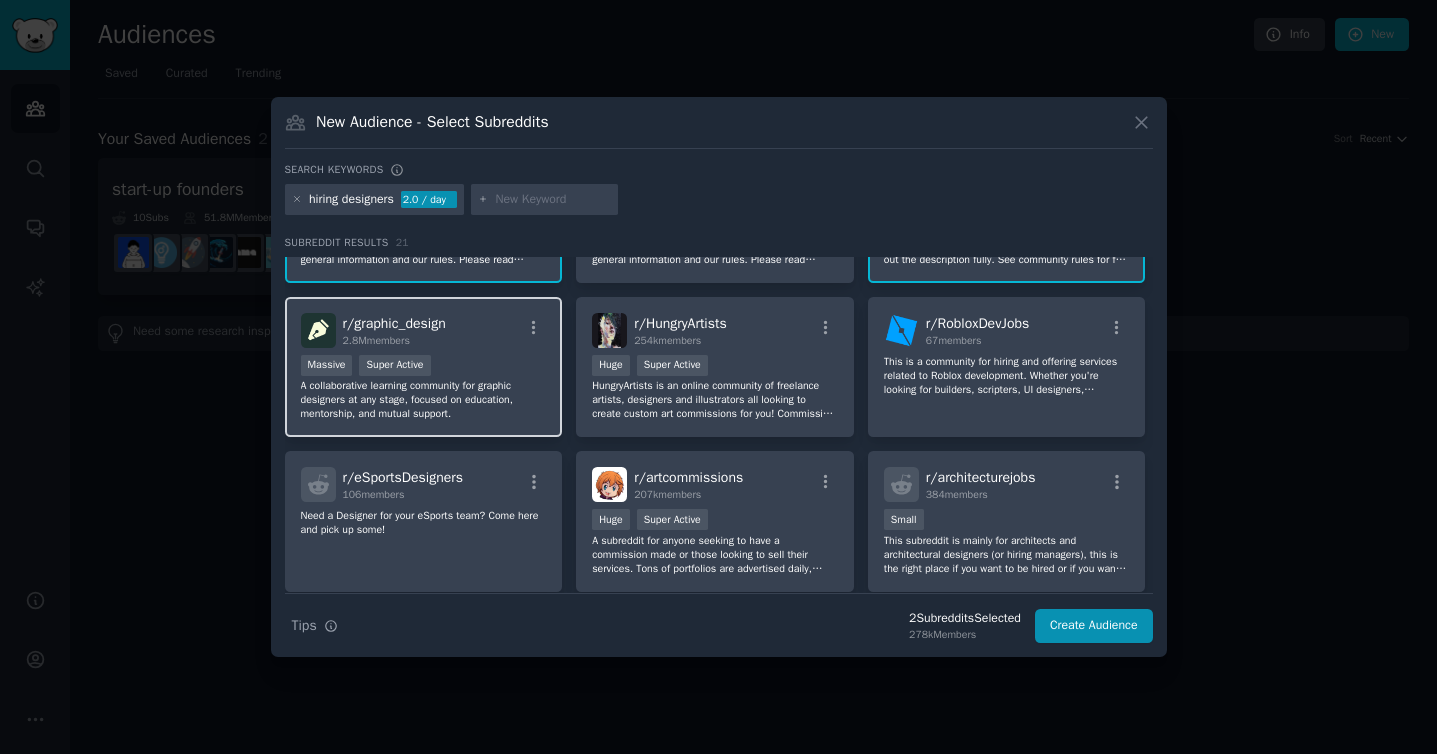click on "r/ graphic_design 2.8M  members" at bounding box center [424, 330] 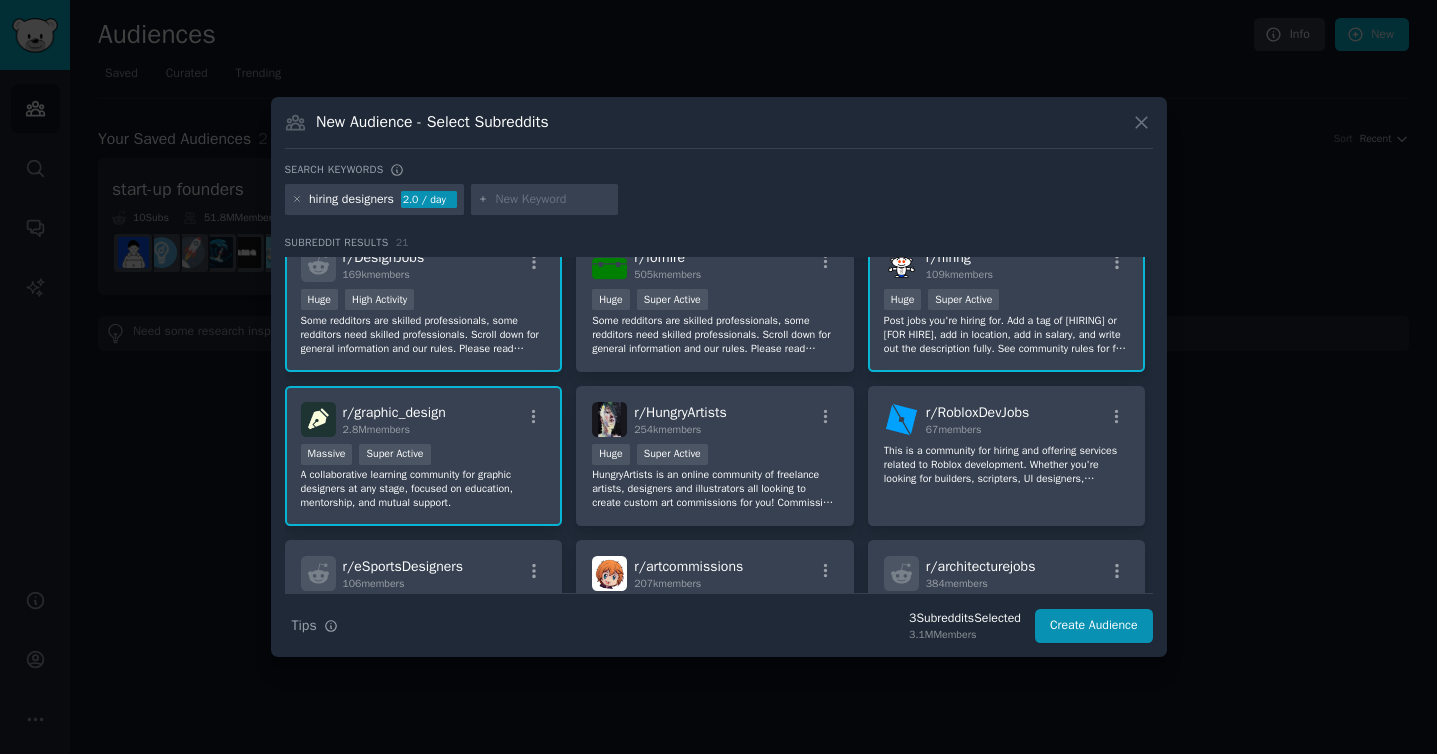 click on "r/ graphic_design 2.8M  members Massive Super Active A collaborative learning community for graphic designers at any stage, focused on education, mentorship, and mutual support." at bounding box center (424, 456) 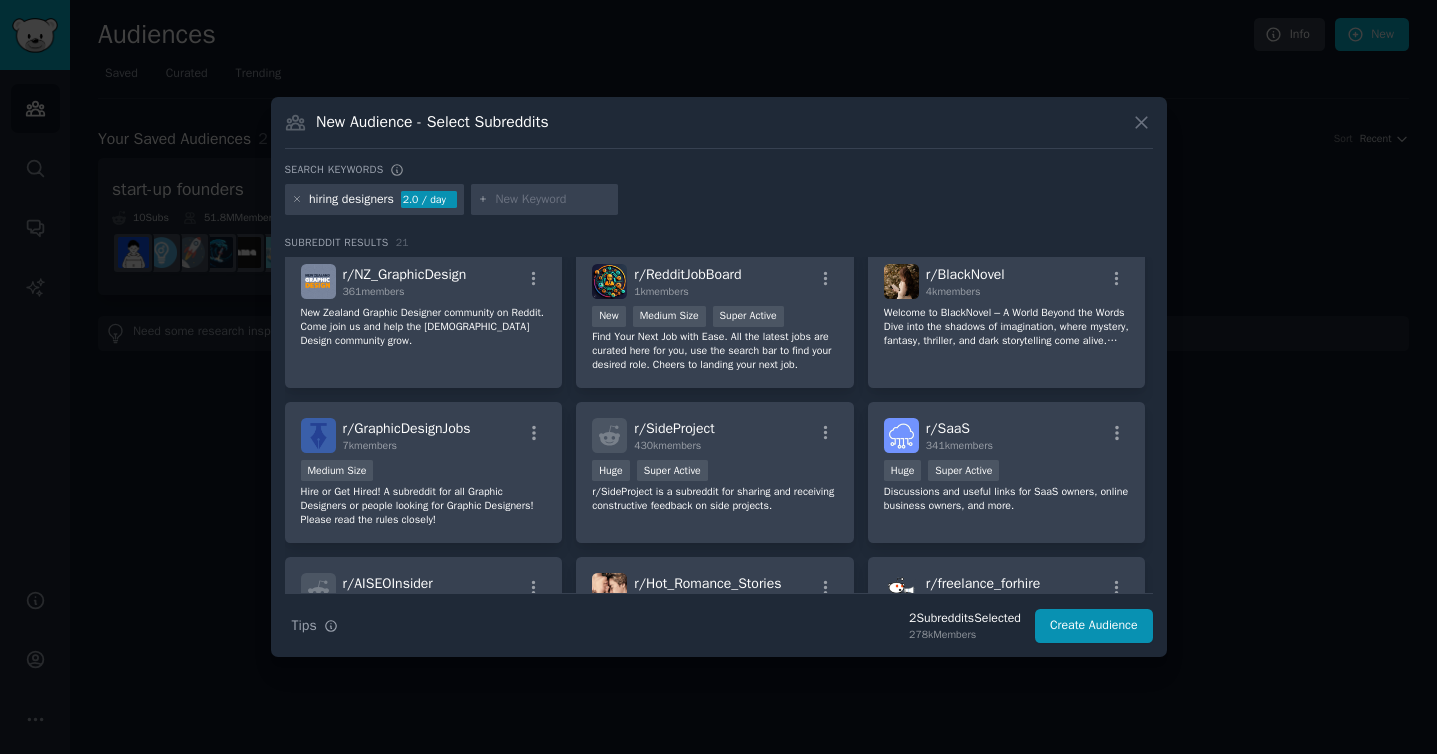 scroll, scrollTop: 469, scrollLeft: 0, axis: vertical 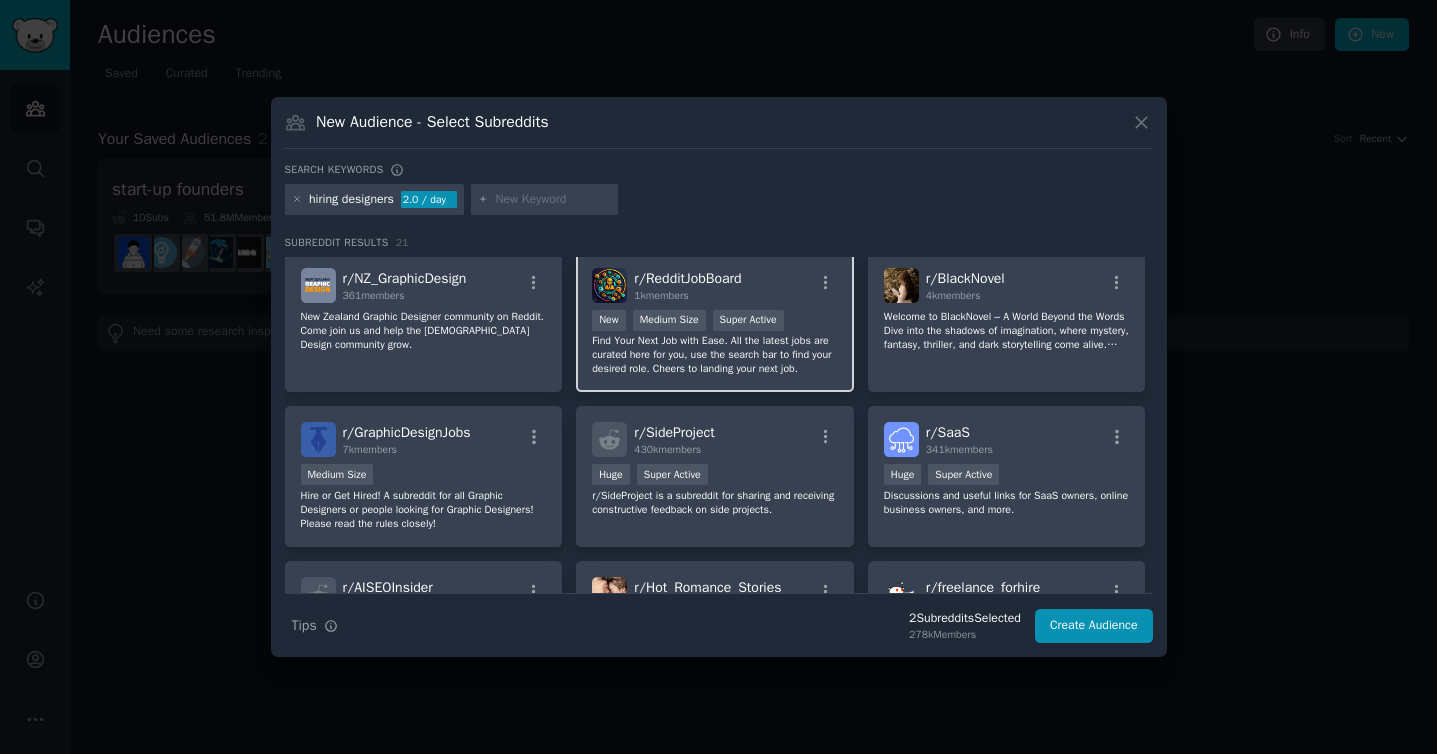 click on "Find Your Next Job with Ease.
All the latest jobs are curated here for you, use the search bar to find your desired role.
Cheers to landing your next job." at bounding box center (715, 355) 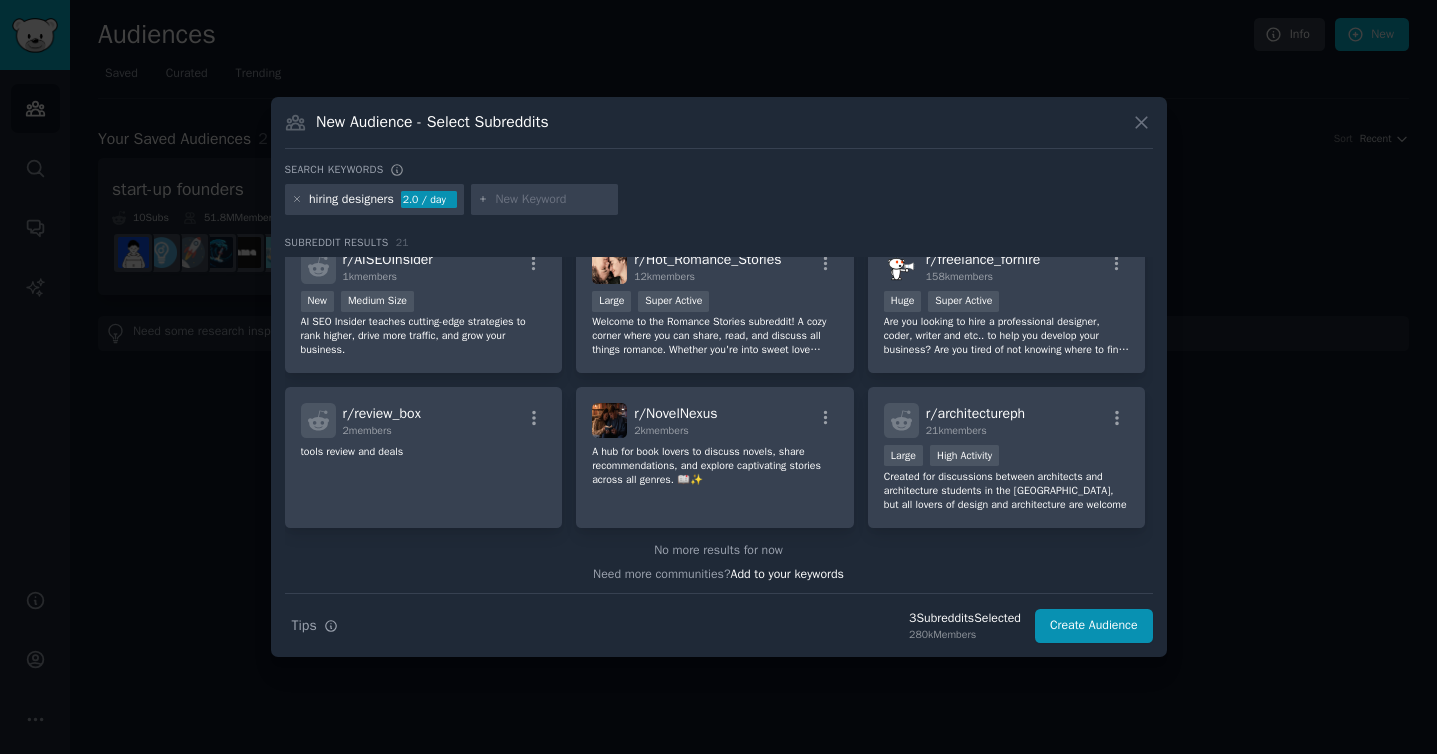 scroll, scrollTop: 801, scrollLeft: 0, axis: vertical 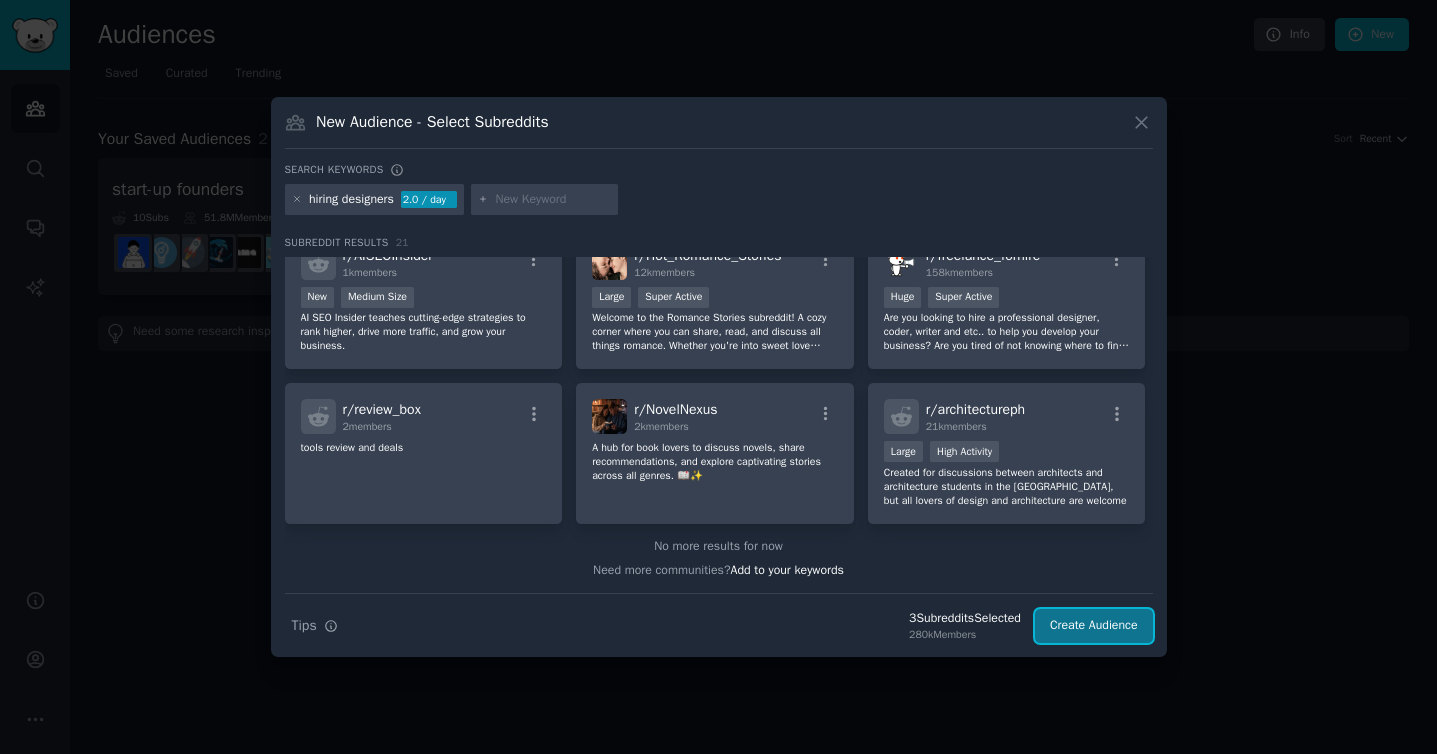 click on "Create Audience" at bounding box center [1094, 626] 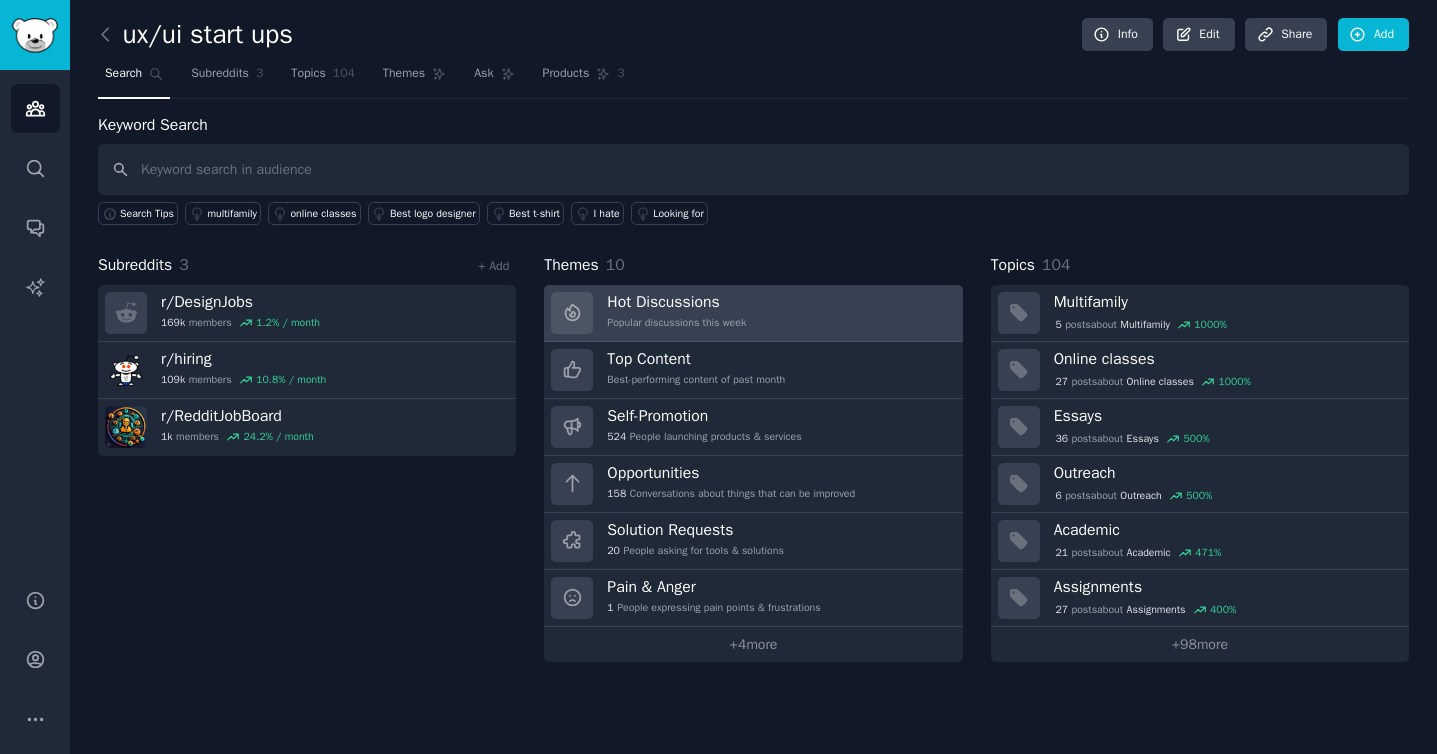 click on "Hot Discussions" at bounding box center (676, 302) 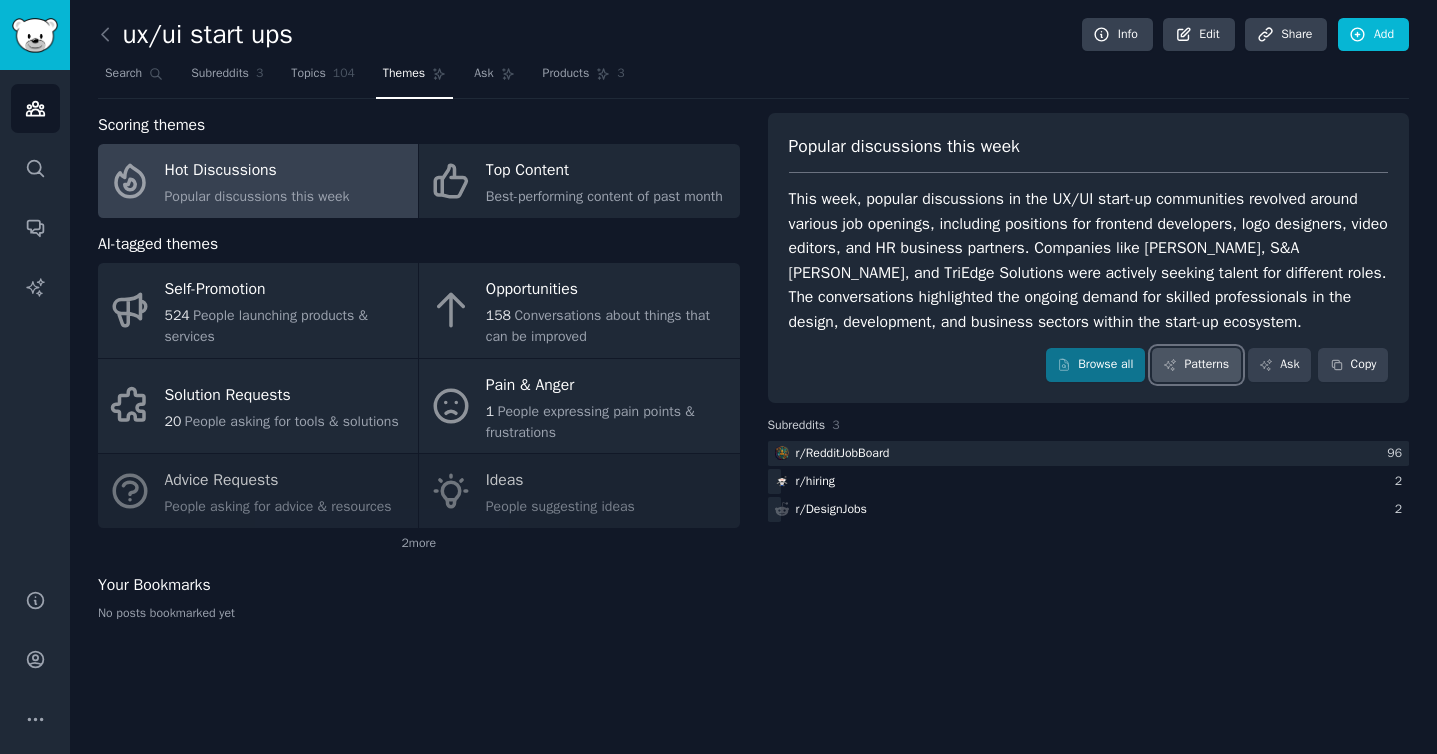 click on "Patterns" at bounding box center [1196, 365] 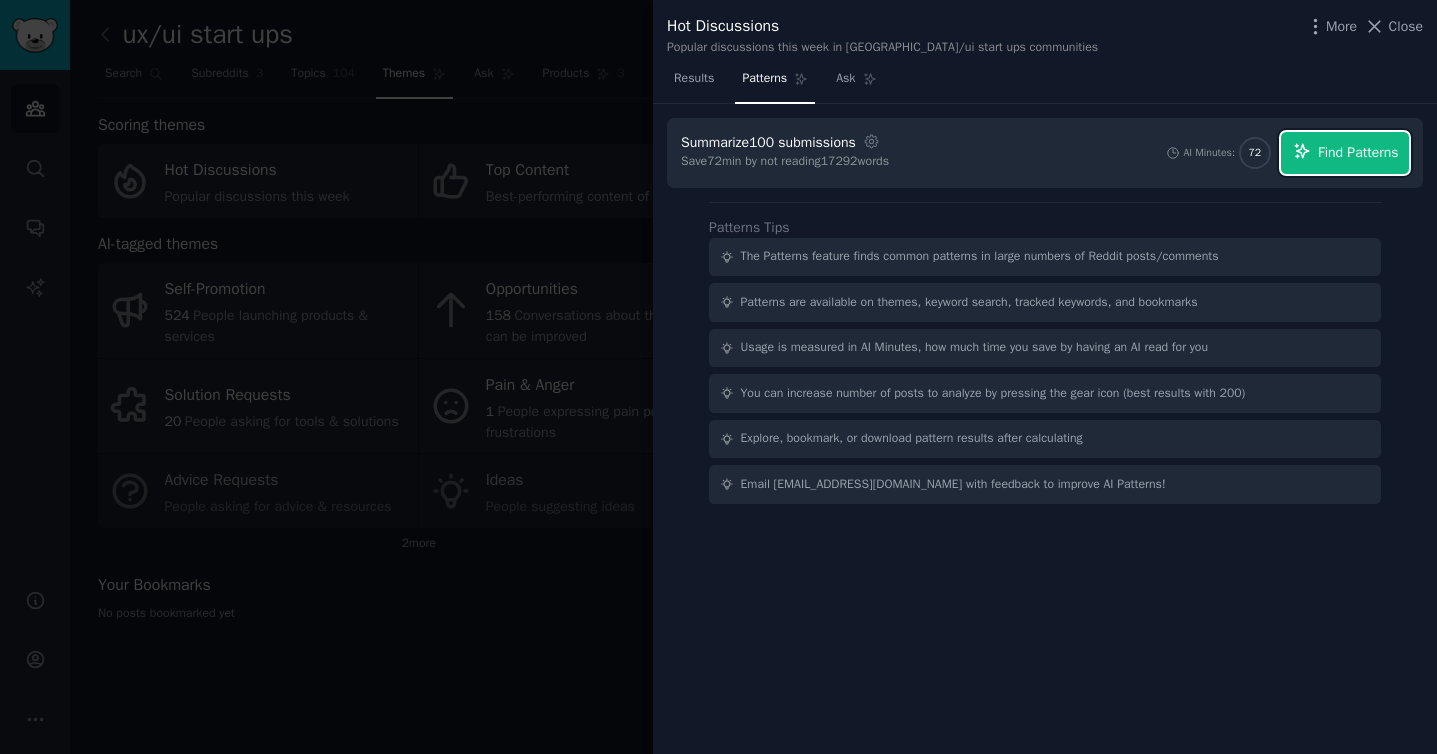 click on "Find Patterns" at bounding box center [1345, 153] 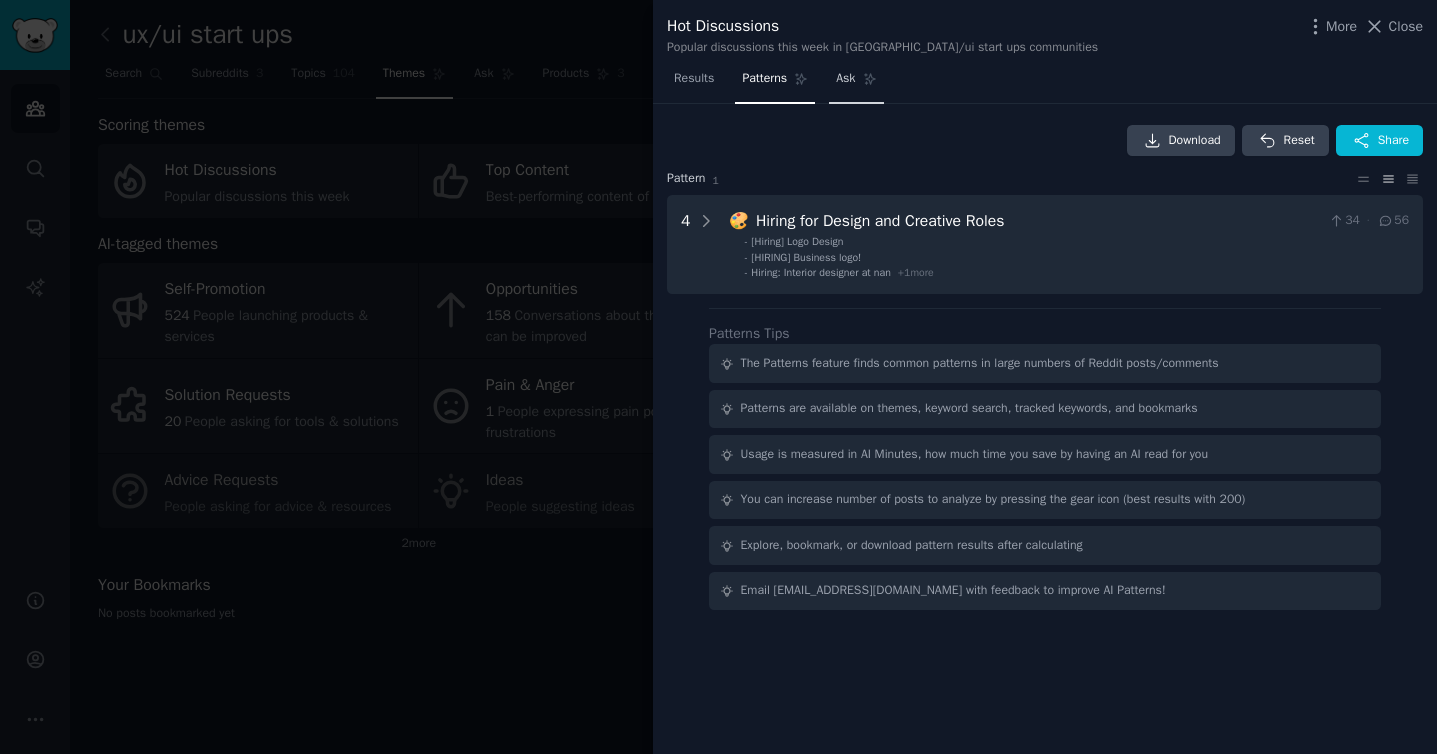 click on "Ask" at bounding box center [845, 79] 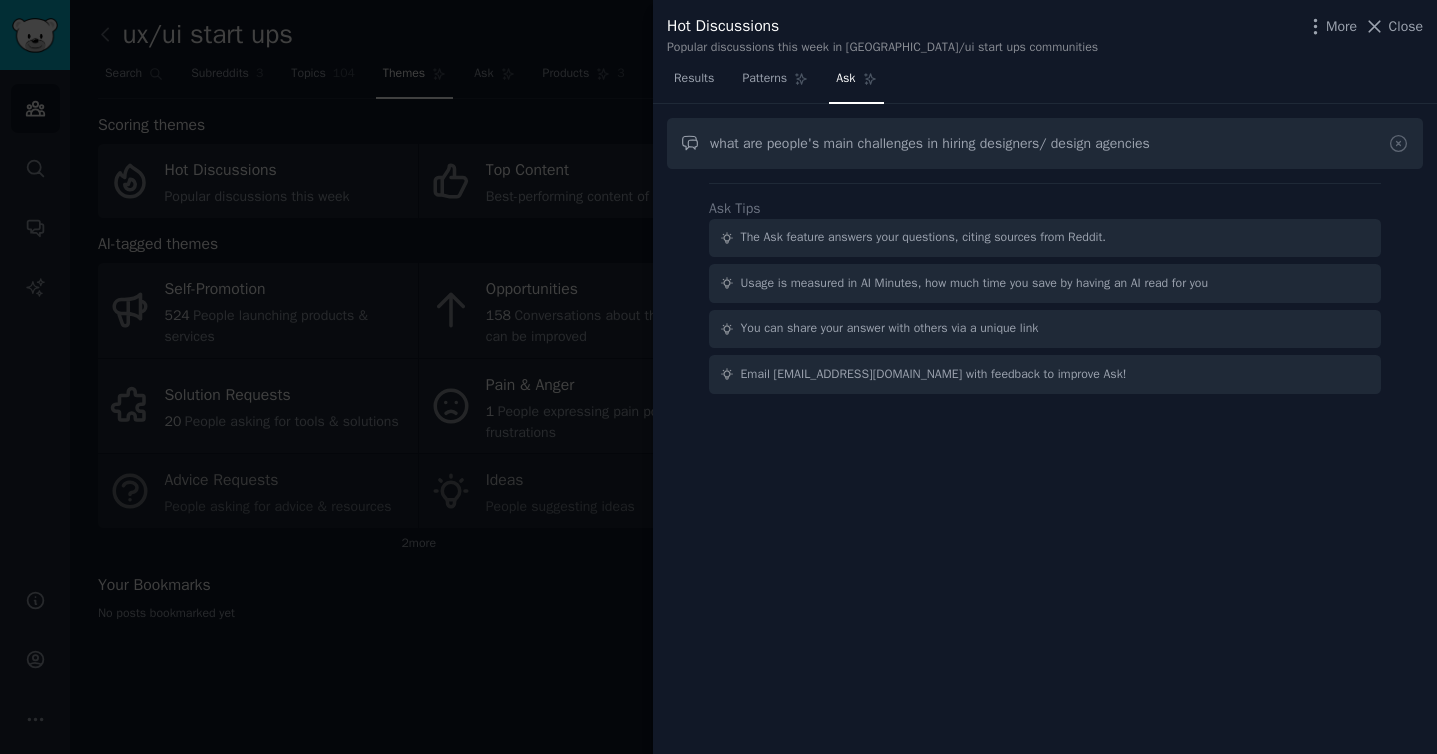 type on "what are people's main challenges in hiring designers/ design agencies" 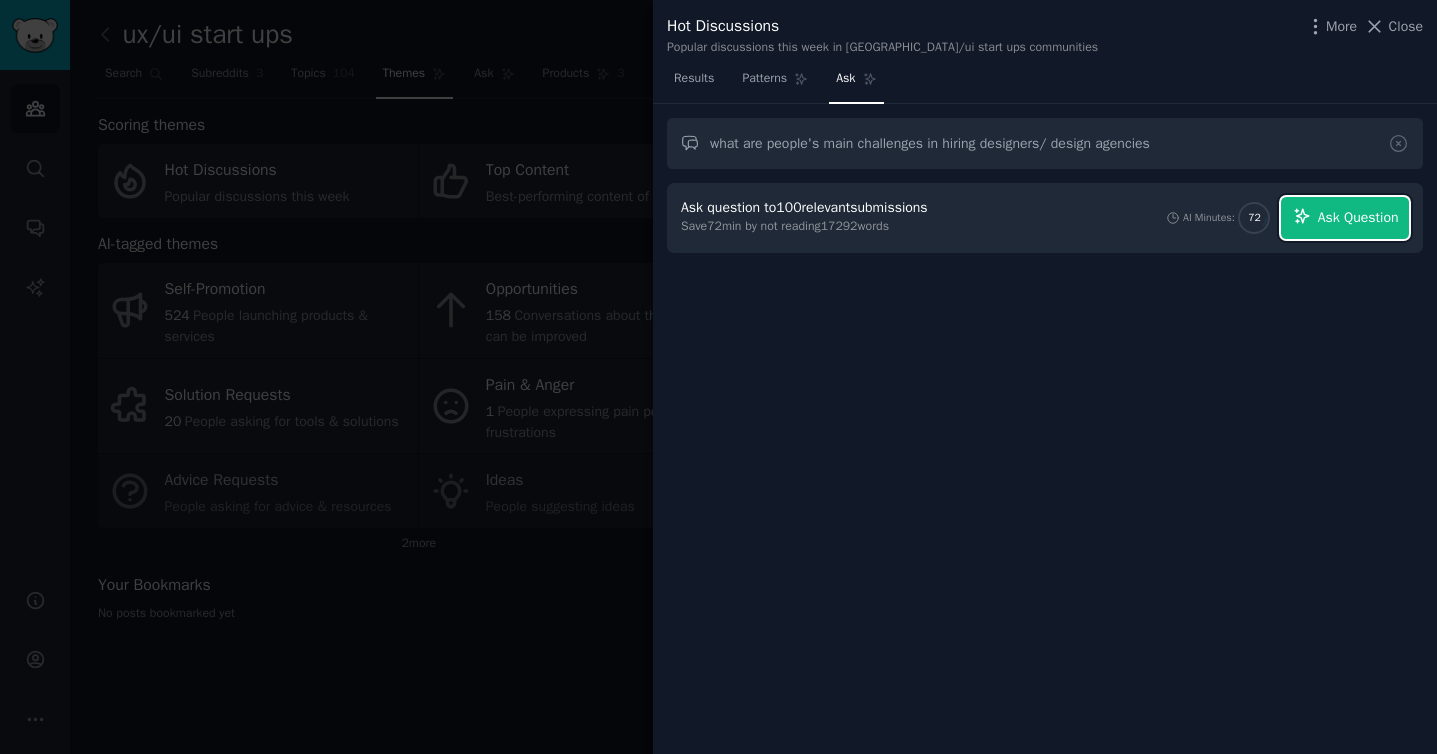 click on "Ask Question" at bounding box center [1358, 217] 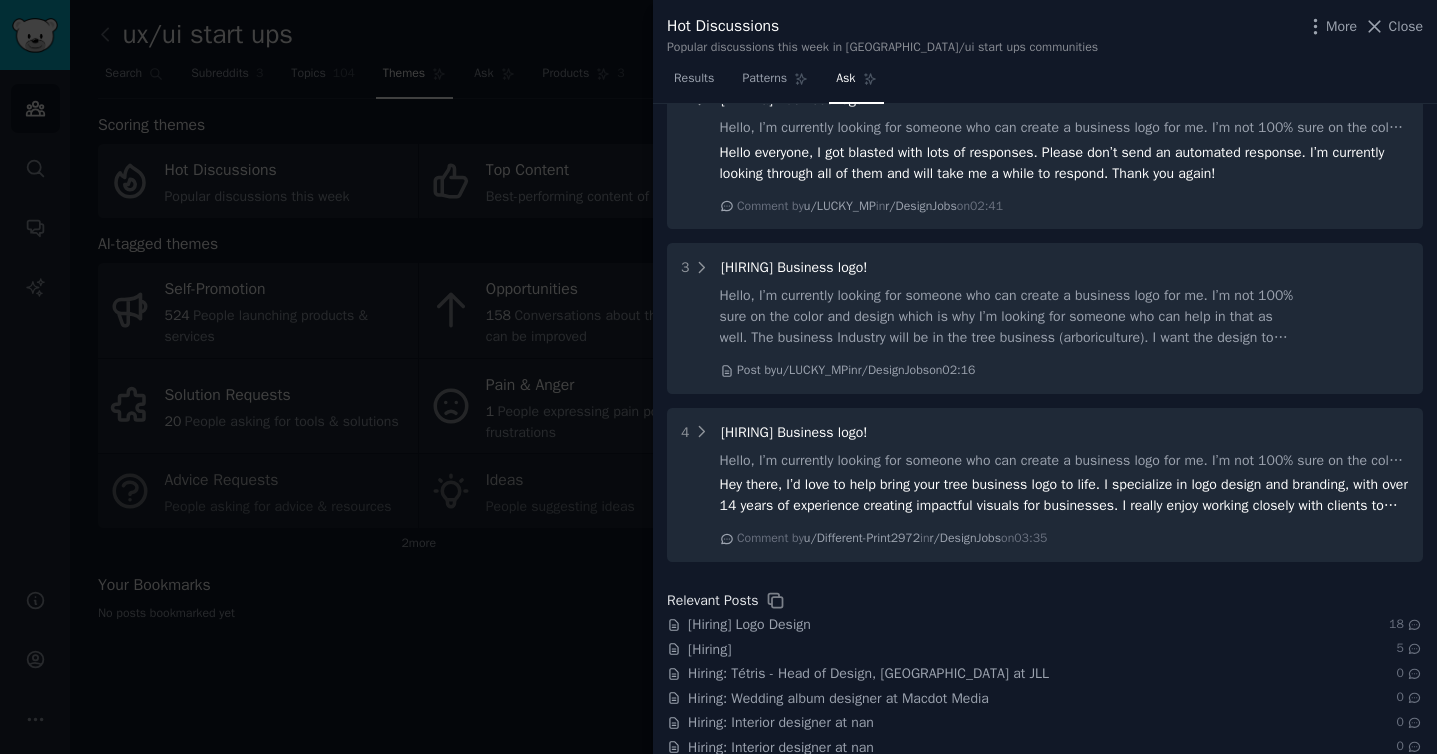 scroll, scrollTop: 927, scrollLeft: 0, axis: vertical 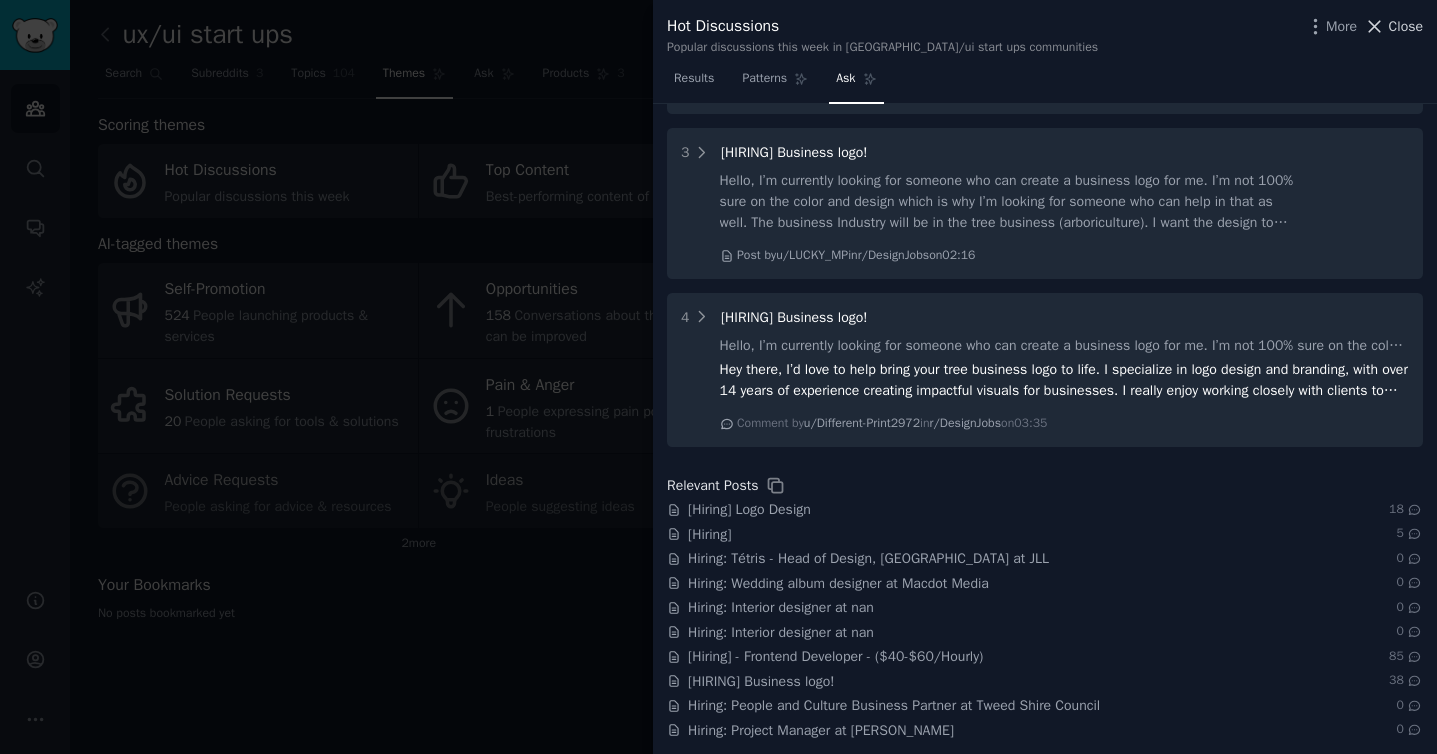 click 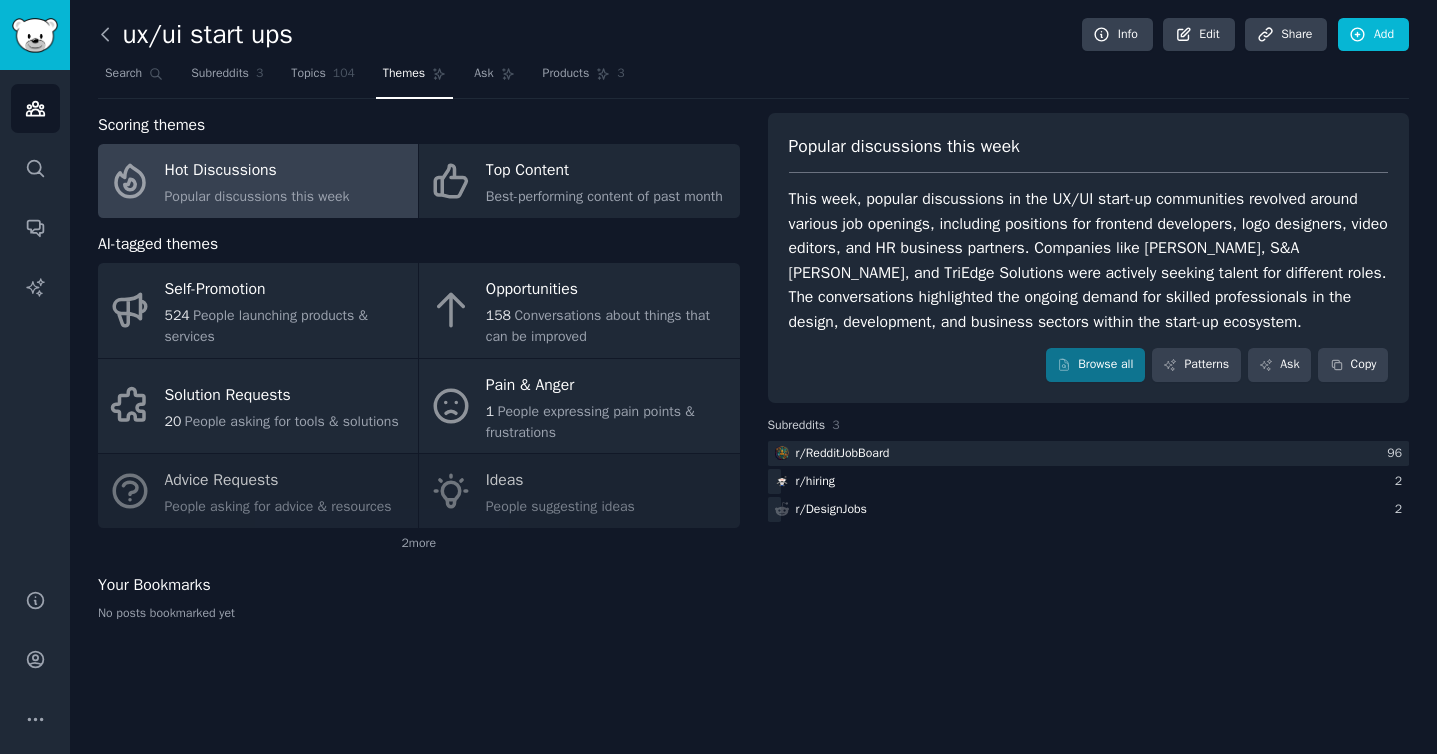 click 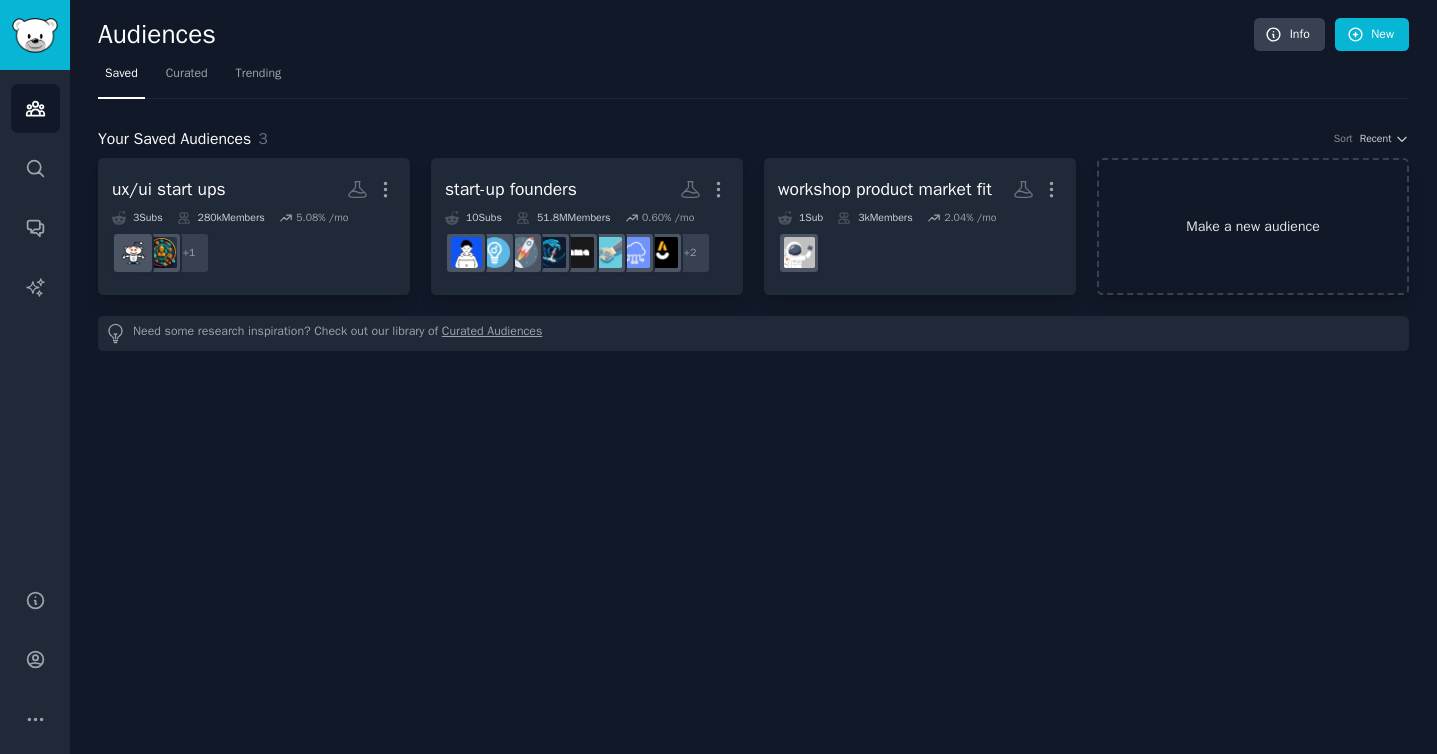 click on "Make a new audience" at bounding box center (1253, 226) 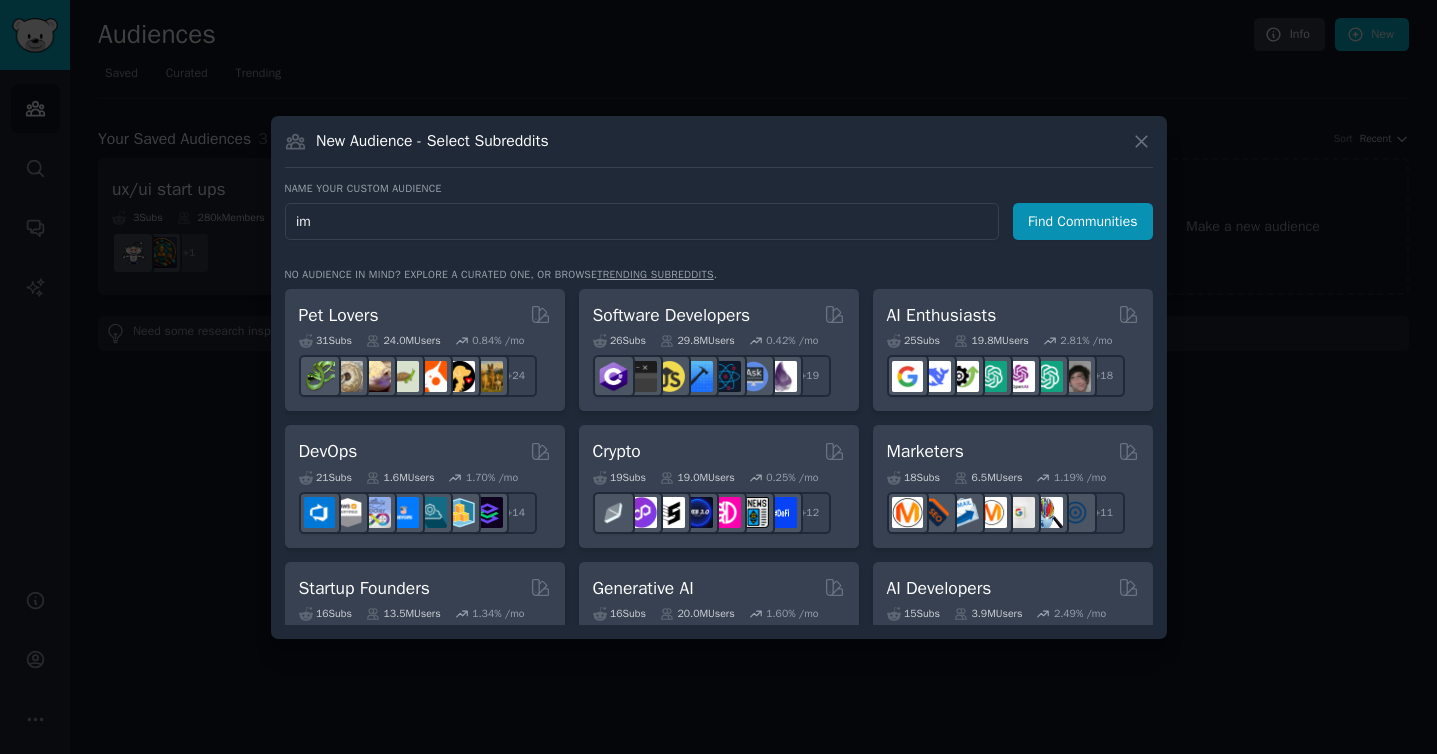 type on "i" 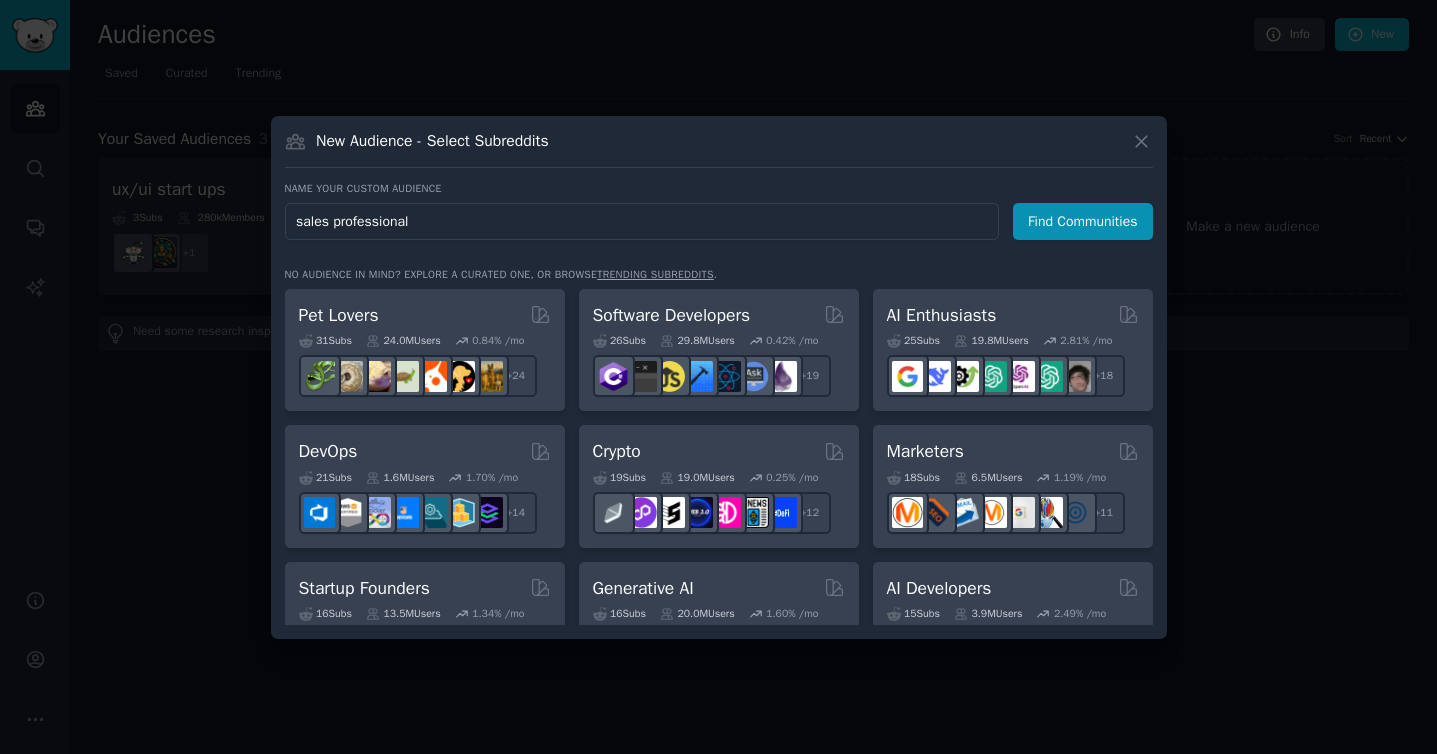 type on "sales professionals" 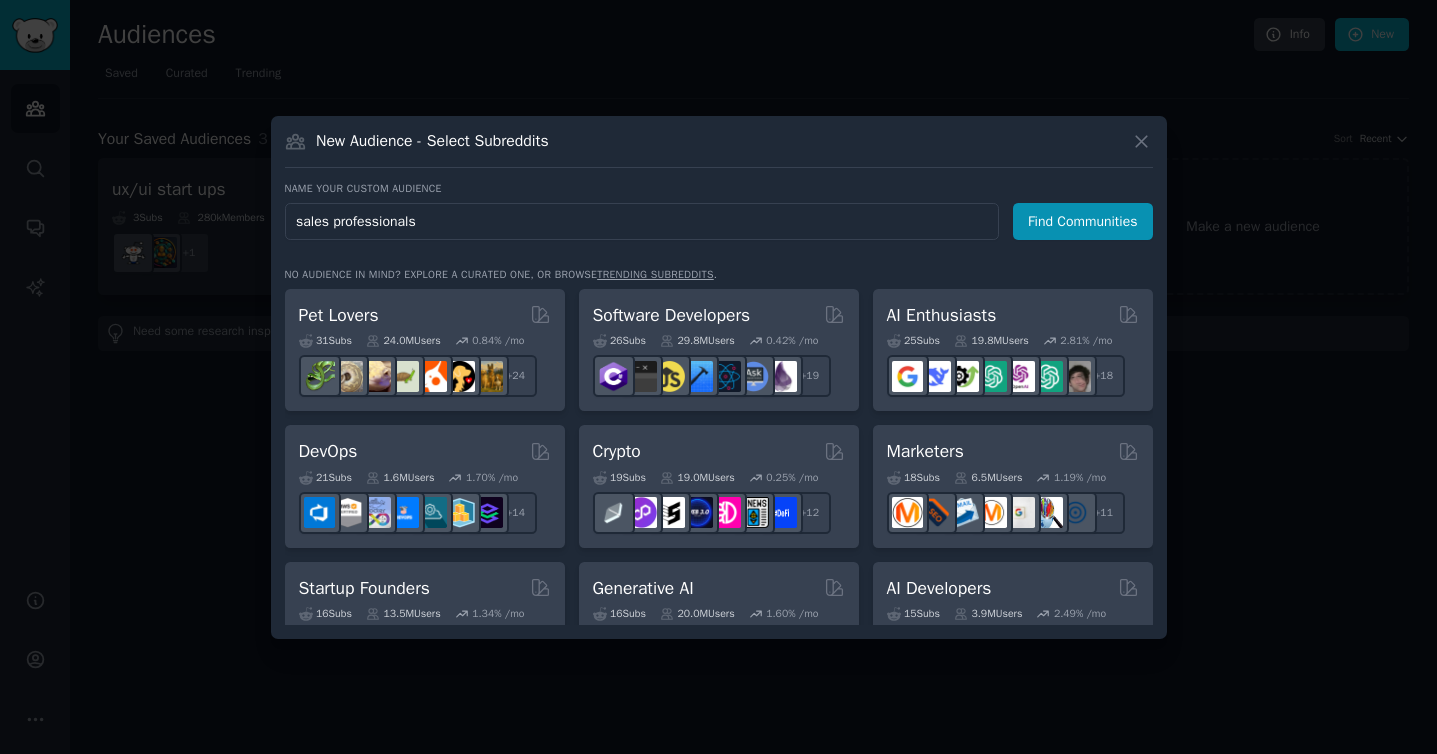 click on "Find Communities" at bounding box center [1083, 221] 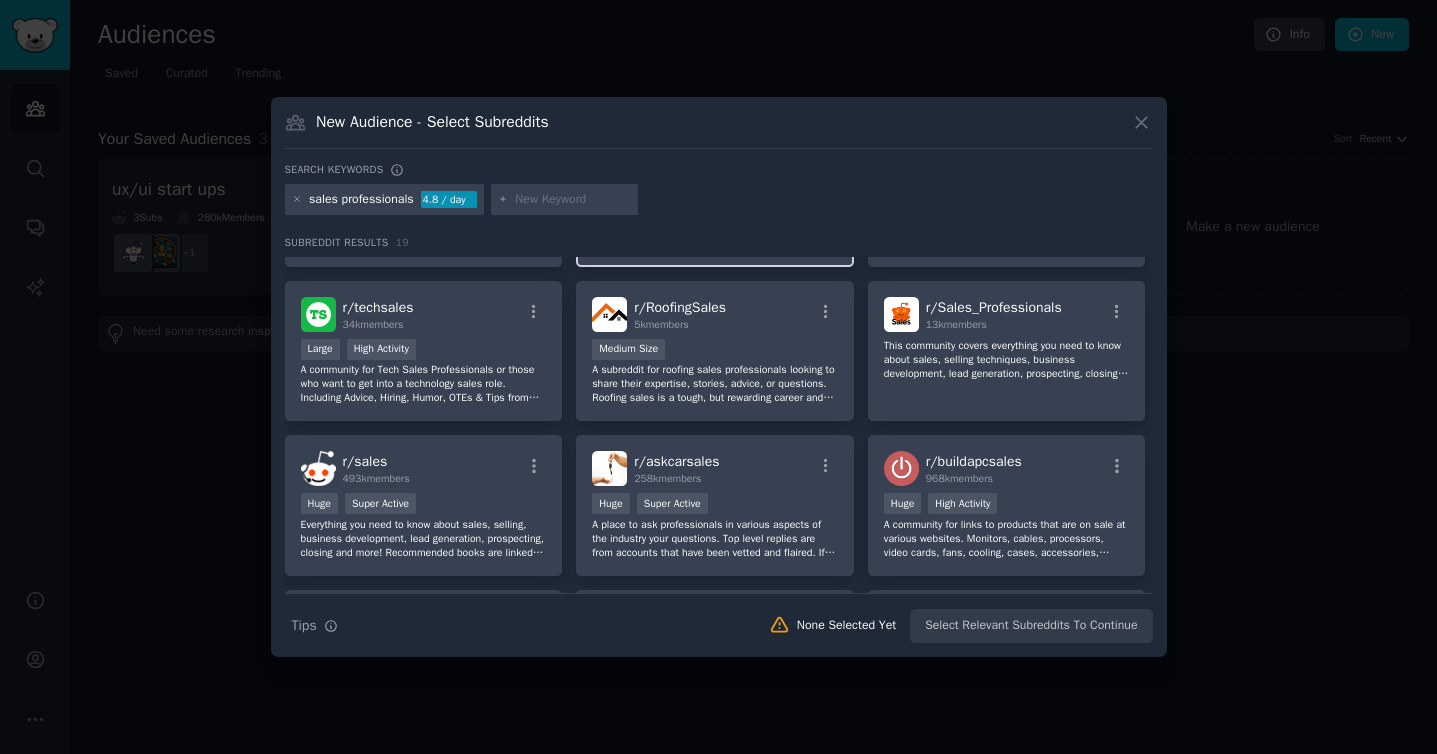scroll, scrollTop: 132, scrollLeft: 0, axis: vertical 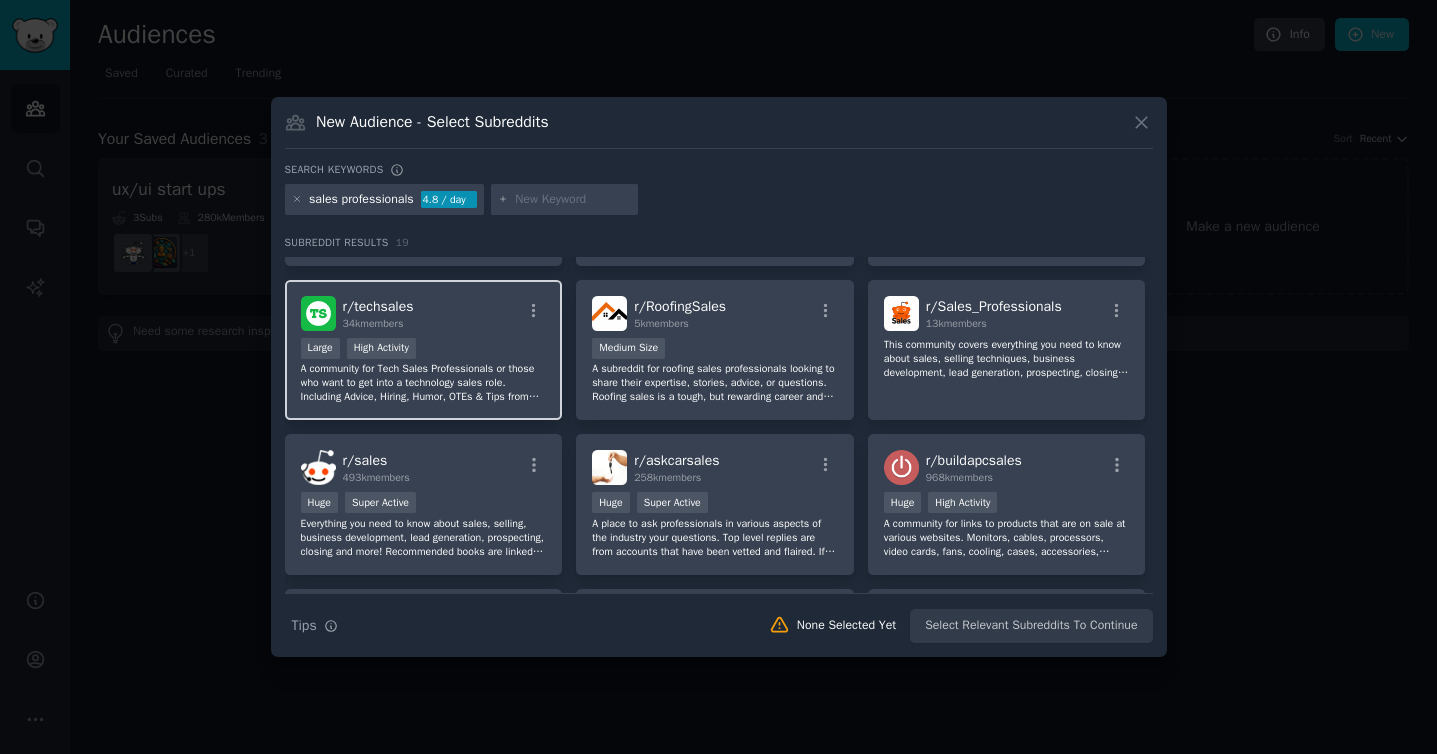 click on "Large High Activity" at bounding box center [424, 350] 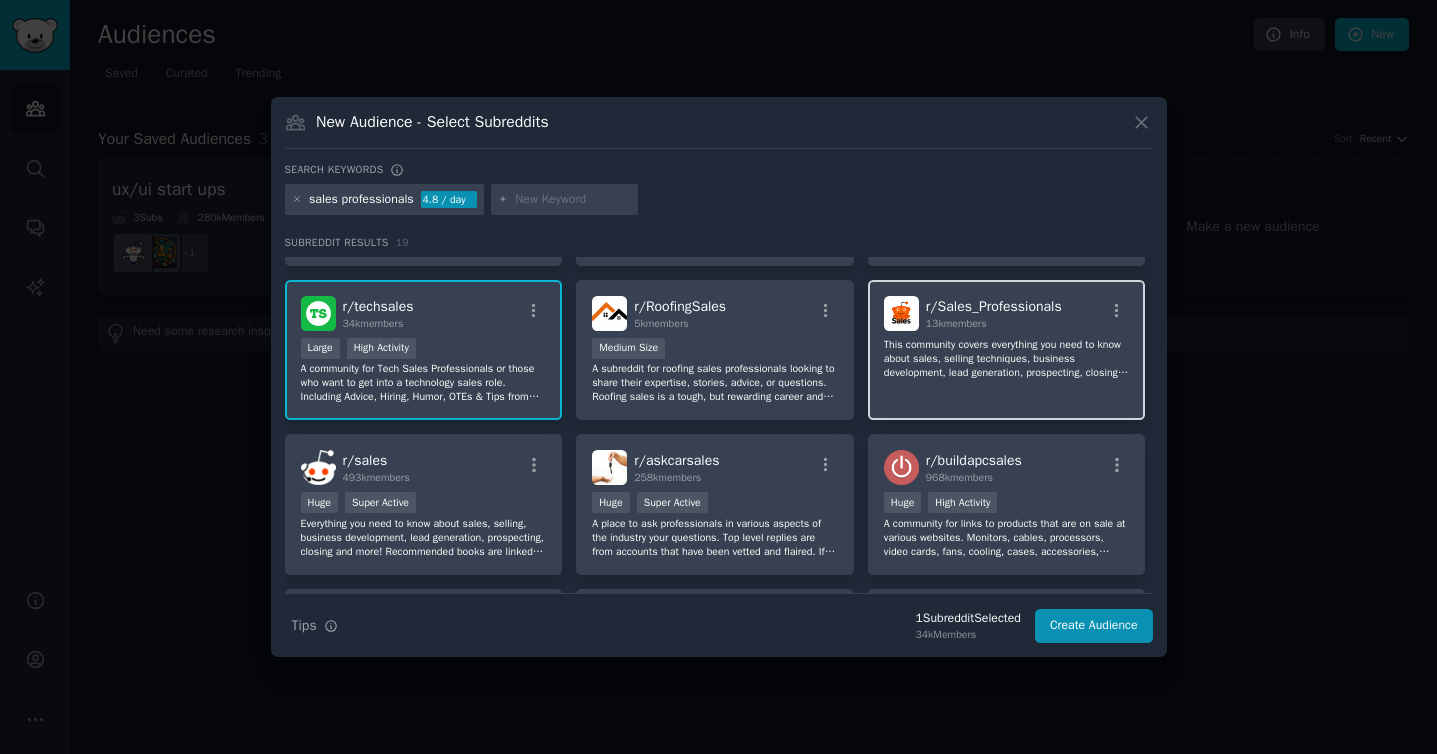 click on "13k  members" at bounding box center (994, 324) 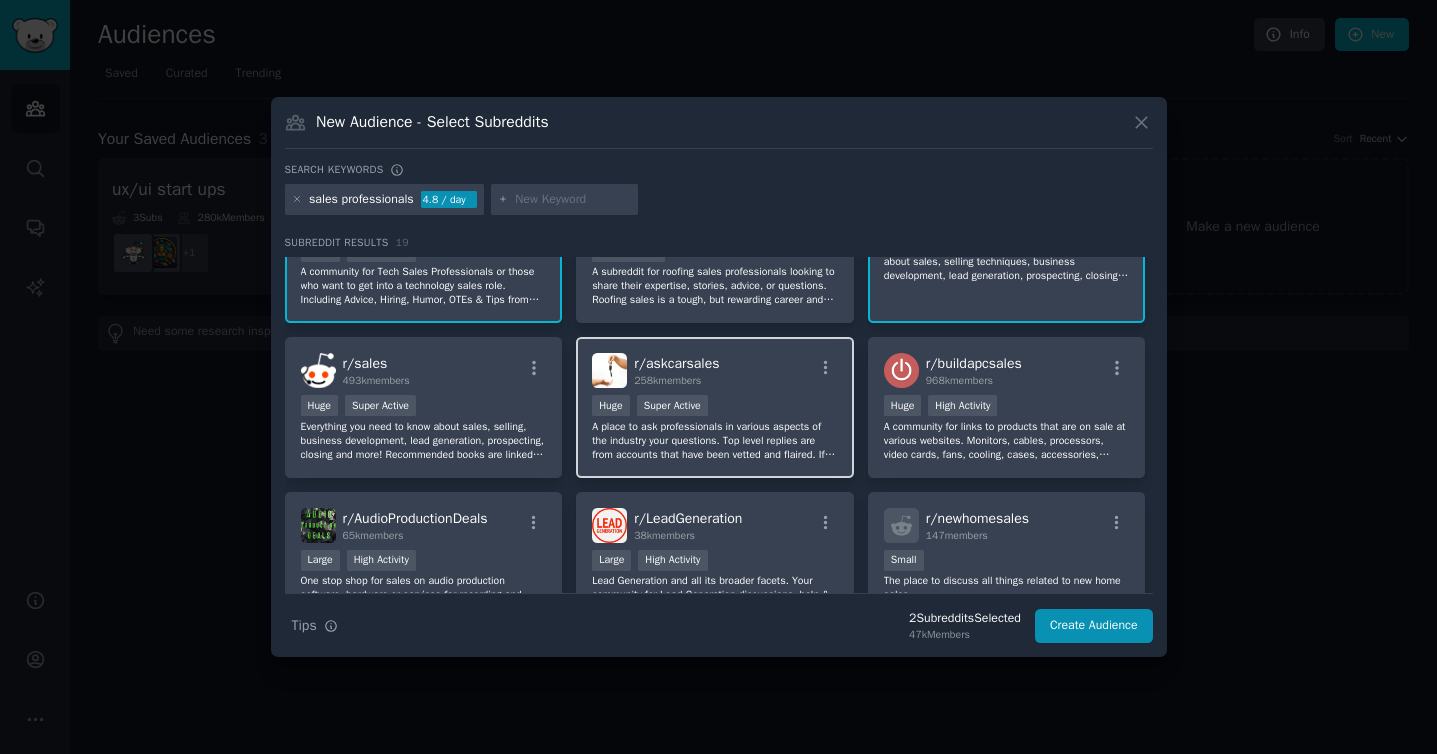 scroll, scrollTop: 229, scrollLeft: 0, axis: vertical 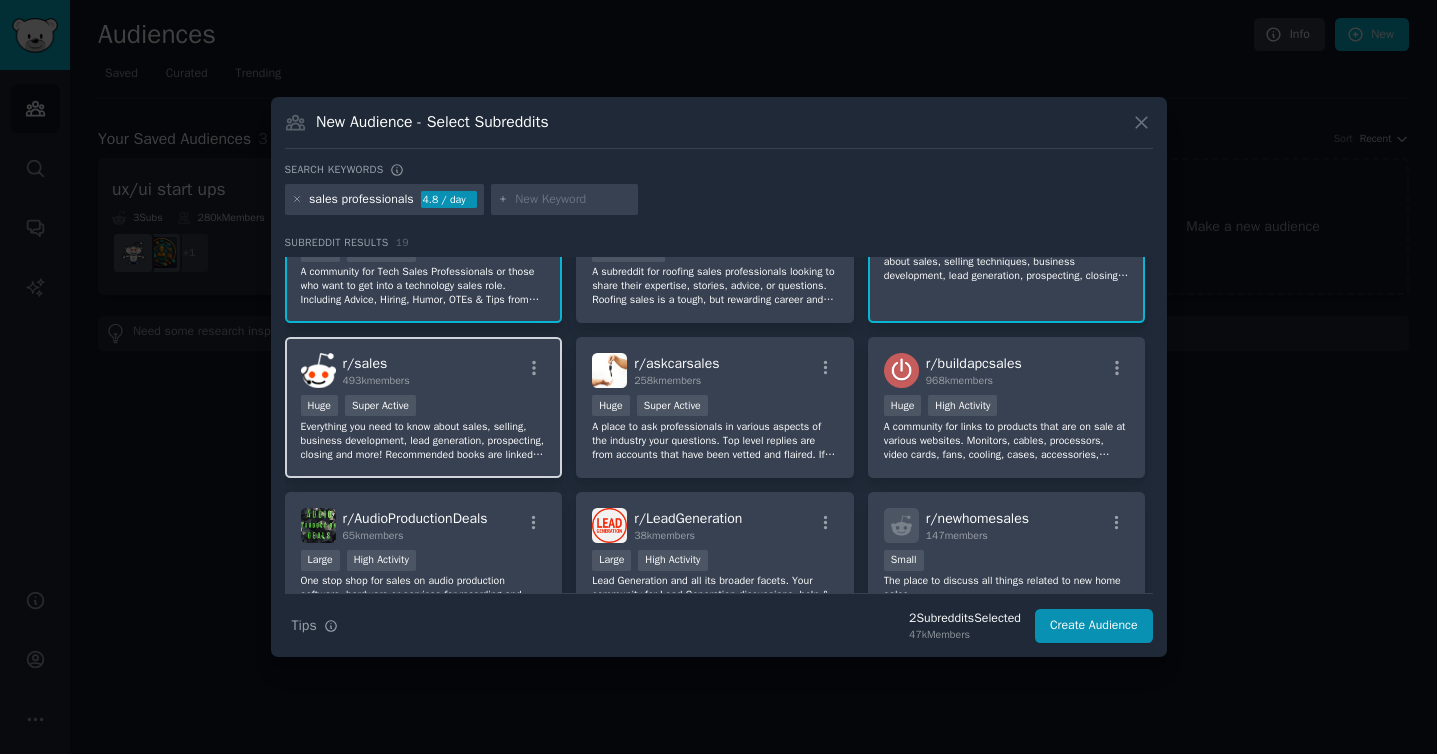 click on "r/ sales 493k  members Huge Super Active Everything you need to know about sales, selling, business development, lead generation, prospecting, closing and more!
Recommended books are linked in the menu and sidebar. Read our rules before posting or commenting.
Selling, recruiting and blog spam will result in an immediate and permanent ban." at bounding box center (424, 407) 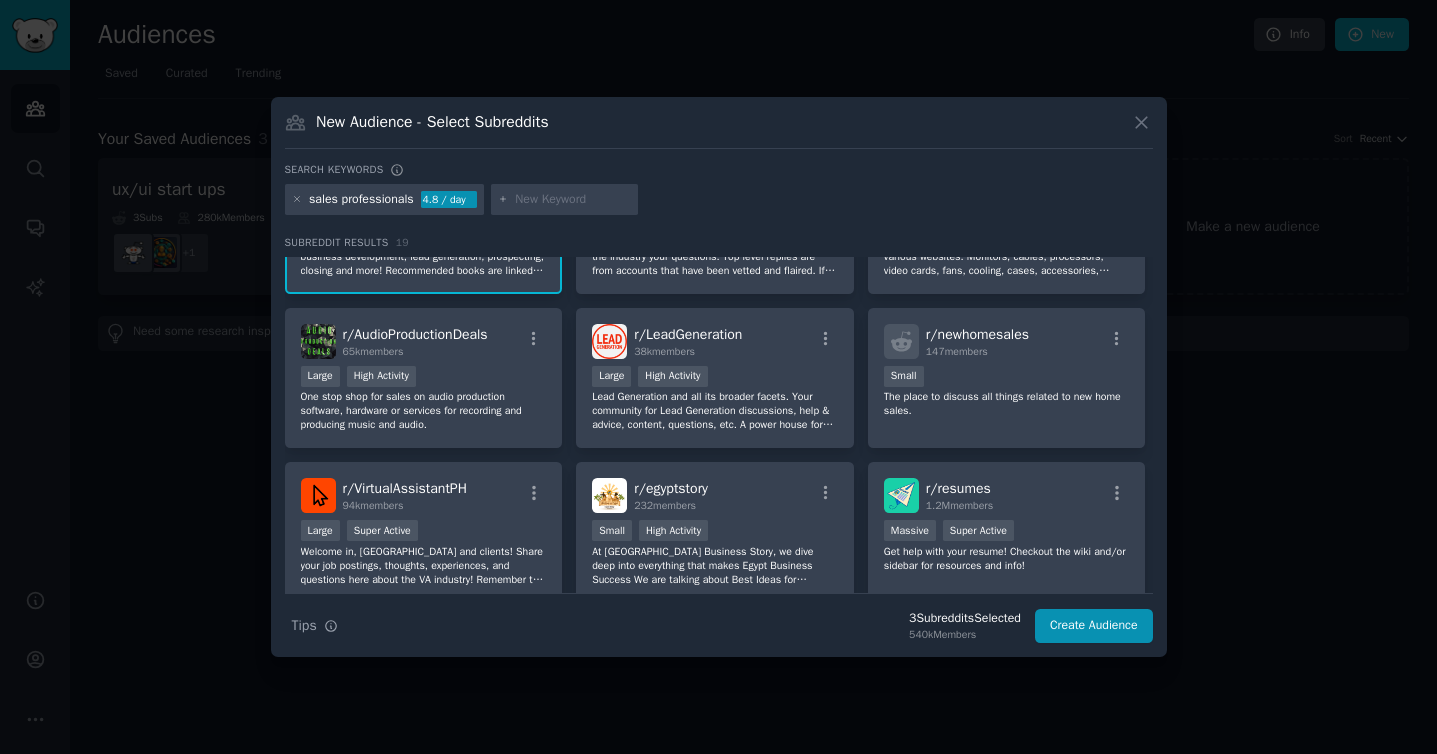 scroll, scrollTop: 415, scrollLeft: 0, axis: vertical 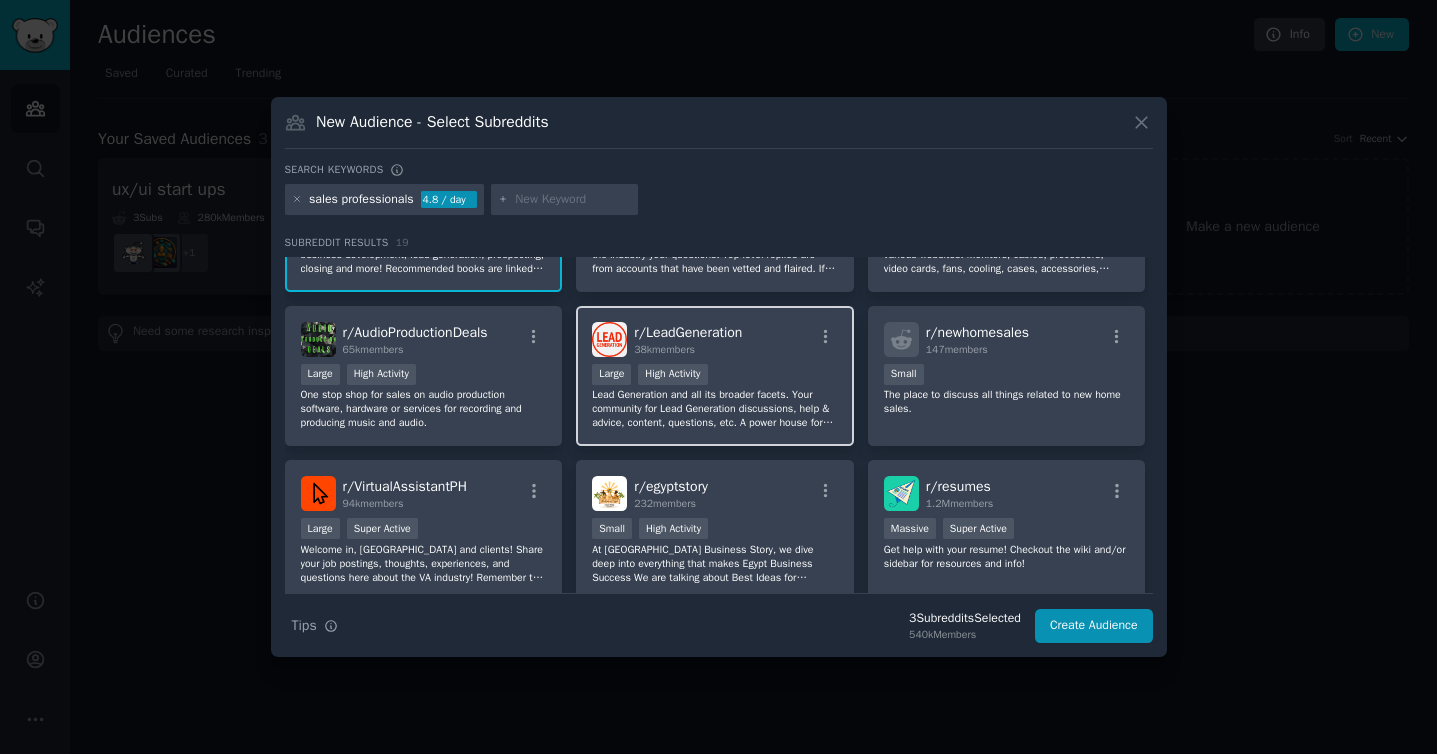 click on "Large High Activity" at bounding box center (715, 376) 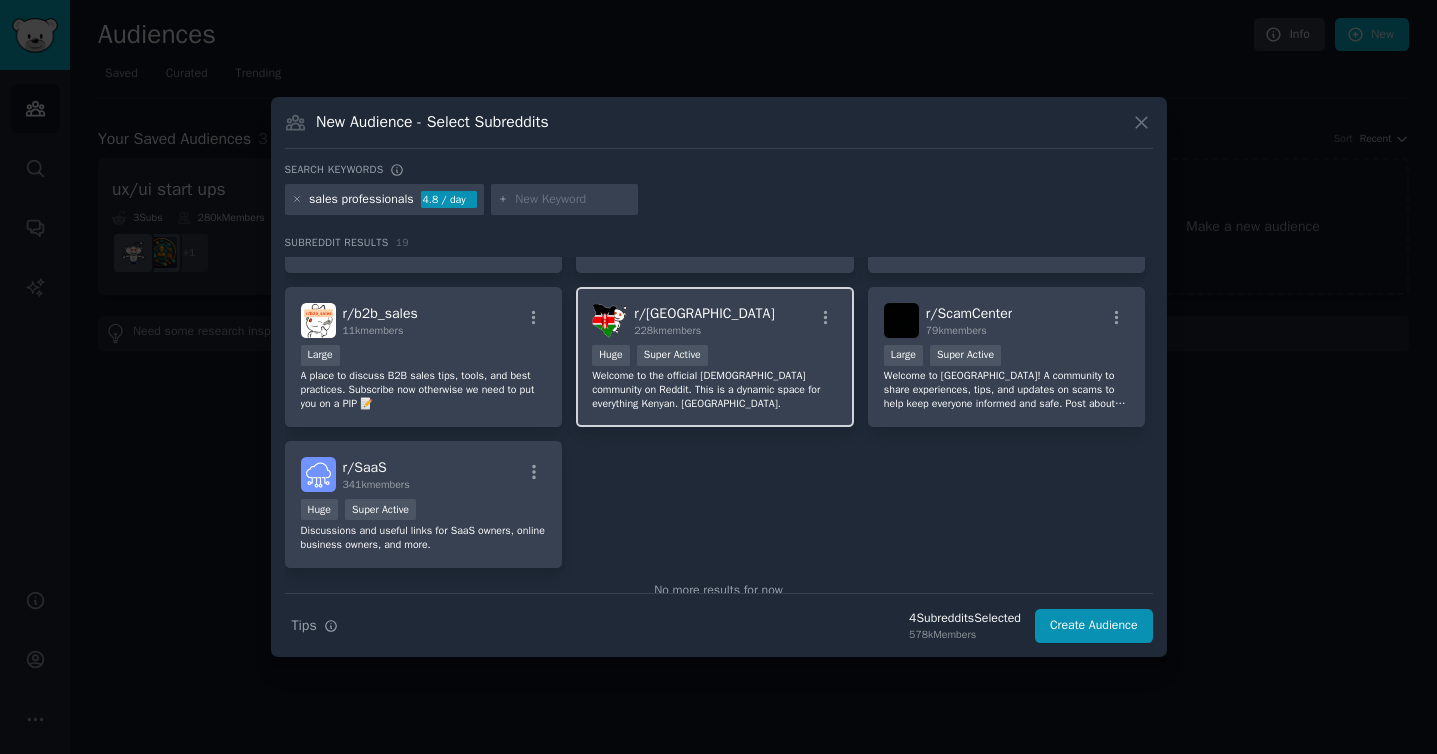 scroll, scrollTop: 744, scrollLeft: 0, axis: vertical 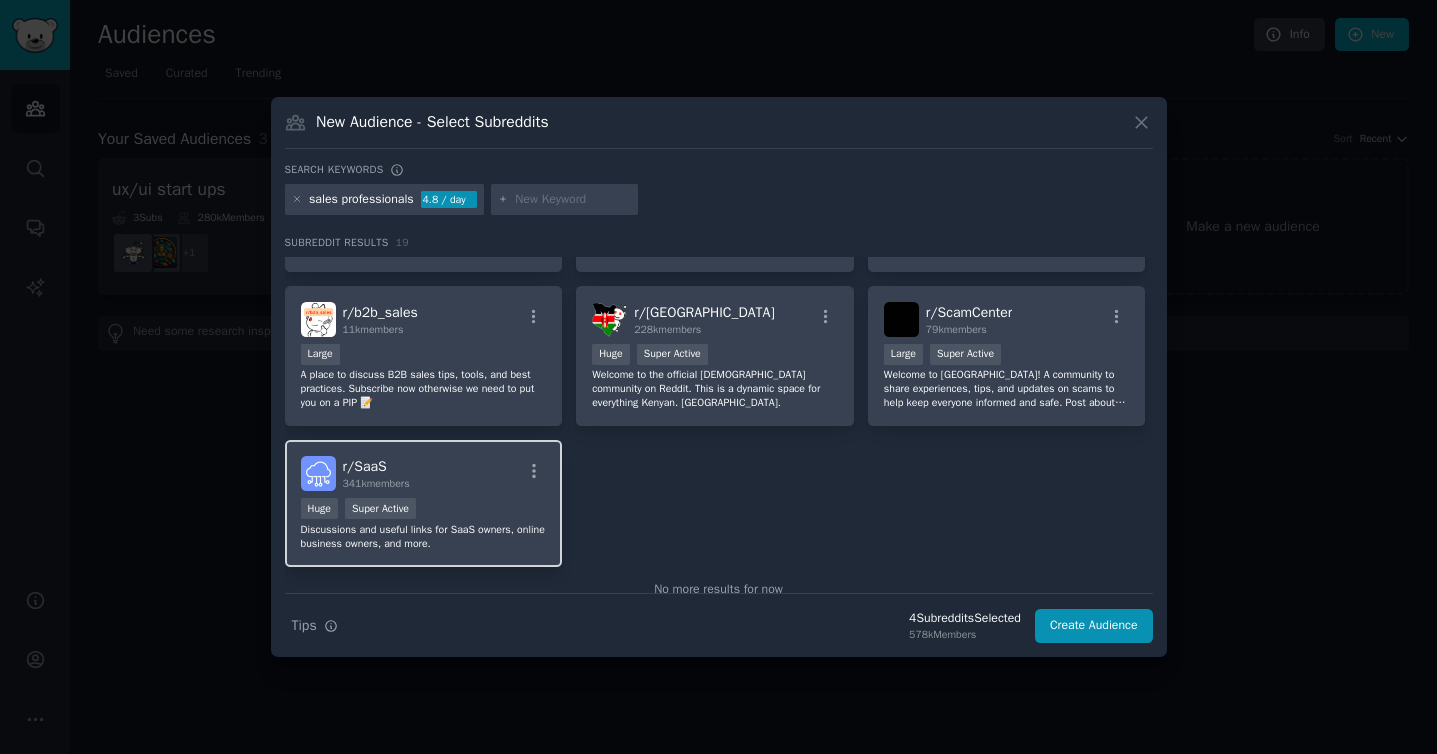 click on "r/ SaaS 341k  members Huge Super Active Discussions and useful links for SaaS owners, online business owners, and more." at bounding box center (424, 503) 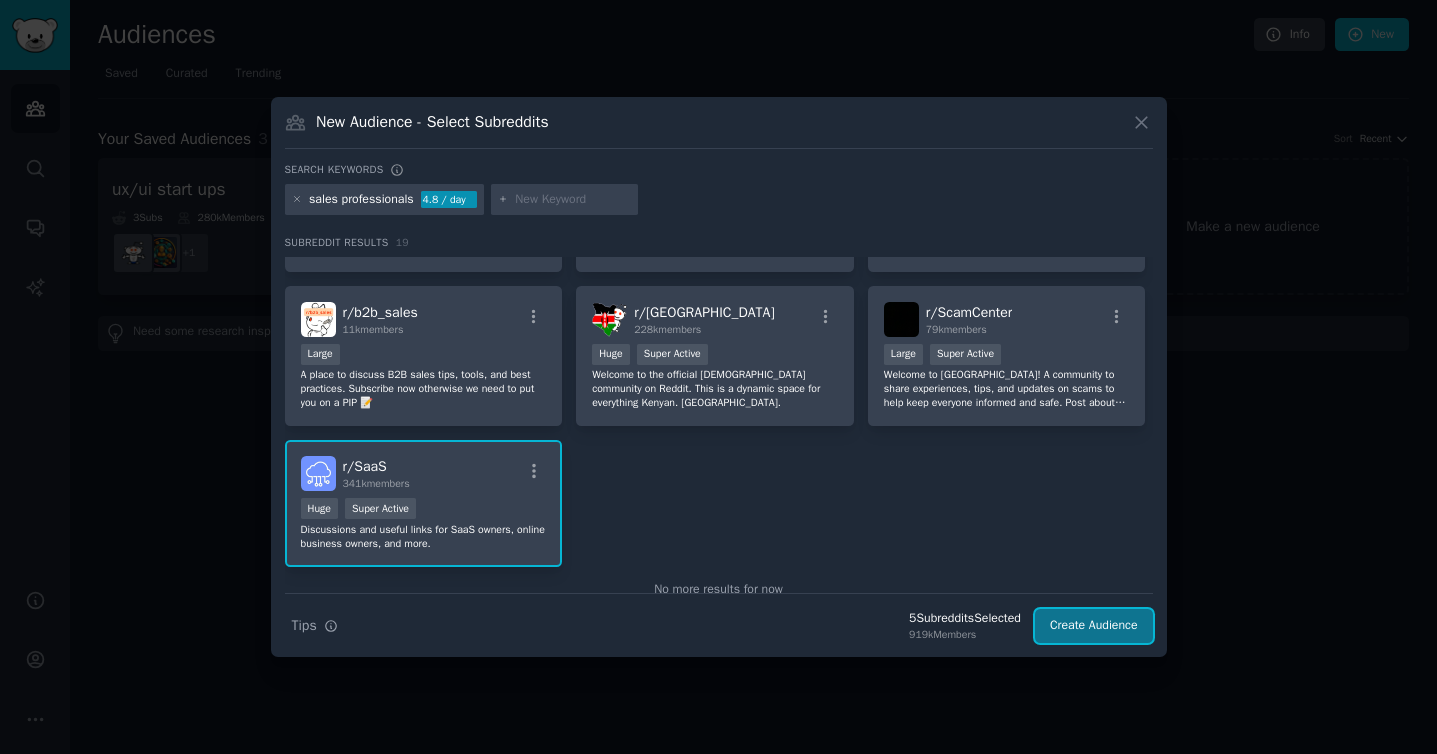 click on "Create Audience" at bounding box center [1094, 626] 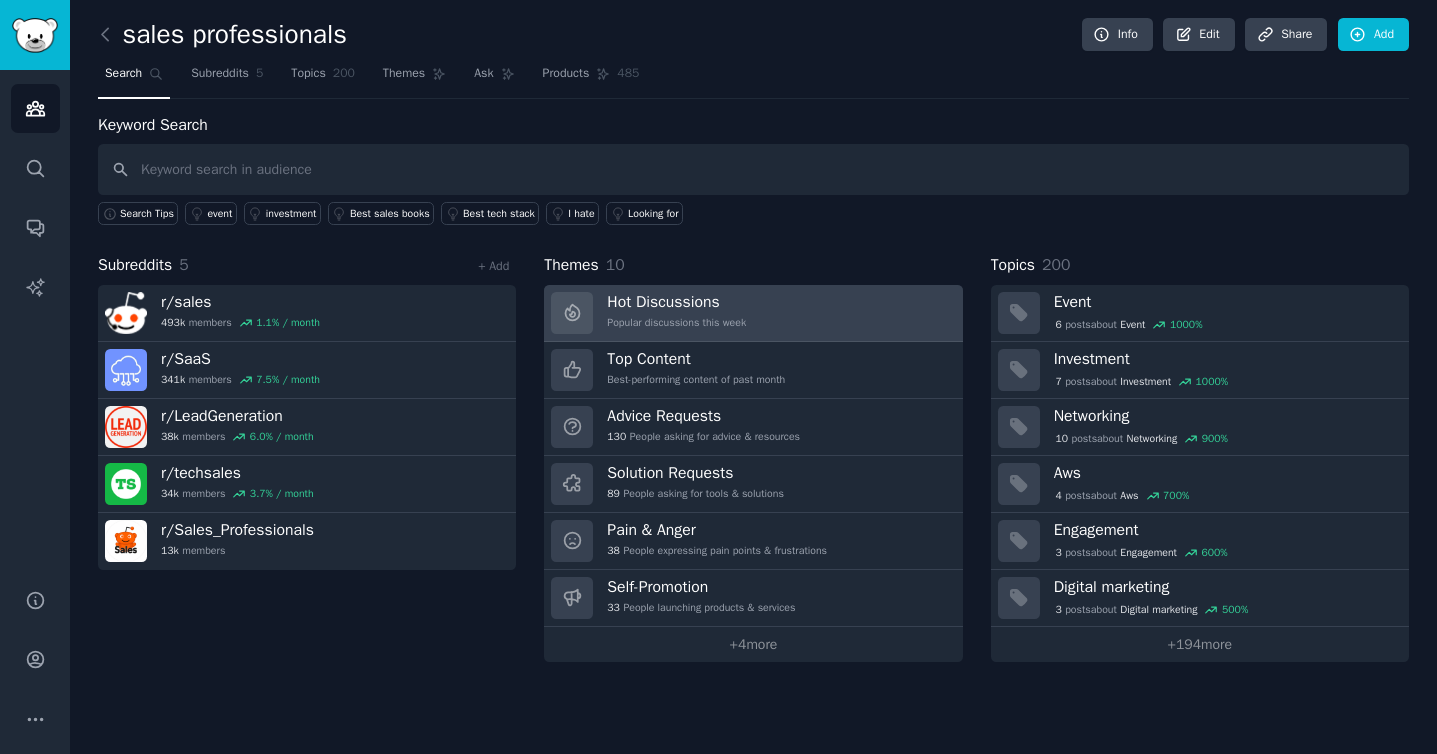 click on "Popular discussions this week" at bounding box center (676, 323) 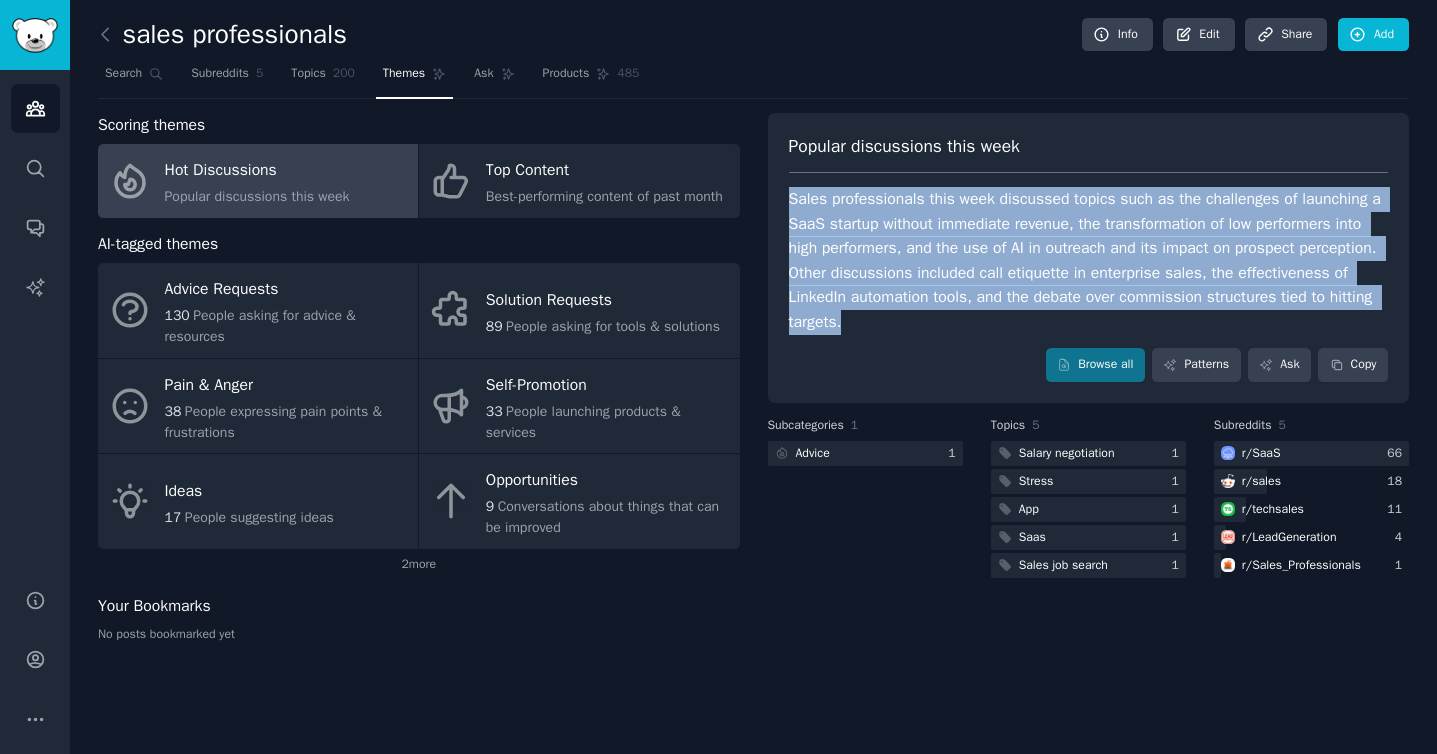 drag, startPoint x: 1029, startPoint y: 324, endPoint x: 787, endPoint y: 199, distance: 272.3766 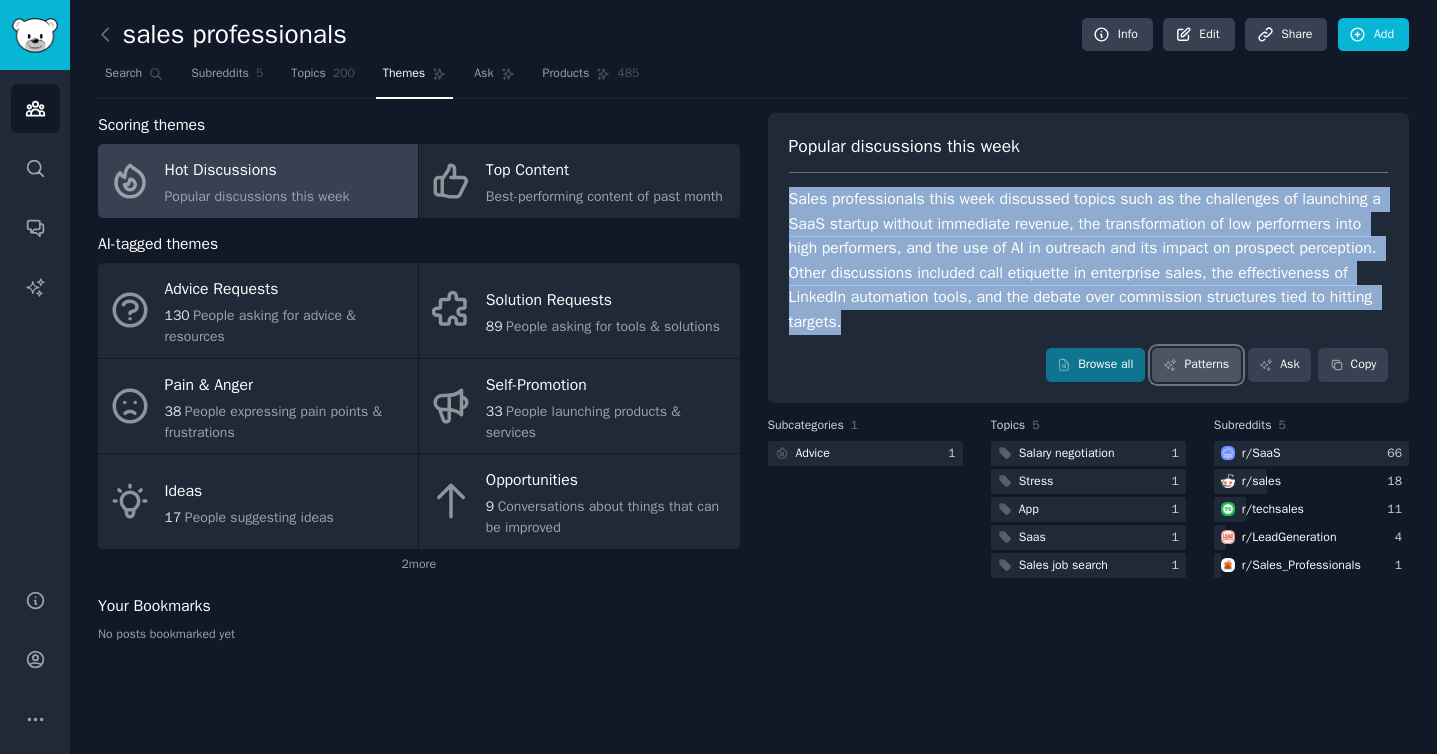 click on "Patterns" at bounding box center [1196, 365] 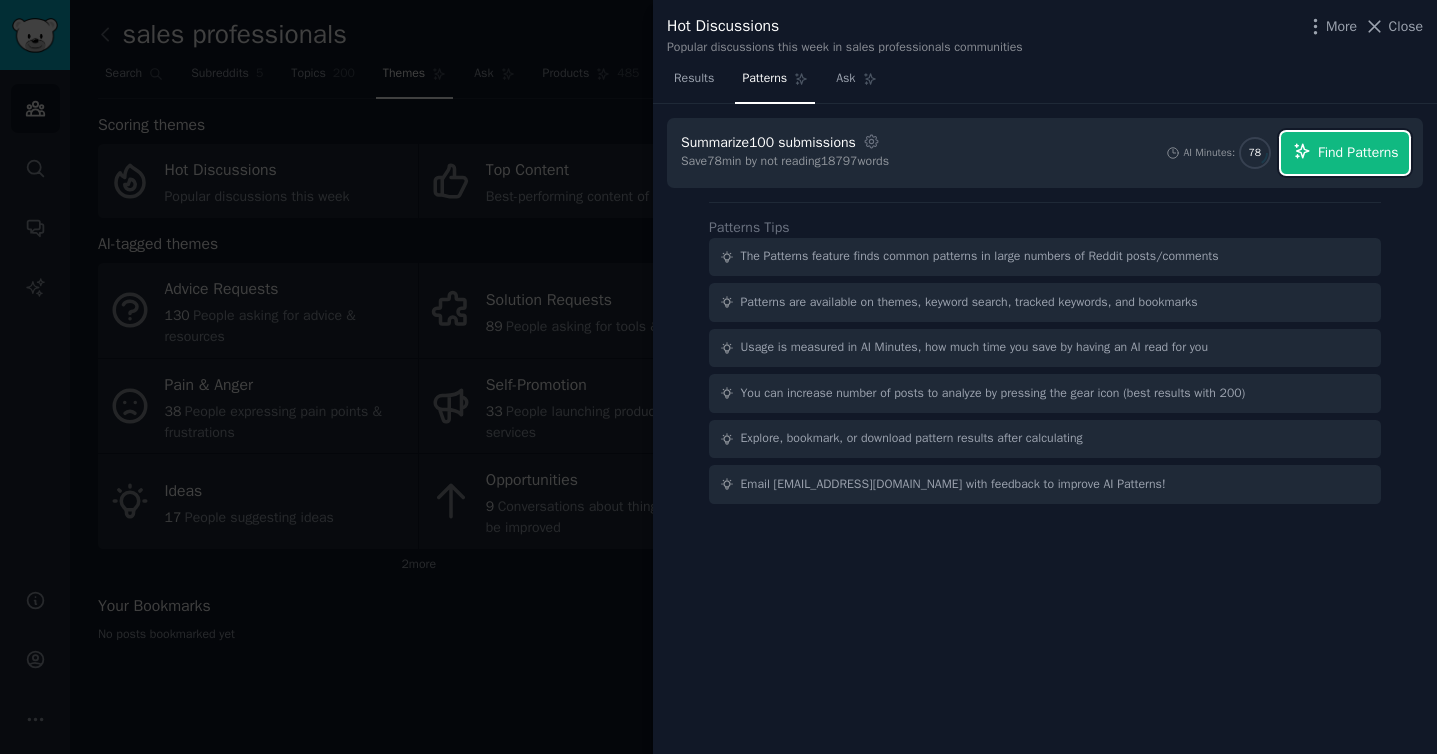 click on "Find Patterns" at bounding box center [1358, 152] 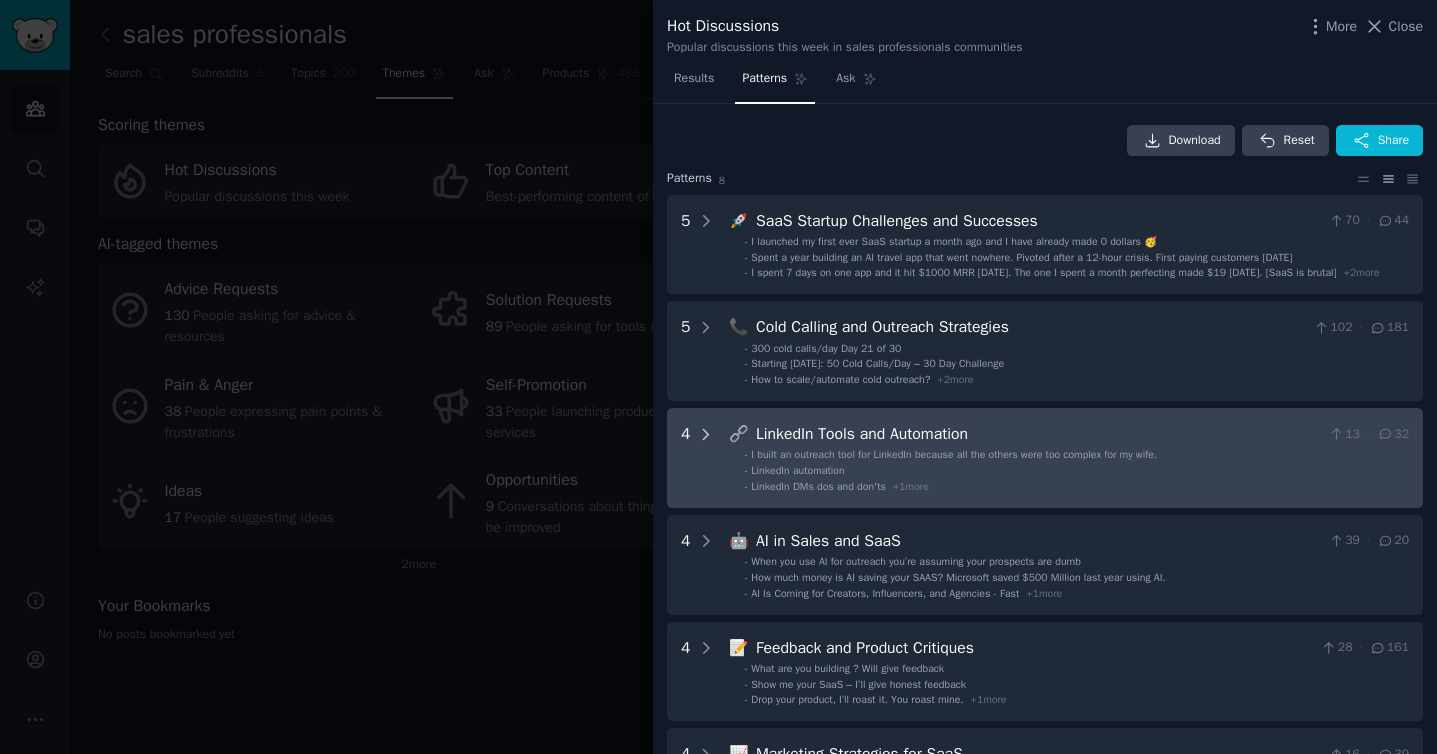 click 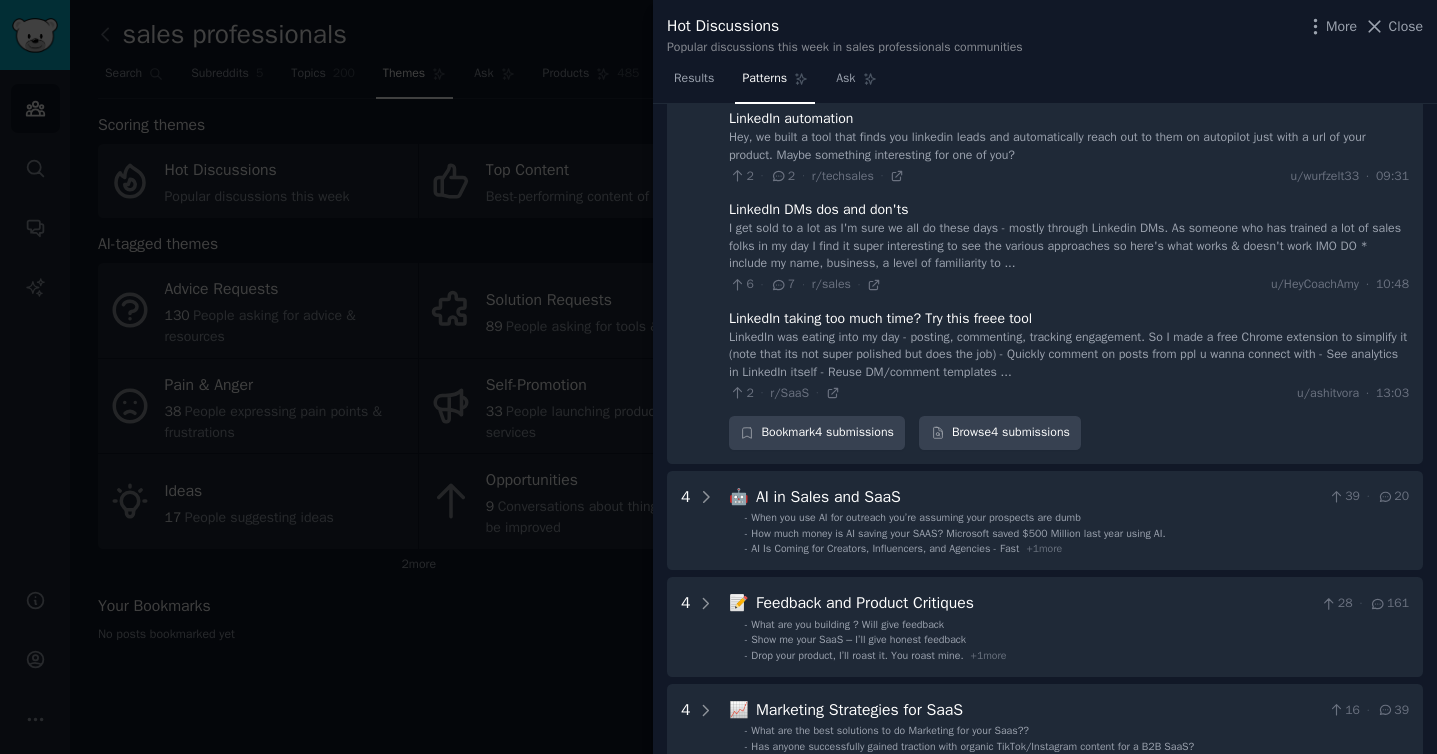 scroll, scrollTop: 478, scrollLeft: 0, axis: vertical 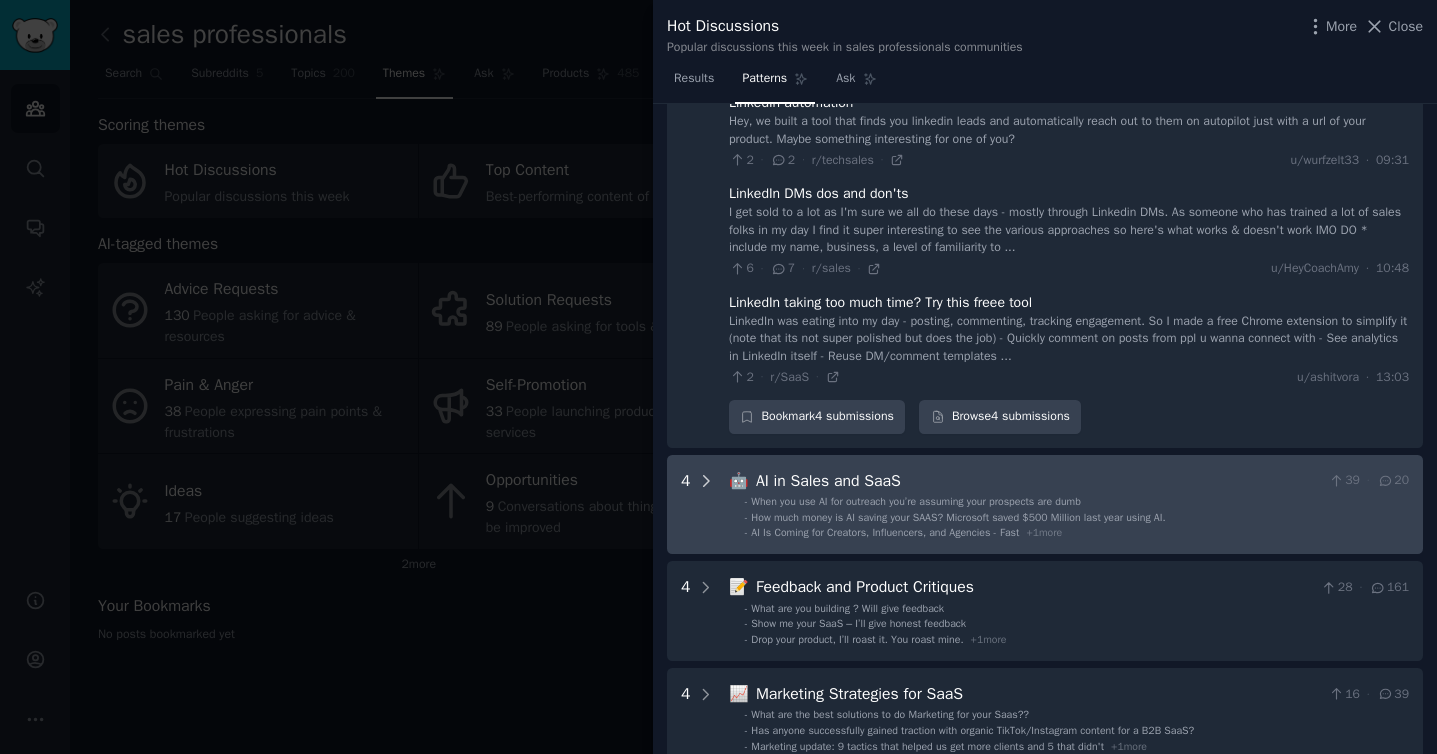 click at bounding box center [706, 505] 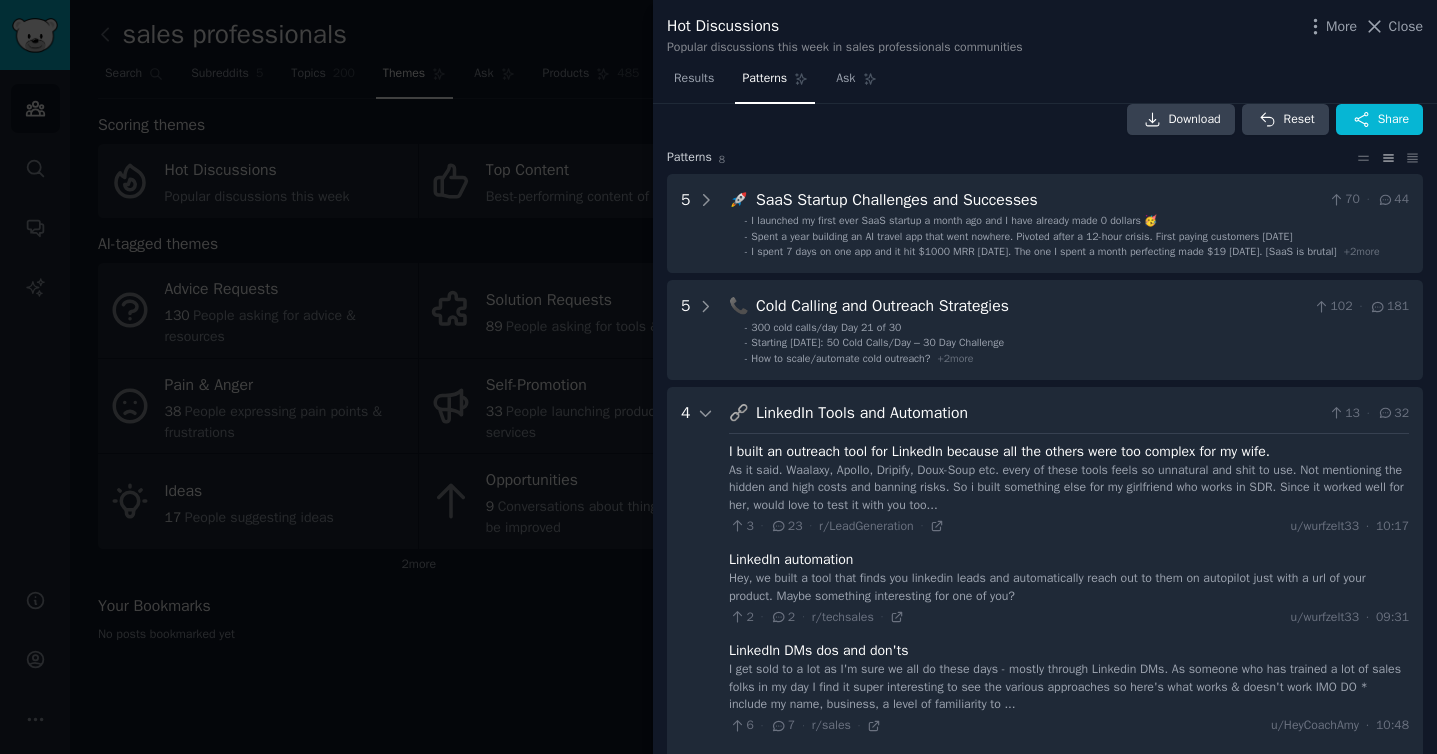 scroll, scrollTop: 0, scrollLeft: 0, axis: both 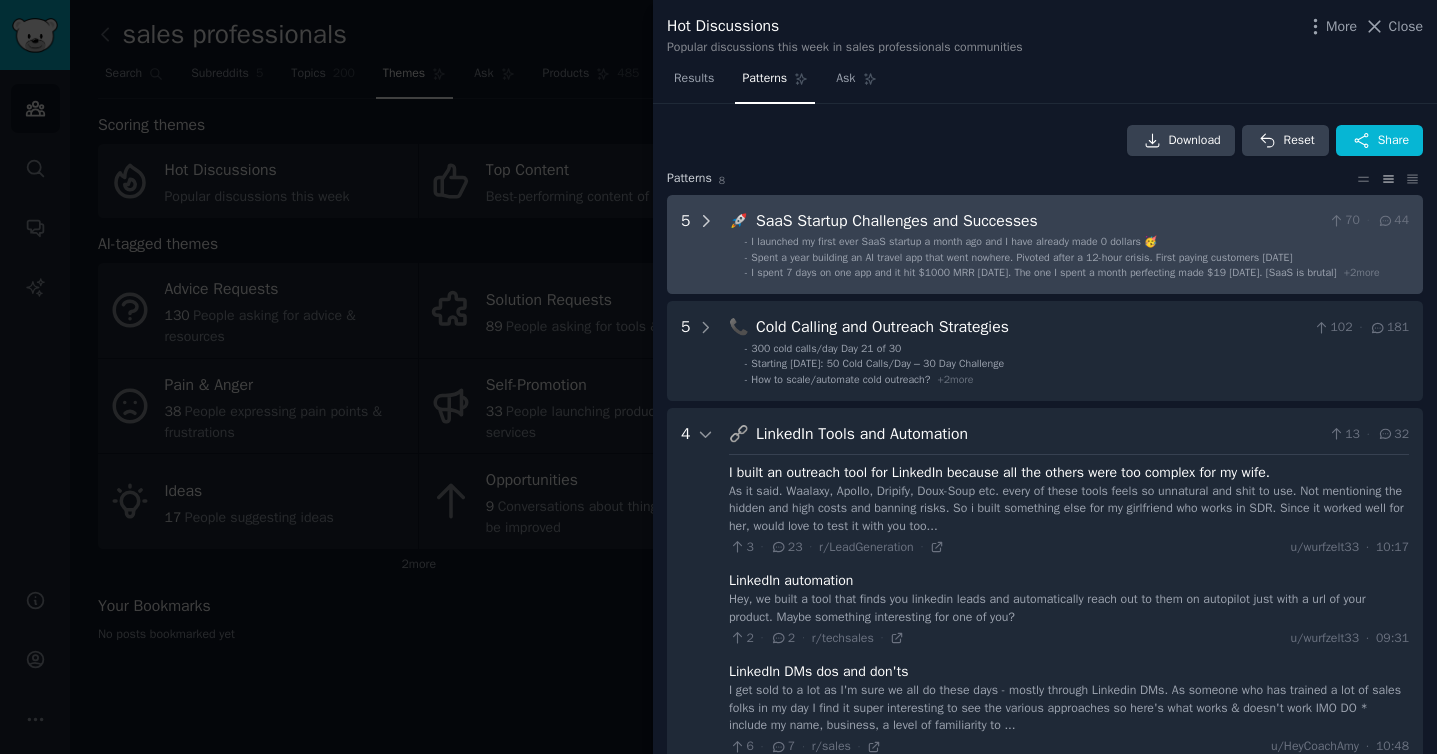 click 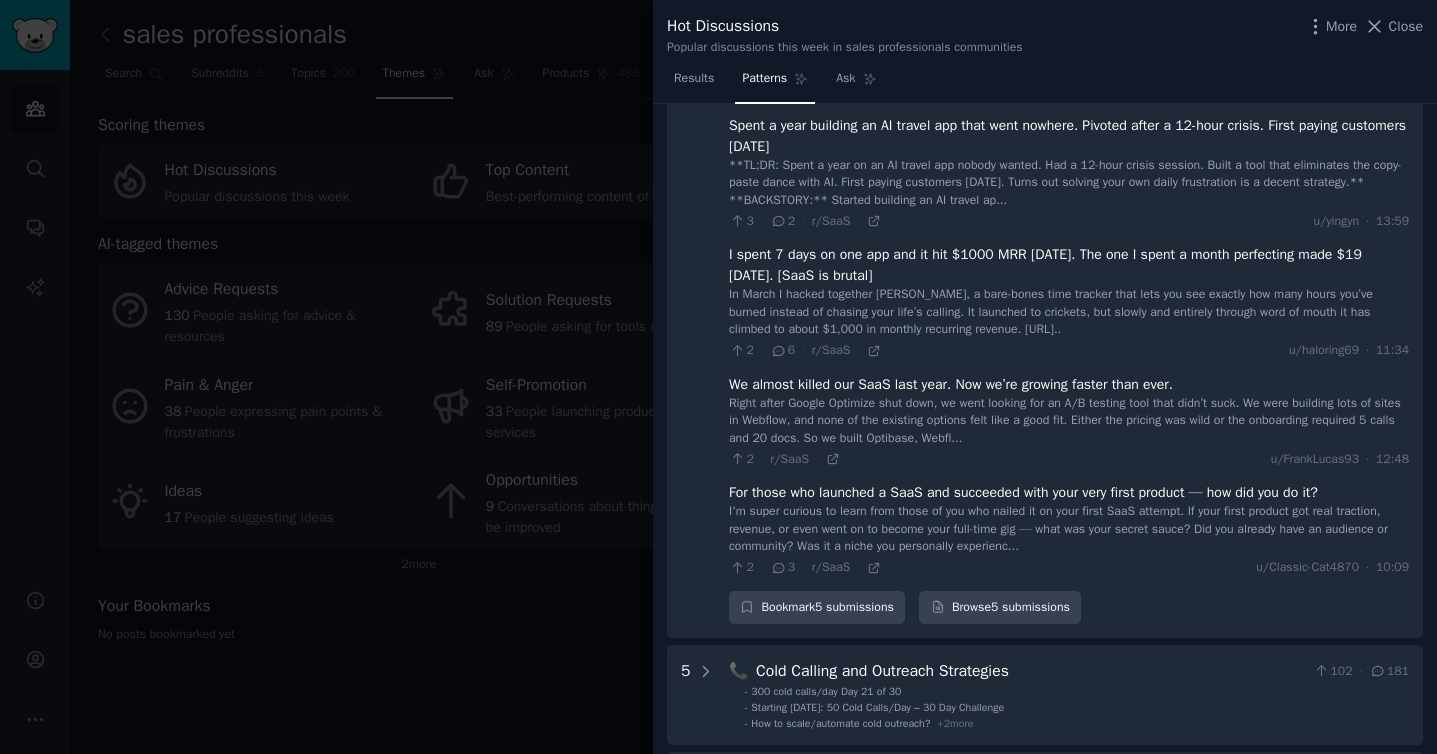scroll, scrollTop: 243, scrollLeft: 0, axis: vertical 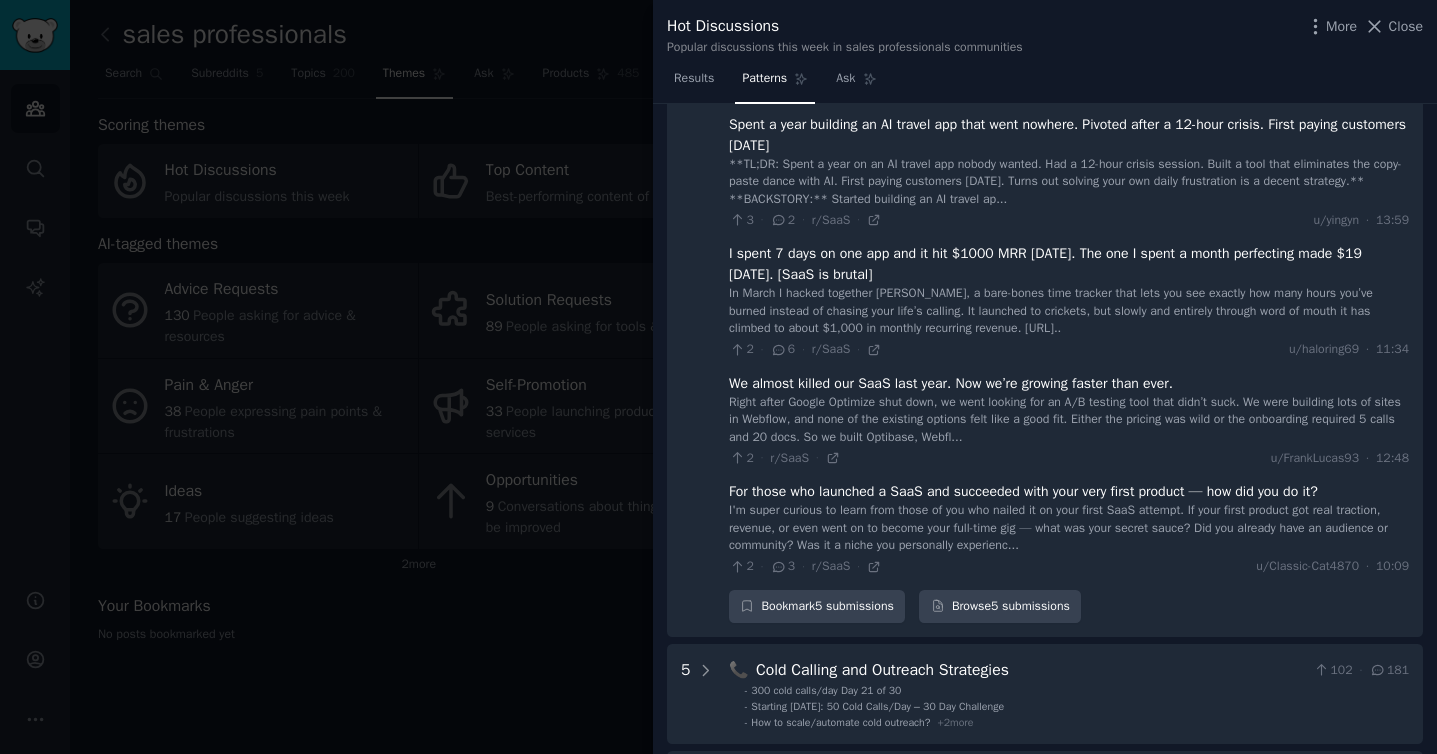 click on "Right after Google Optimize shut down, we went looking for an A/B testing tool that didn’t suck.
We were building lots of sites in Webflow, and none of the existing options felt like a good fit. Either the pricing was wild or the onboarding required 5 calls and 20 docs.
So we built Optibase, Webfl..." at bounding box center [1069, 420] 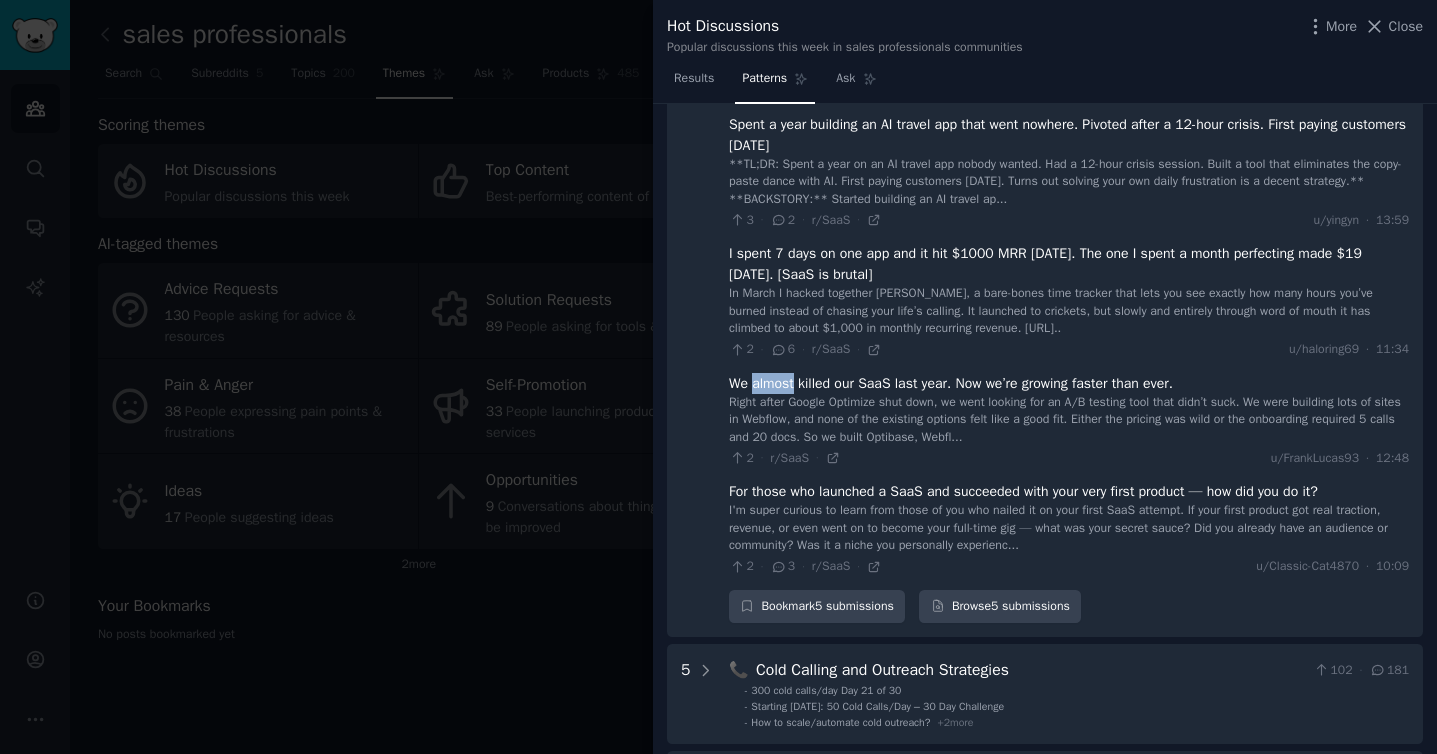 click on "We almost killed our SaaS last year. Now we’re growing faster than ever." at bounding box center [951, 383] 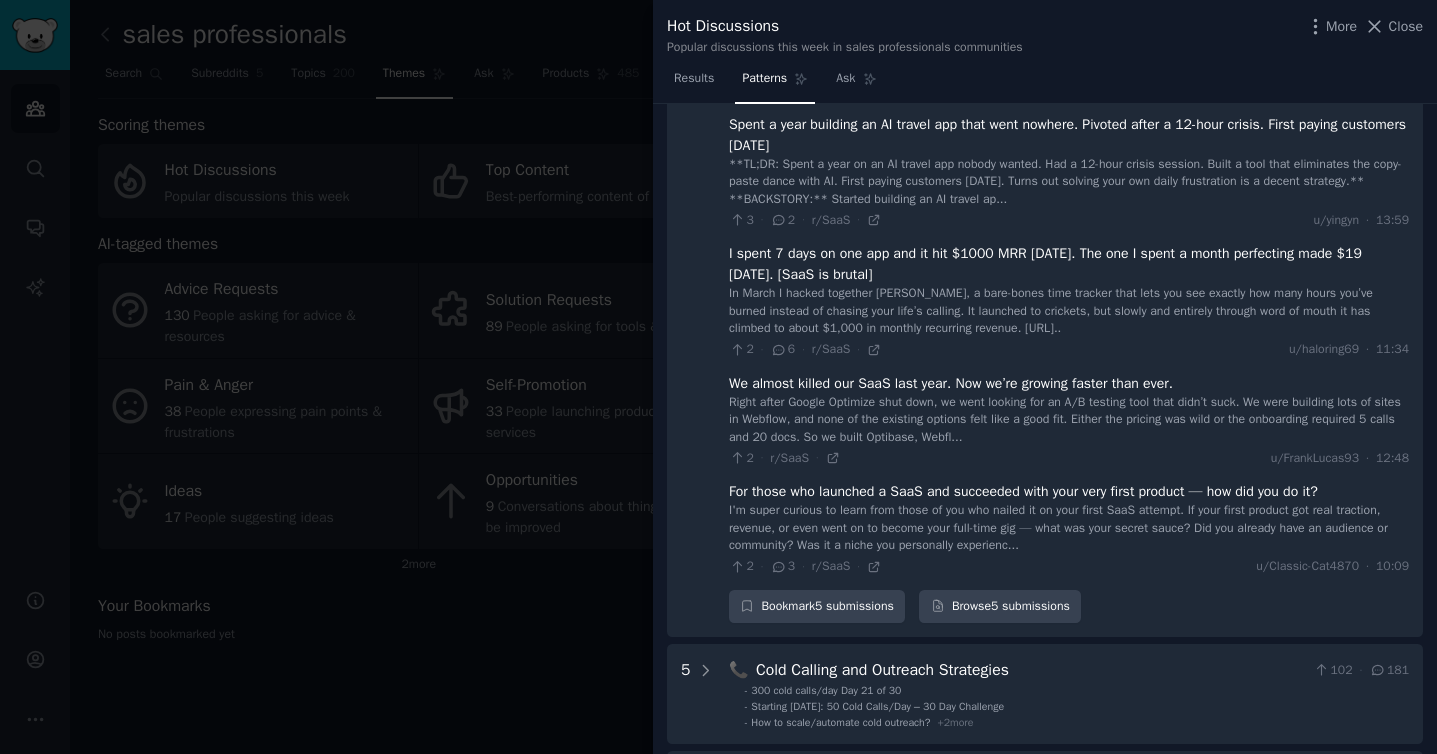 click on "Right after Google Optimize shut down, we went looking for an A/B testing tool that didn’t suck.
We were building lots of sites in Webflow, and none of the existing options felt like a good fit. Either the pricing was wild or the onboarding required 5 calls and 20 docs.
So we built Optibase, Webfl..." at bounding box center (1069, 420) 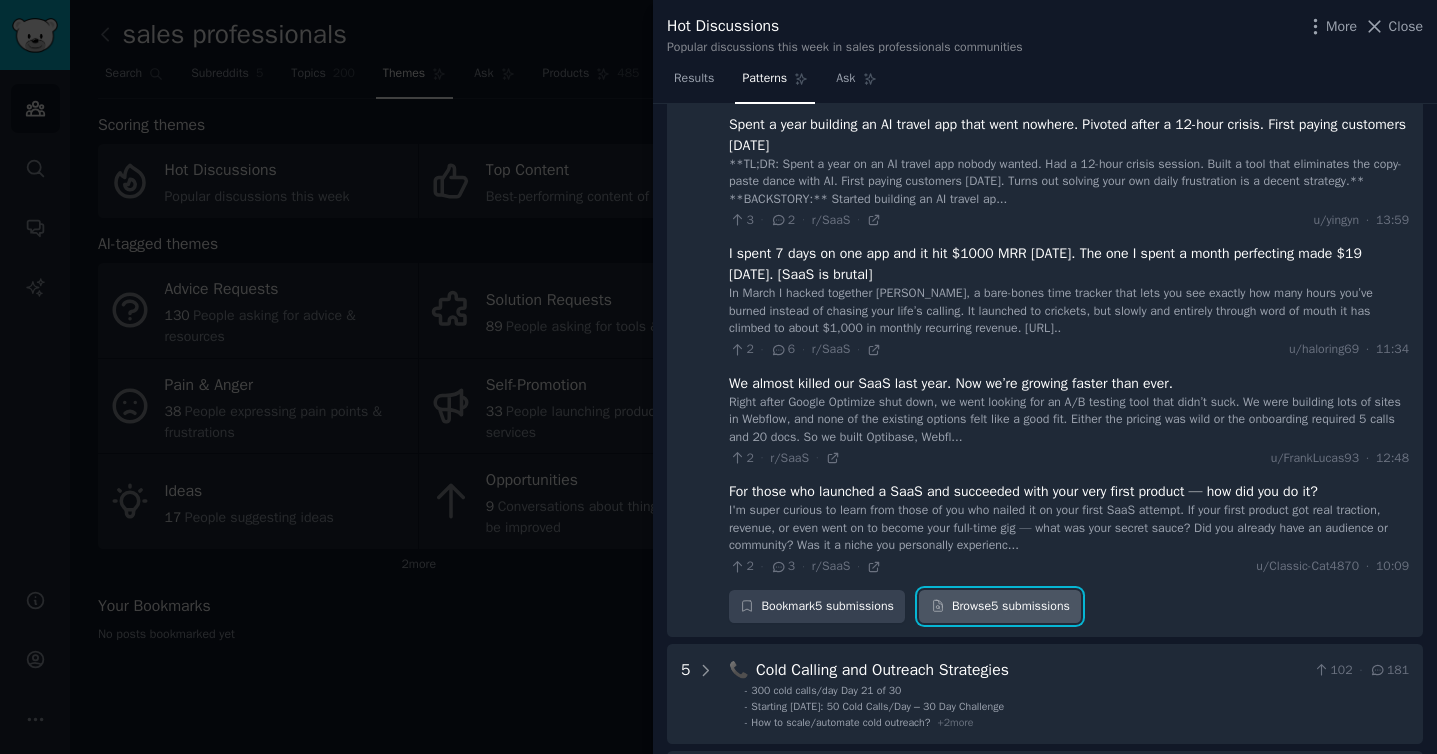 click on "Browse  5   submissions" at bounding box center (1000, 607) 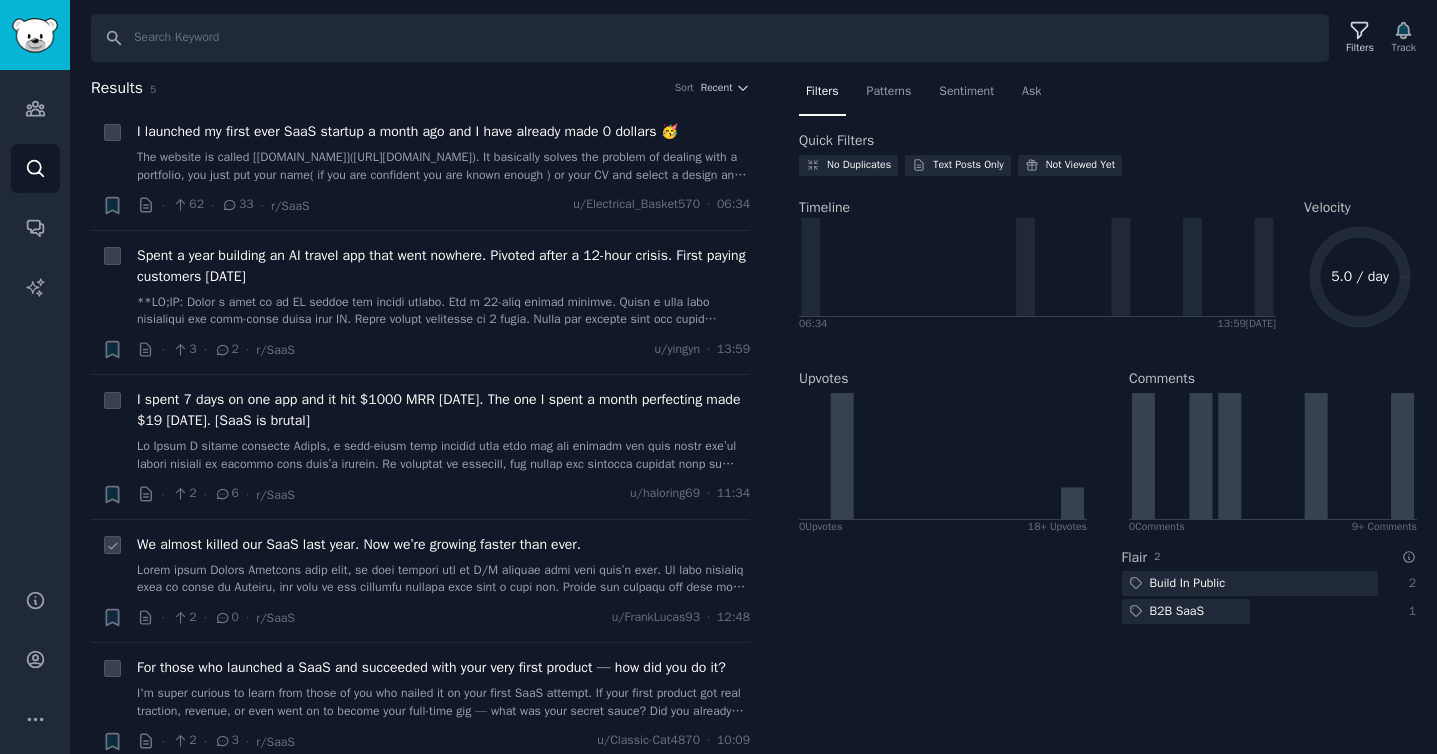 click at bounding box center [443, 579] 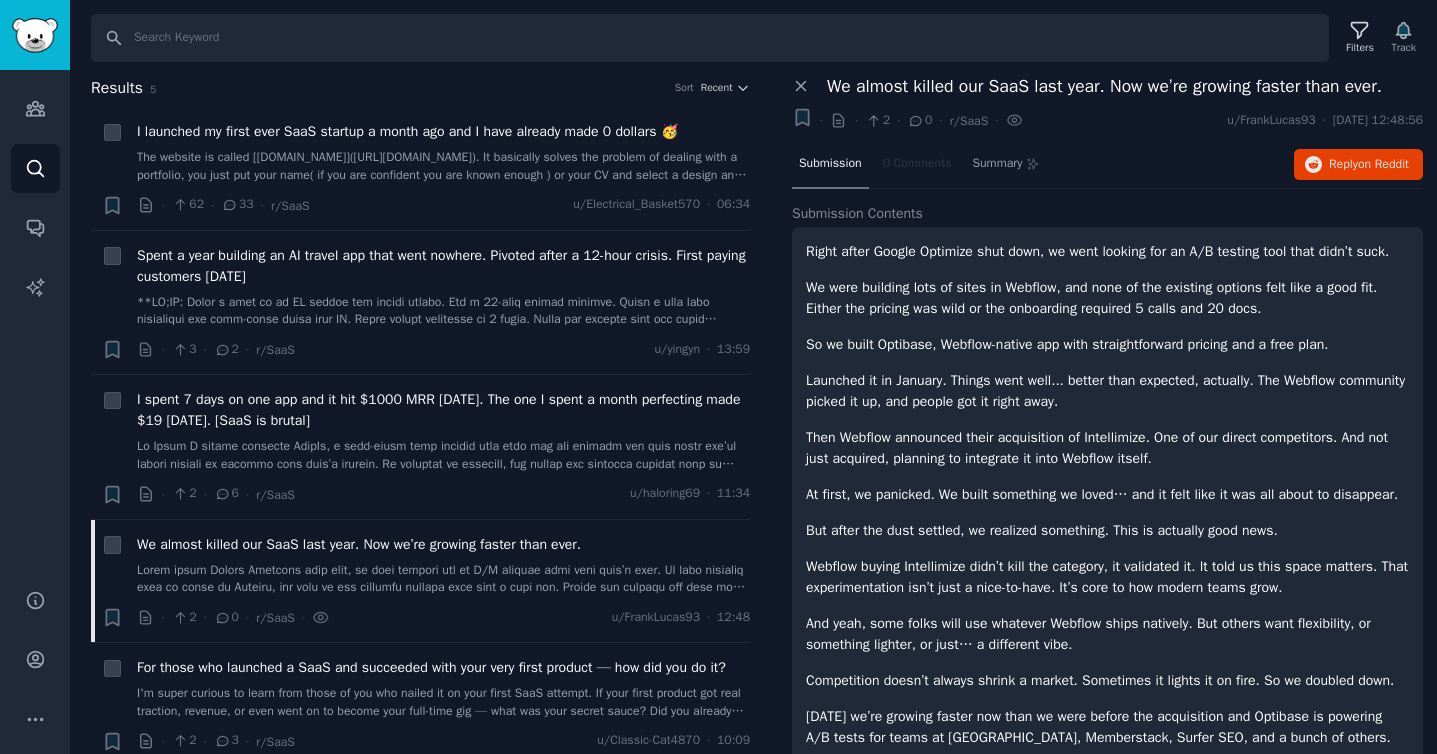 scroll, scrollTop: 8, scrollLeft: 0, axis: vertical 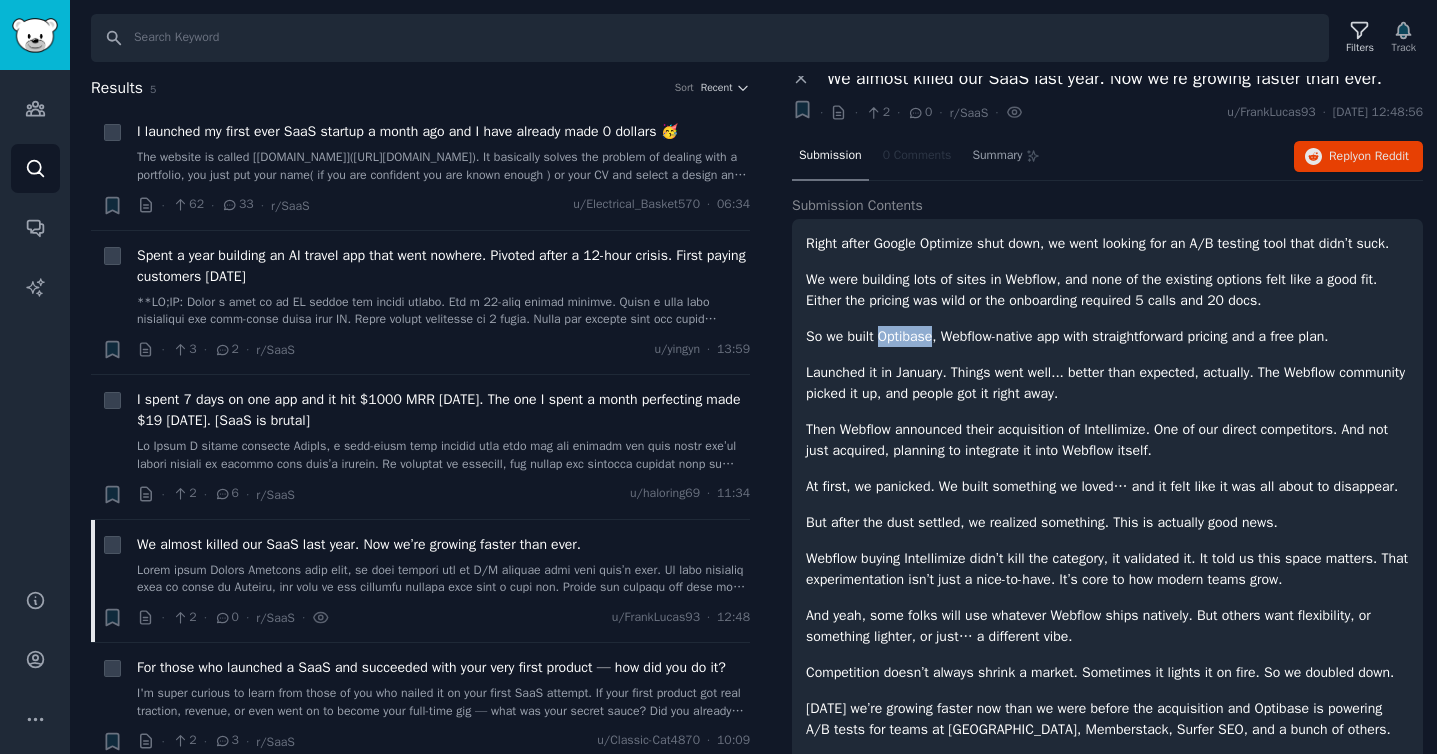 drag, startPoint x: 881, startPoint y: 378, endPoint x: 940, endPoint y: 375, distance: 59.07622 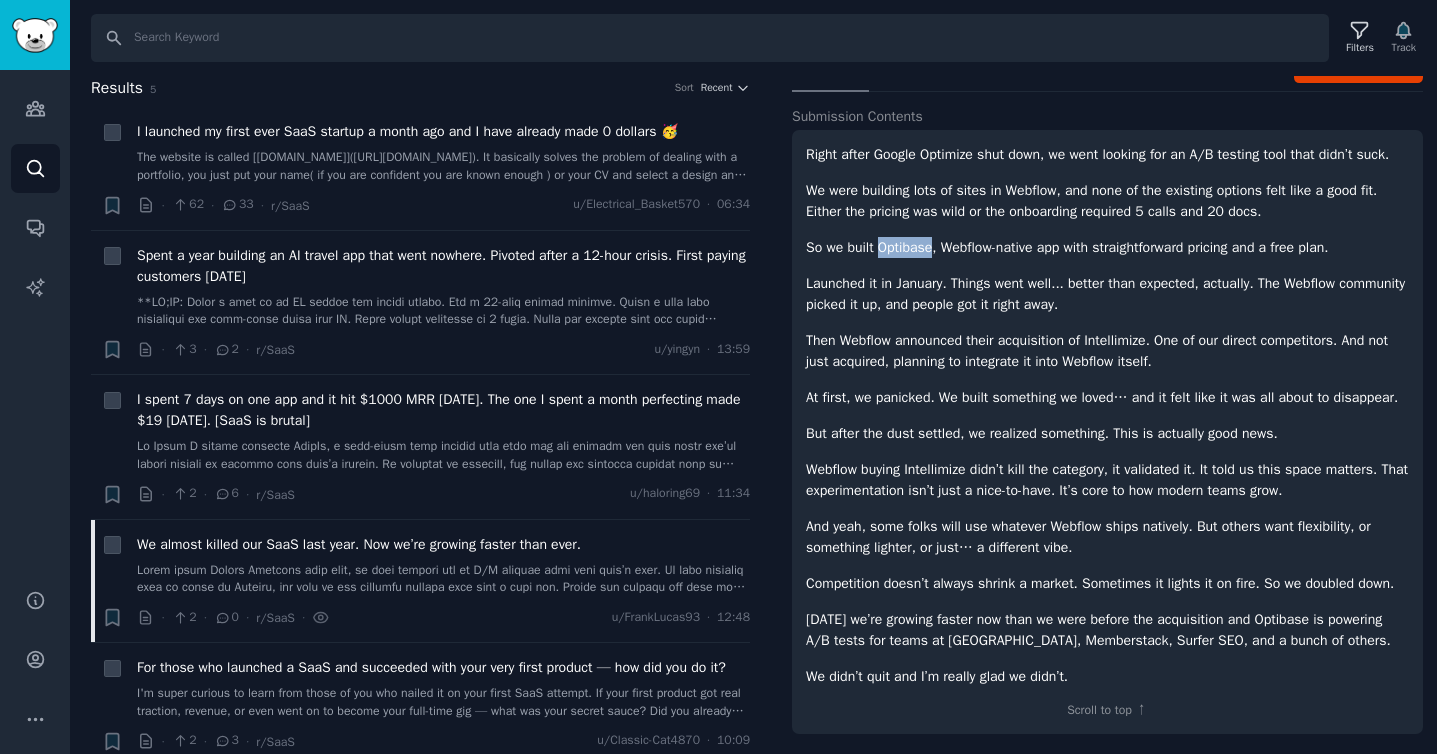 scroll, scrollTop: 0, scrollLeft: 0, axis: both 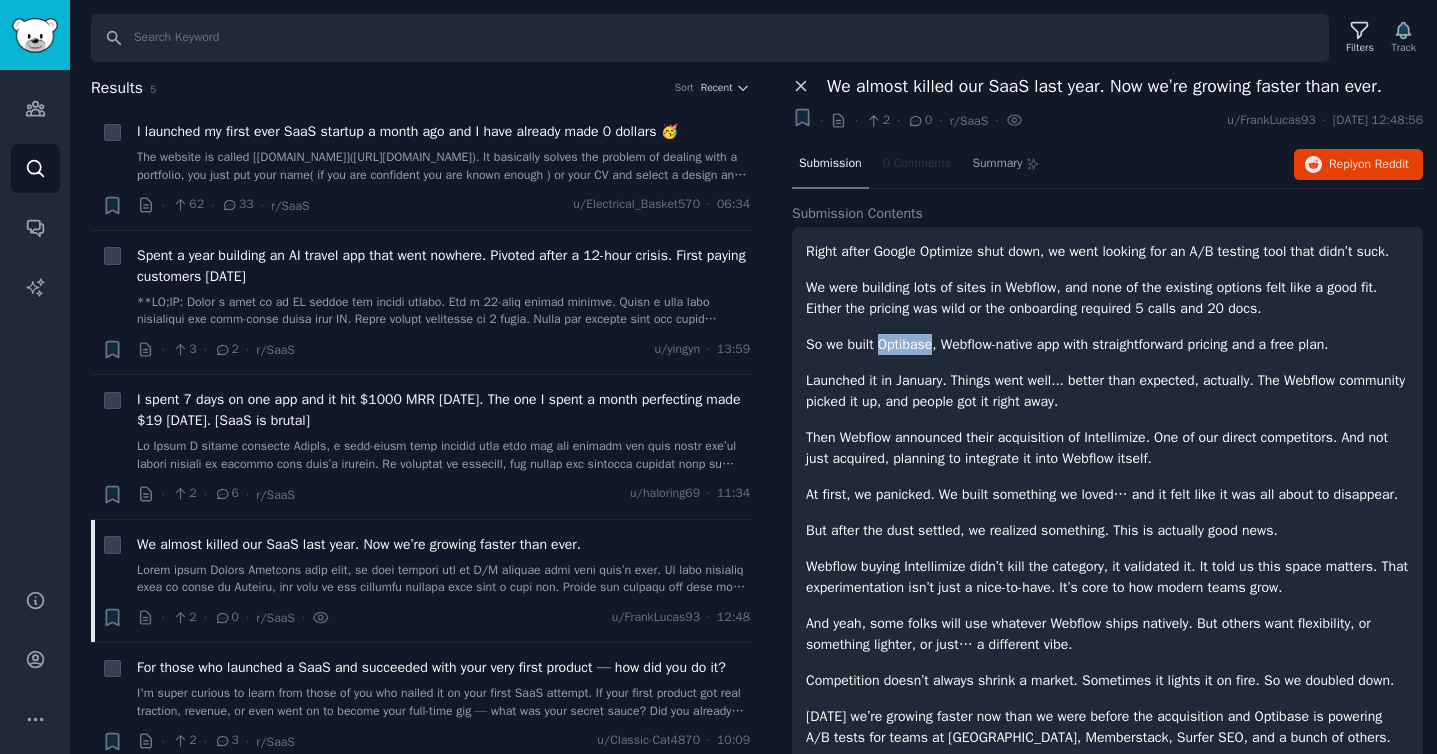 click 